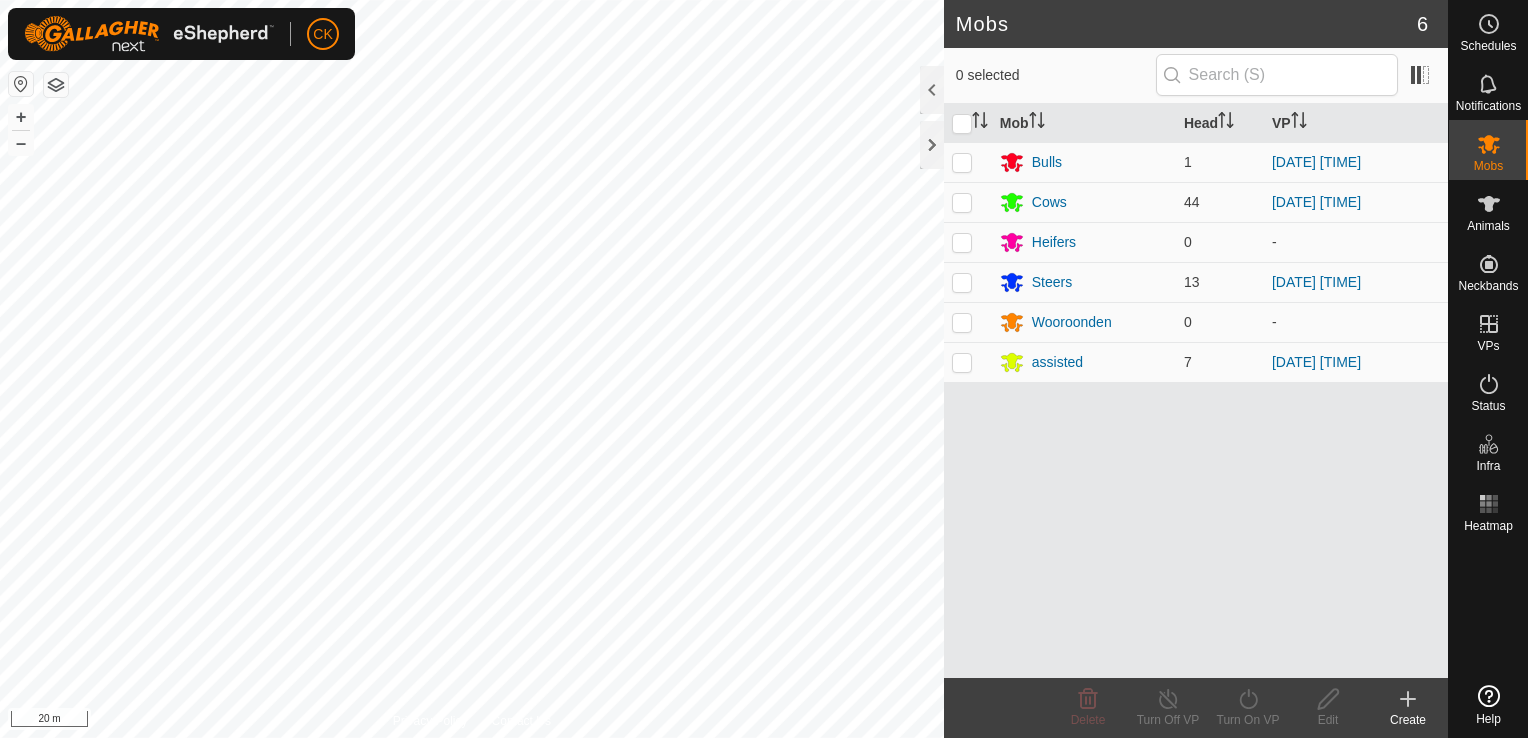 scroll, scrollTop: 0, scrollLeft: 0, axis: both 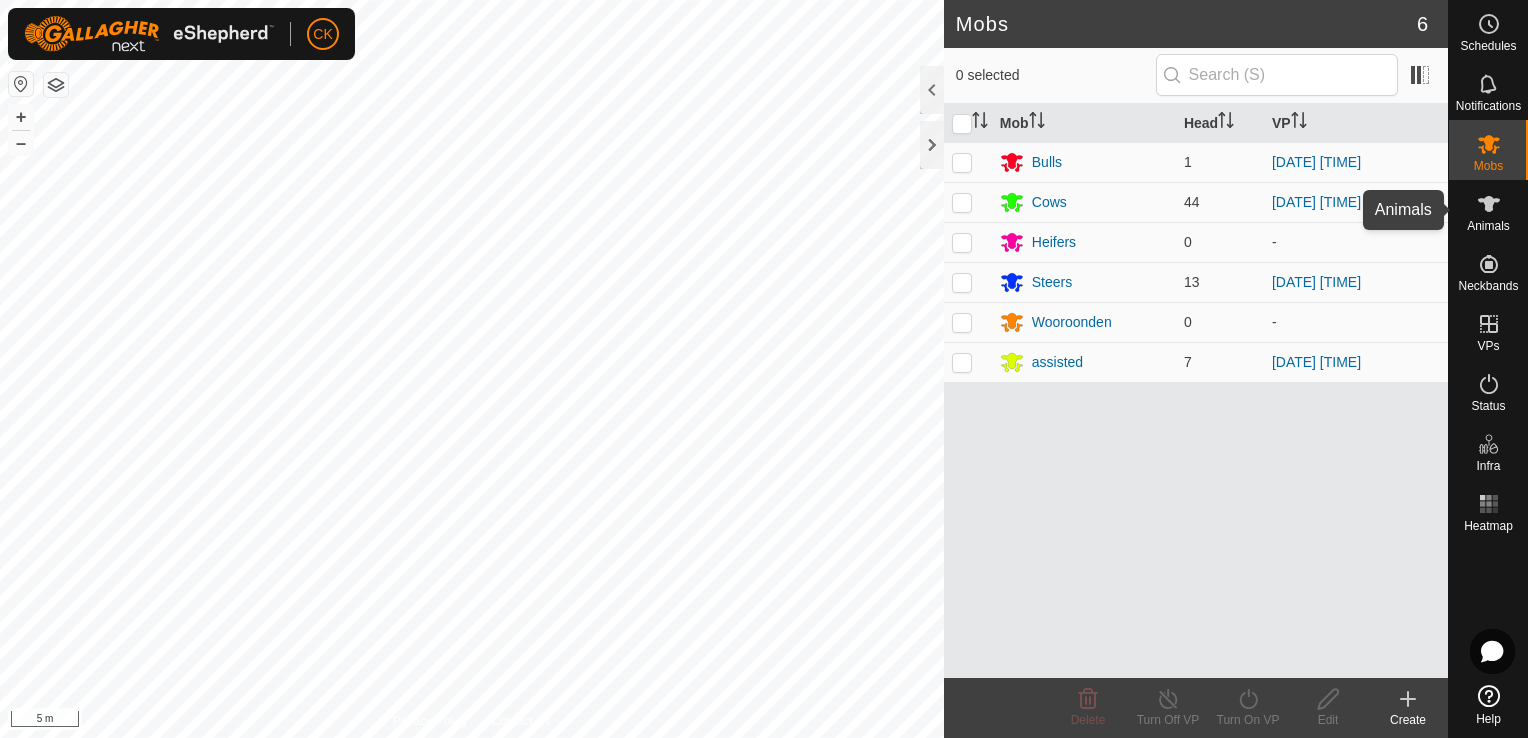 click at bounding box center [1489, 204] 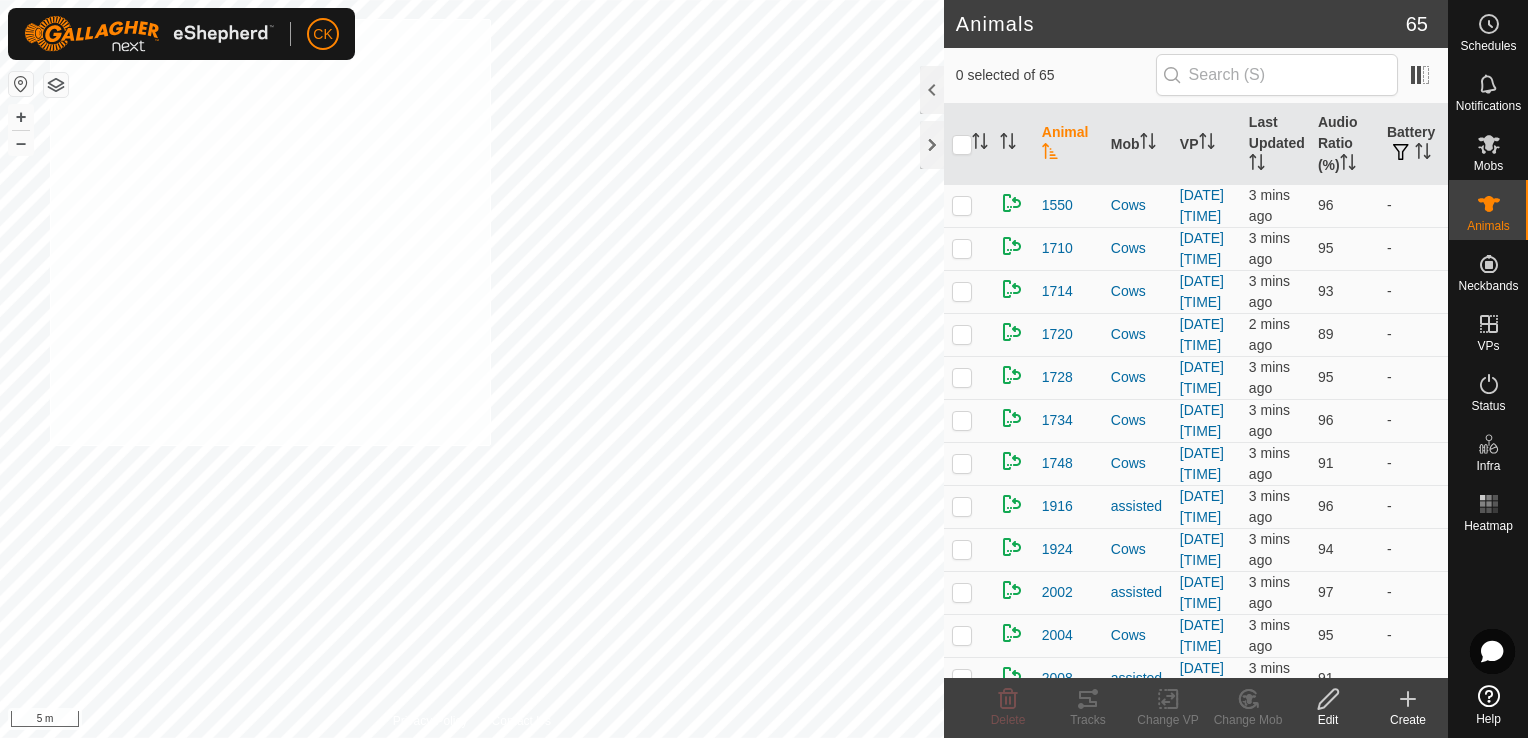 checkbox on "true" 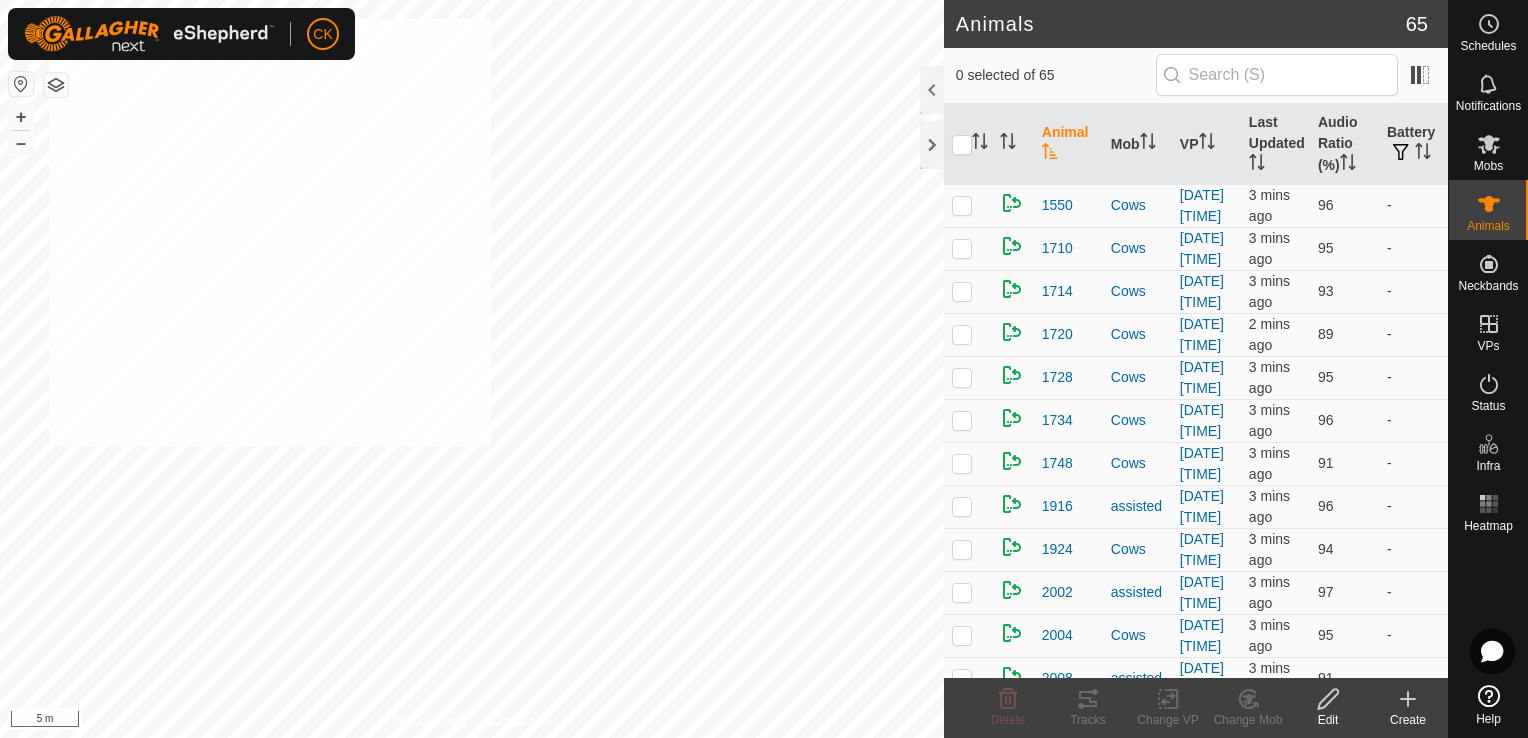 checkbox on "true" 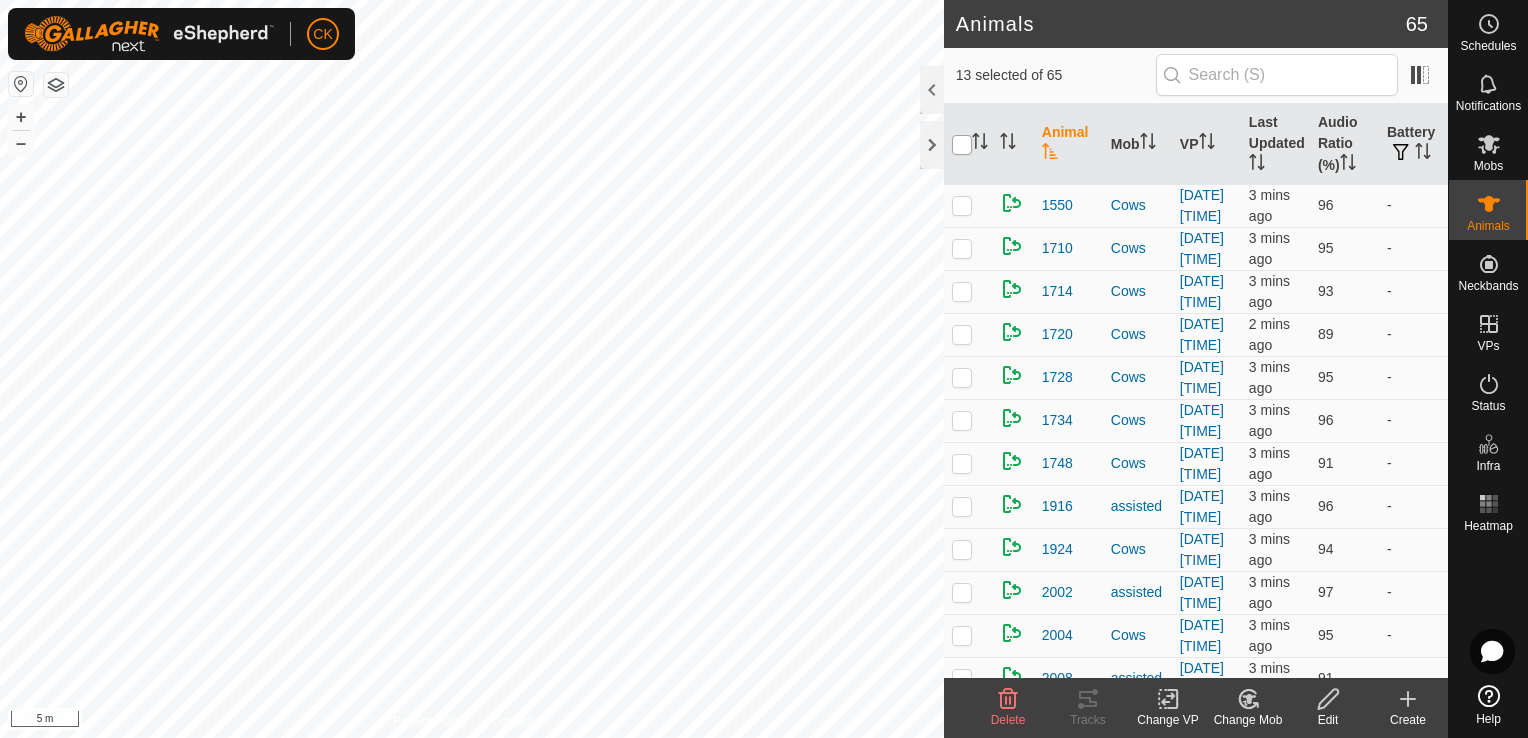 click at bounding box center [962, 145] 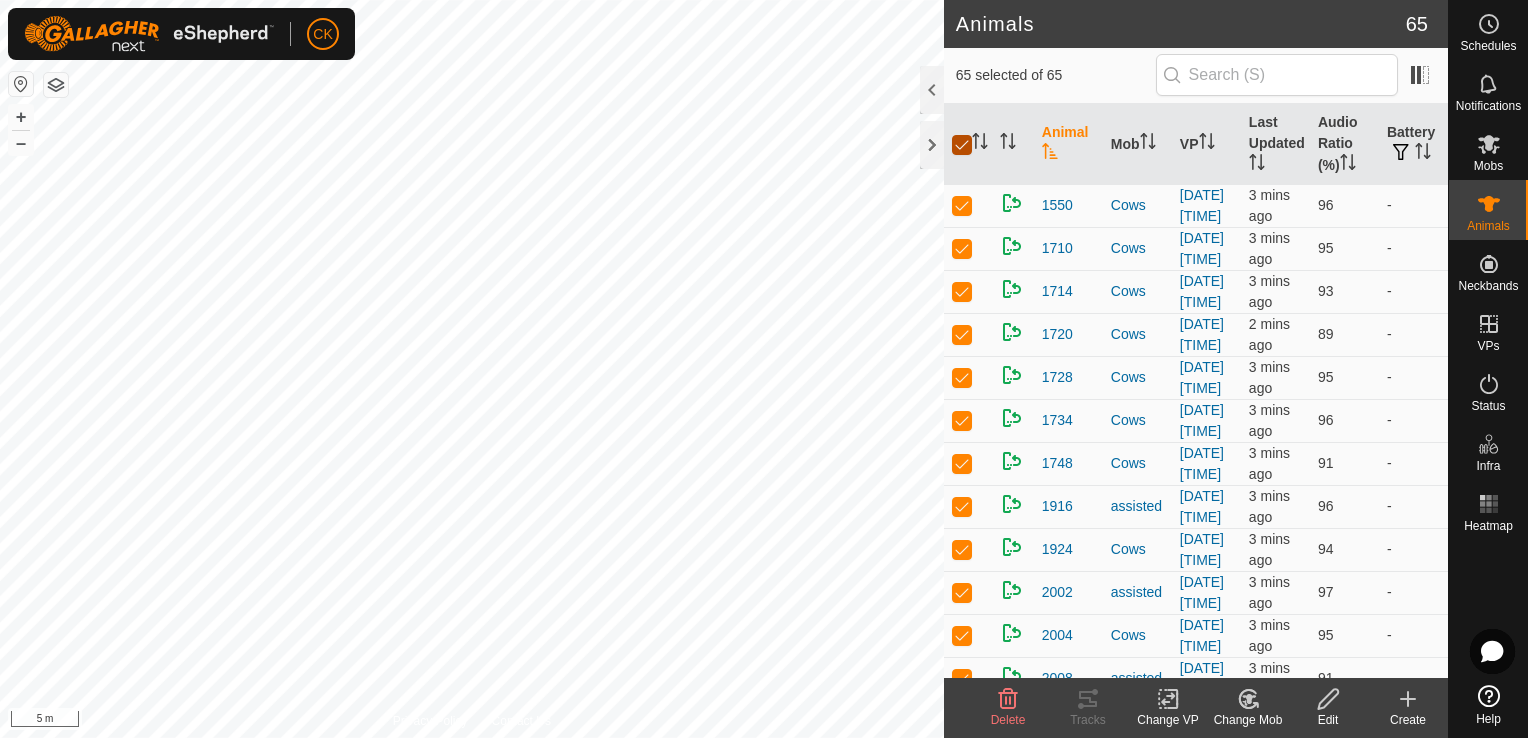 click at bounding box center (962, 145) 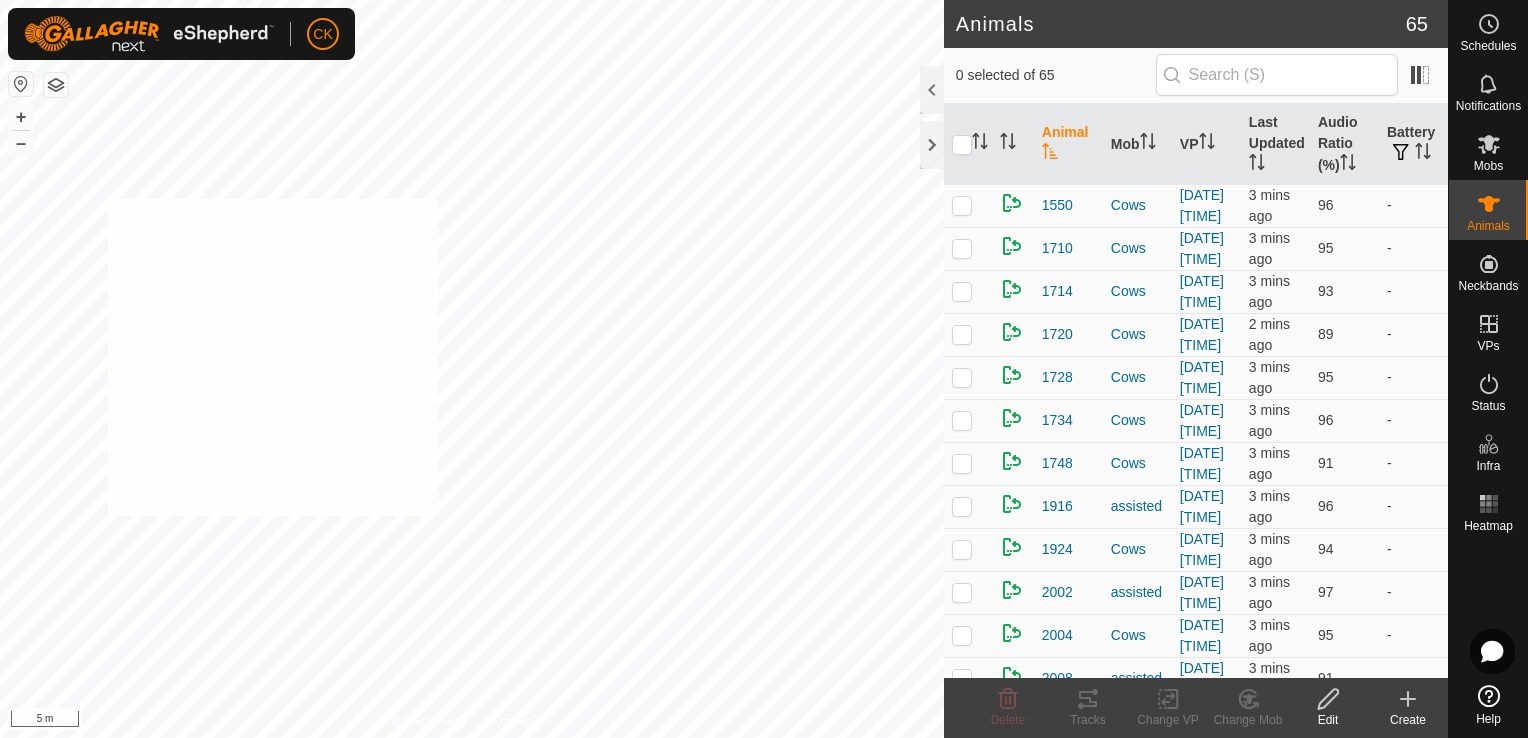 checkbox on "true" 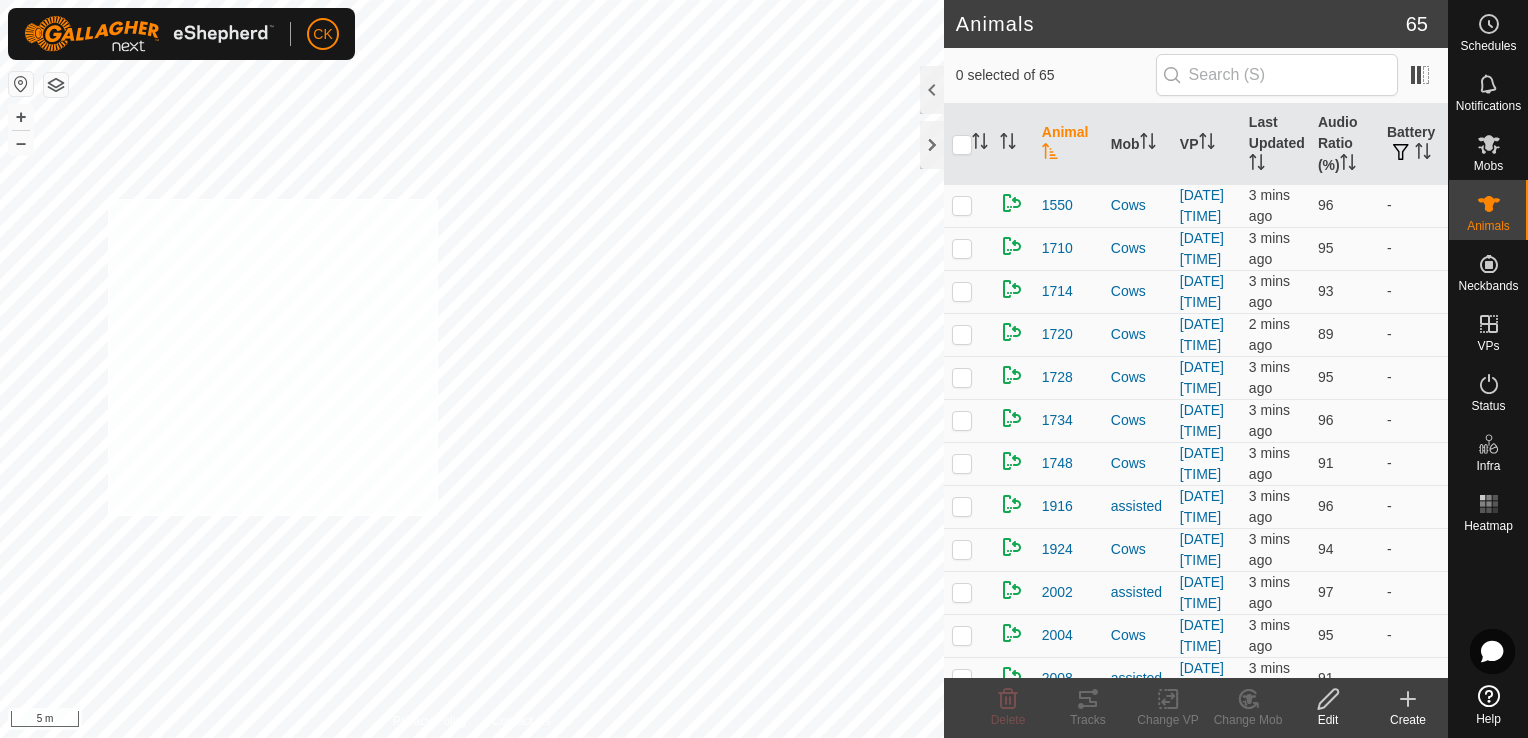 checkbox on "true" 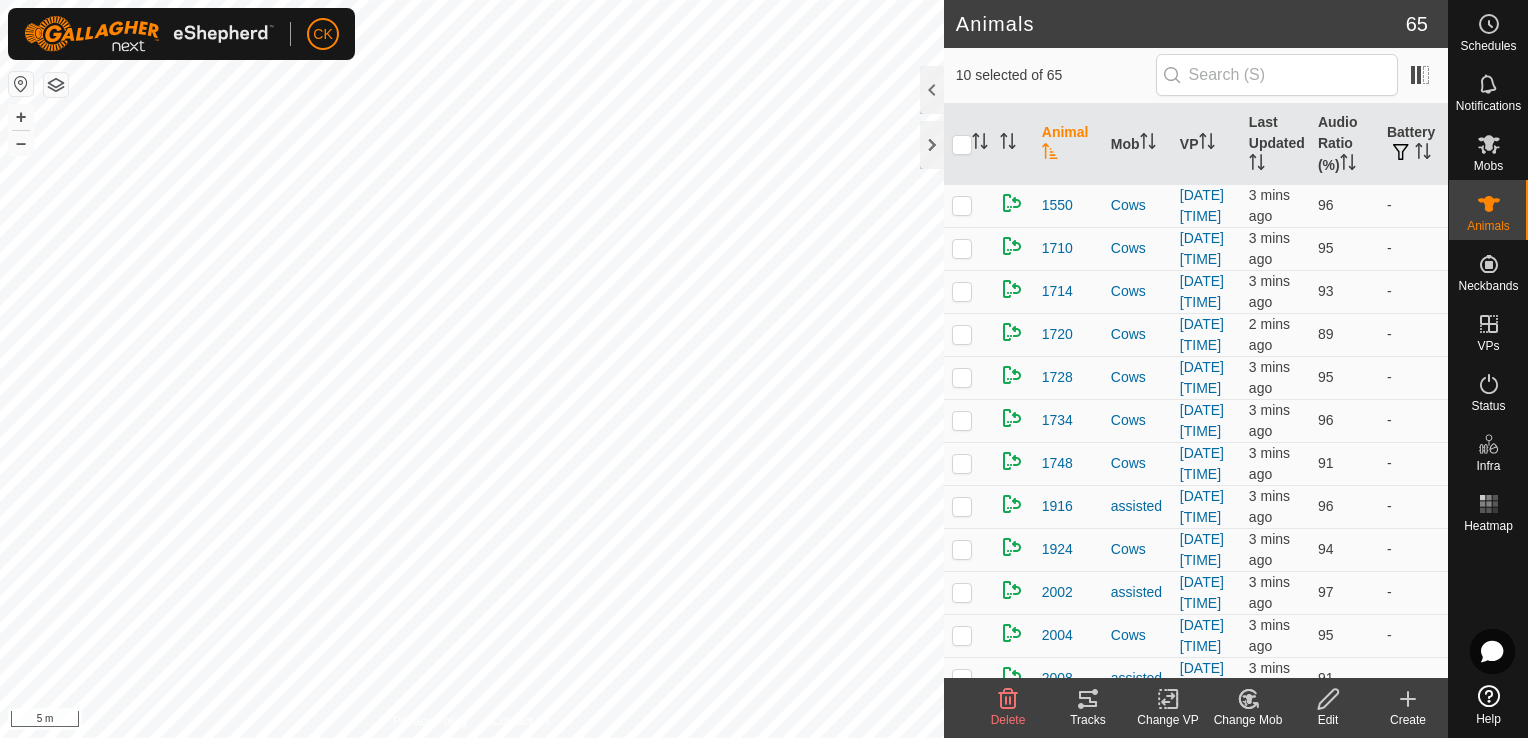 click 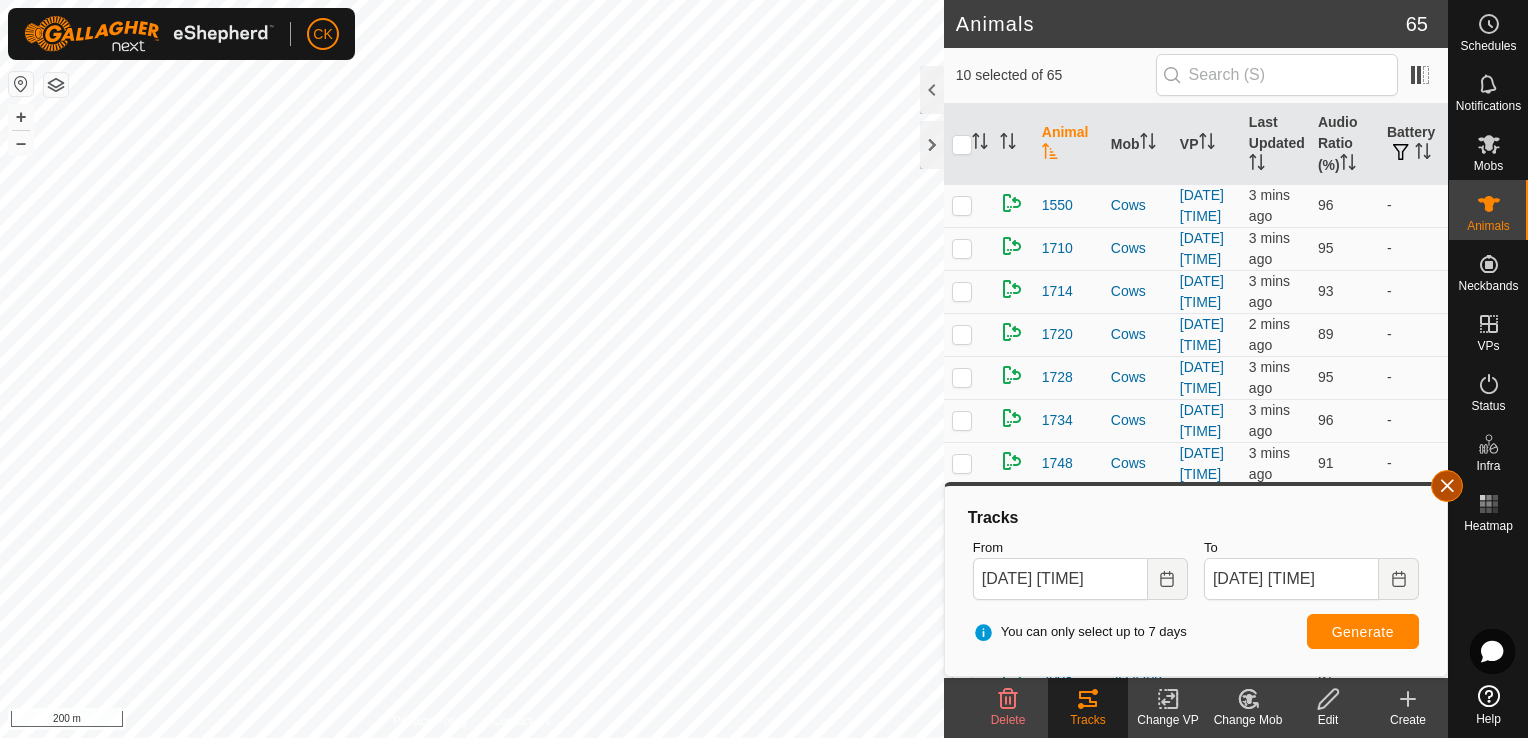 click at bounding box center (1447, 486) 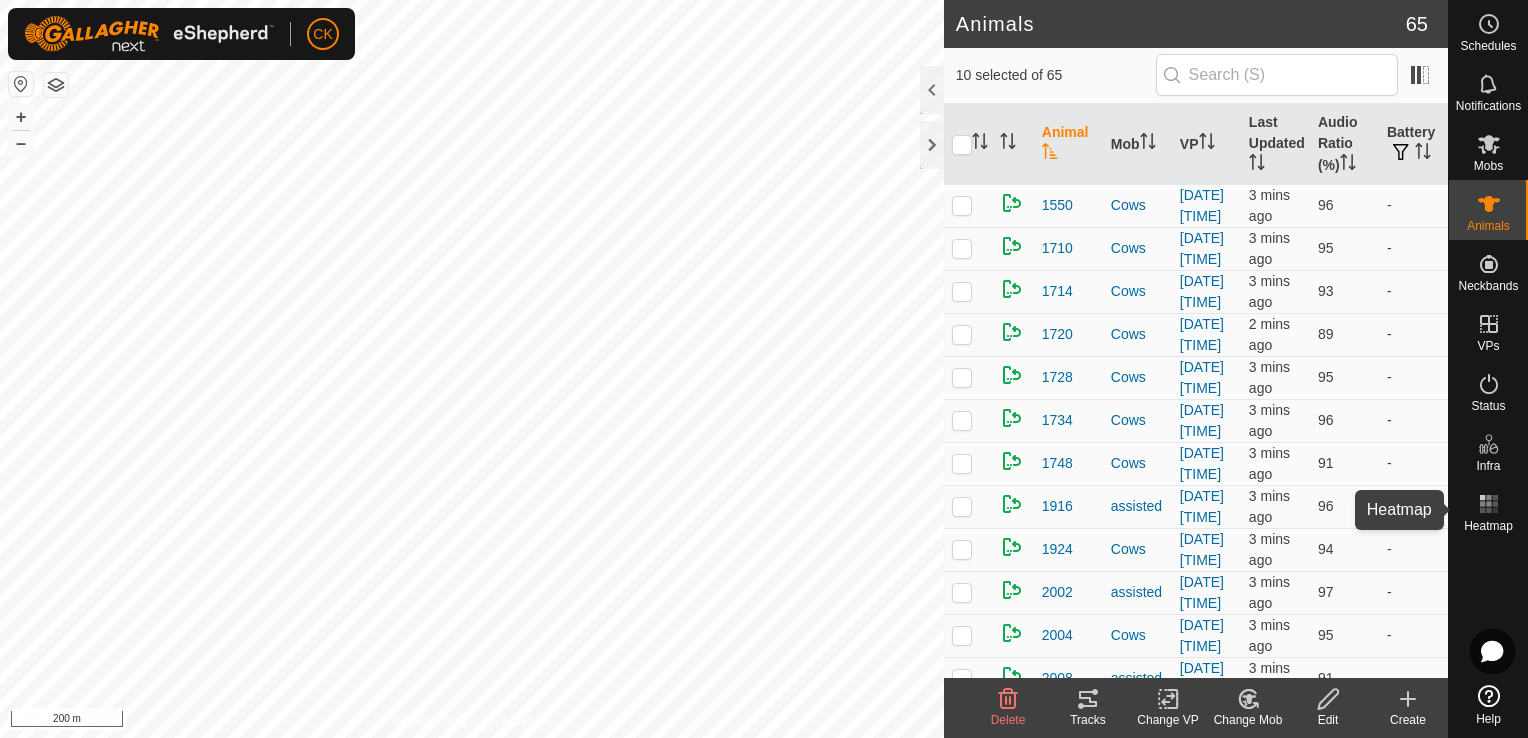 click on "Heatmap" at bounding box center (1488, 510) 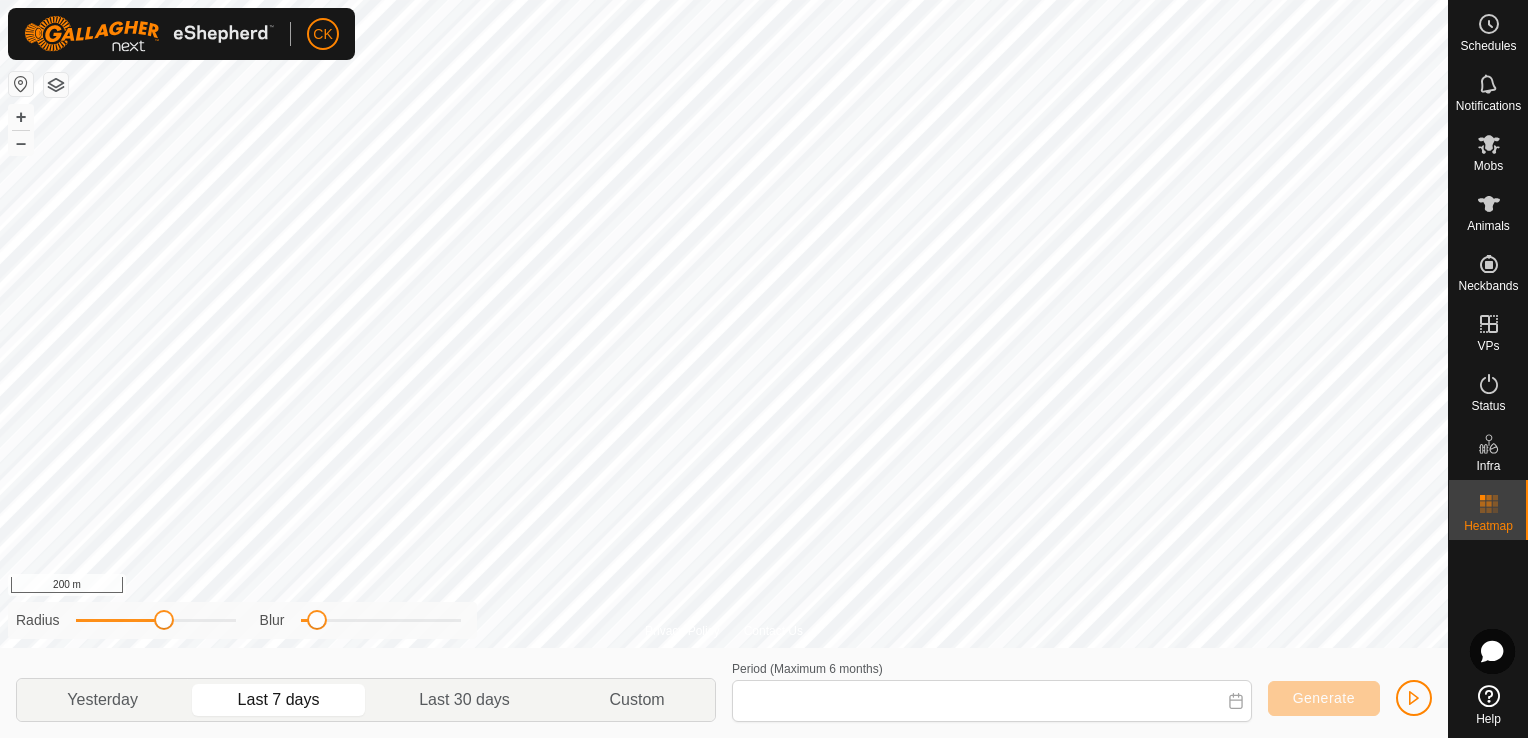 type on "28 Jul, 2025 - 03 Aug, 2025" 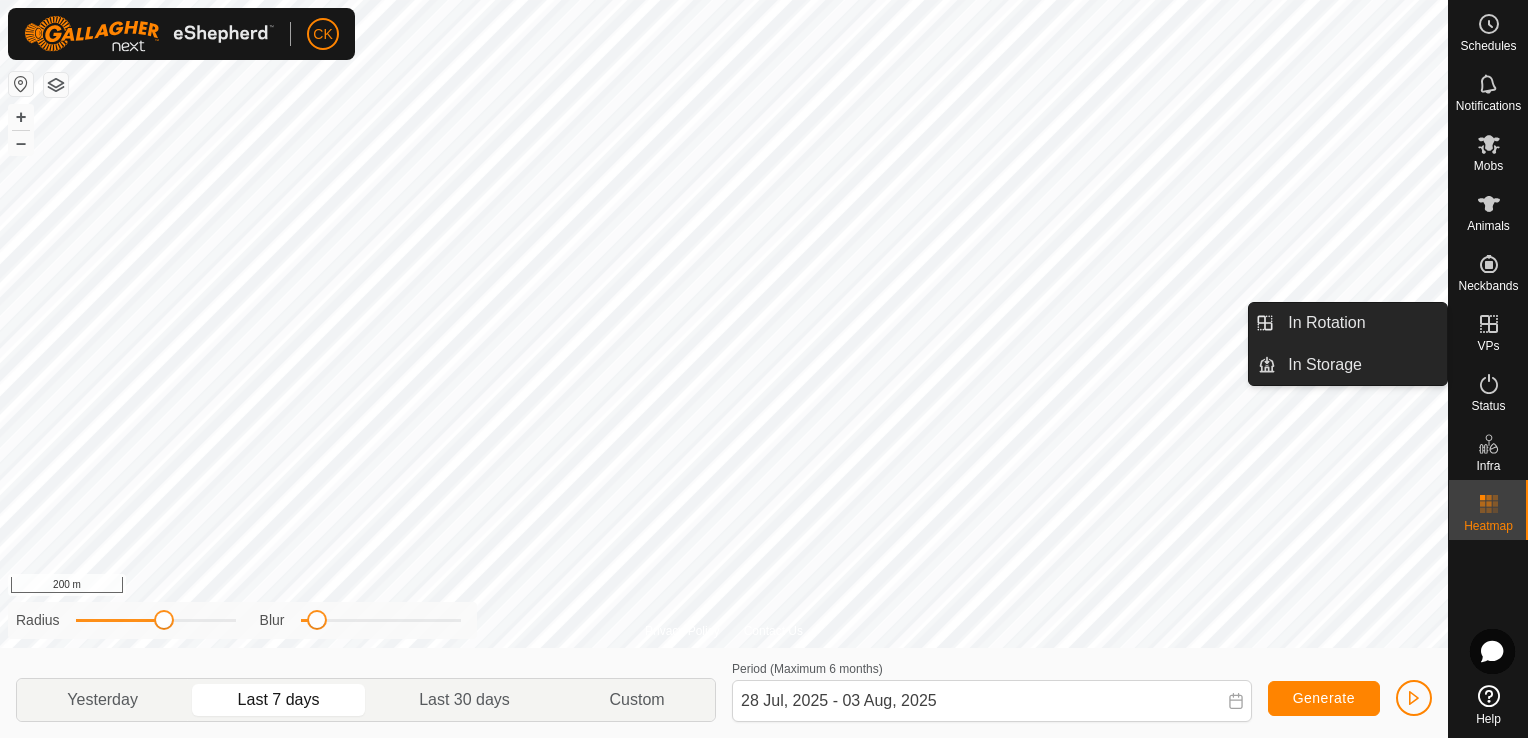 click 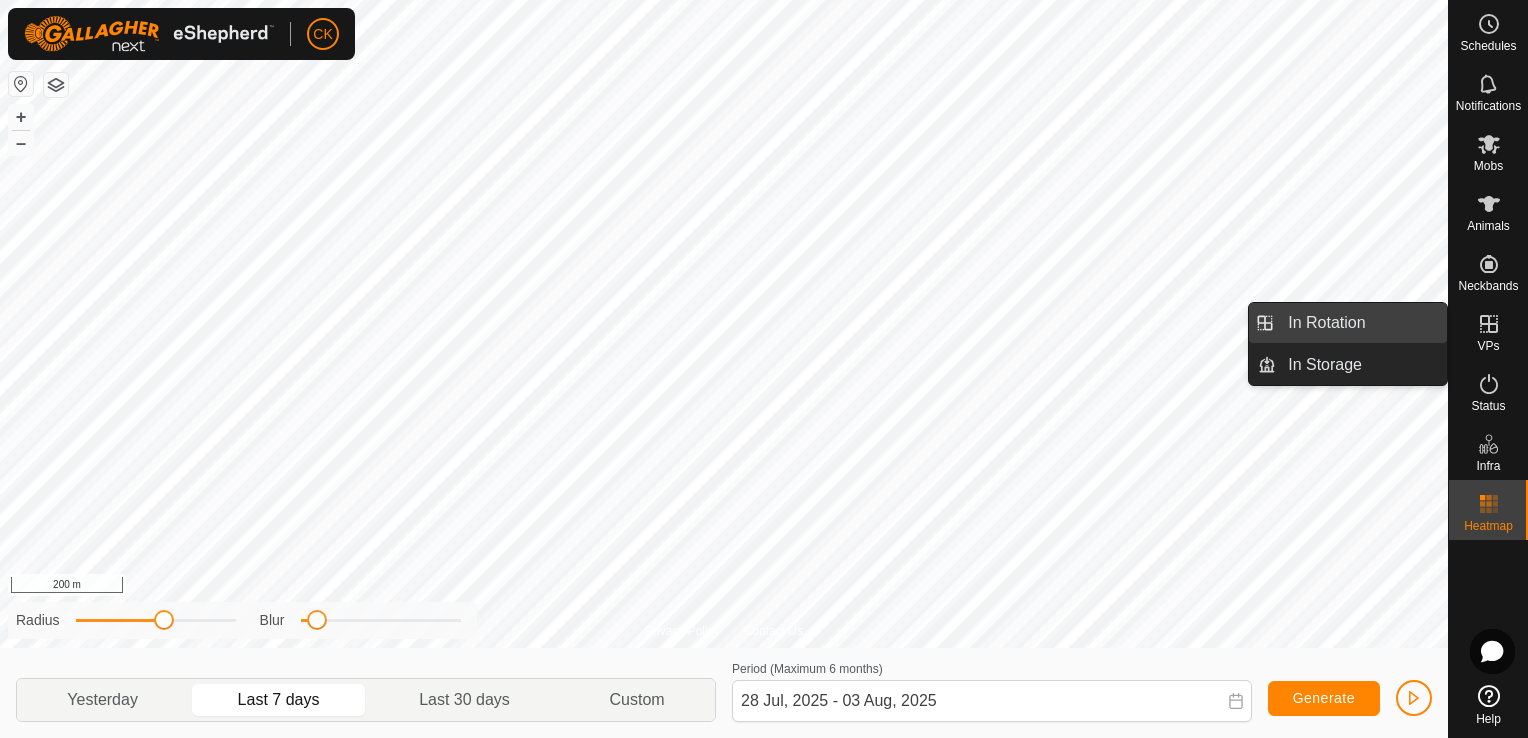 click on "In Rotation" at bounding box center [1361, 323] 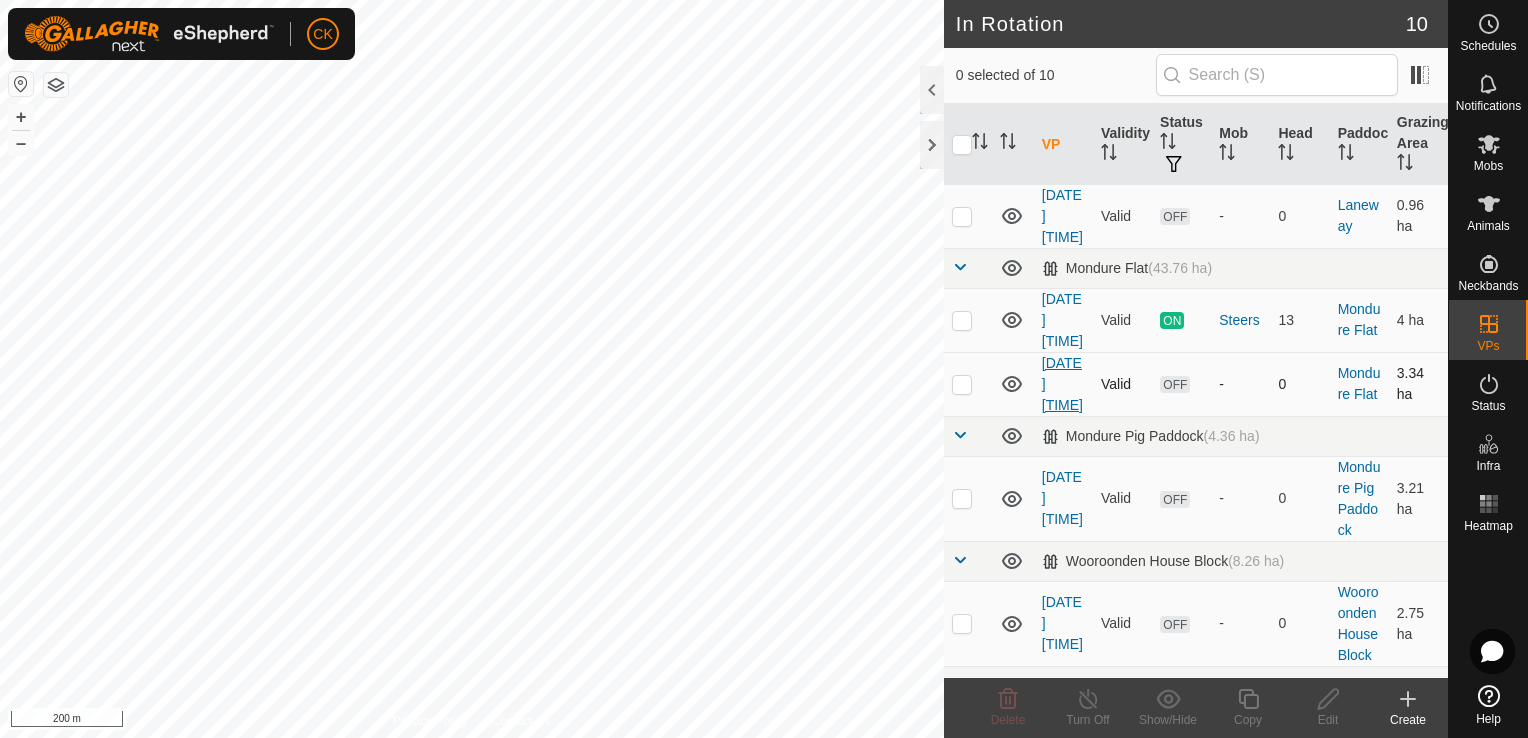 scroll, scrollTop: 300, scrollLeft: 0, axis: vertical 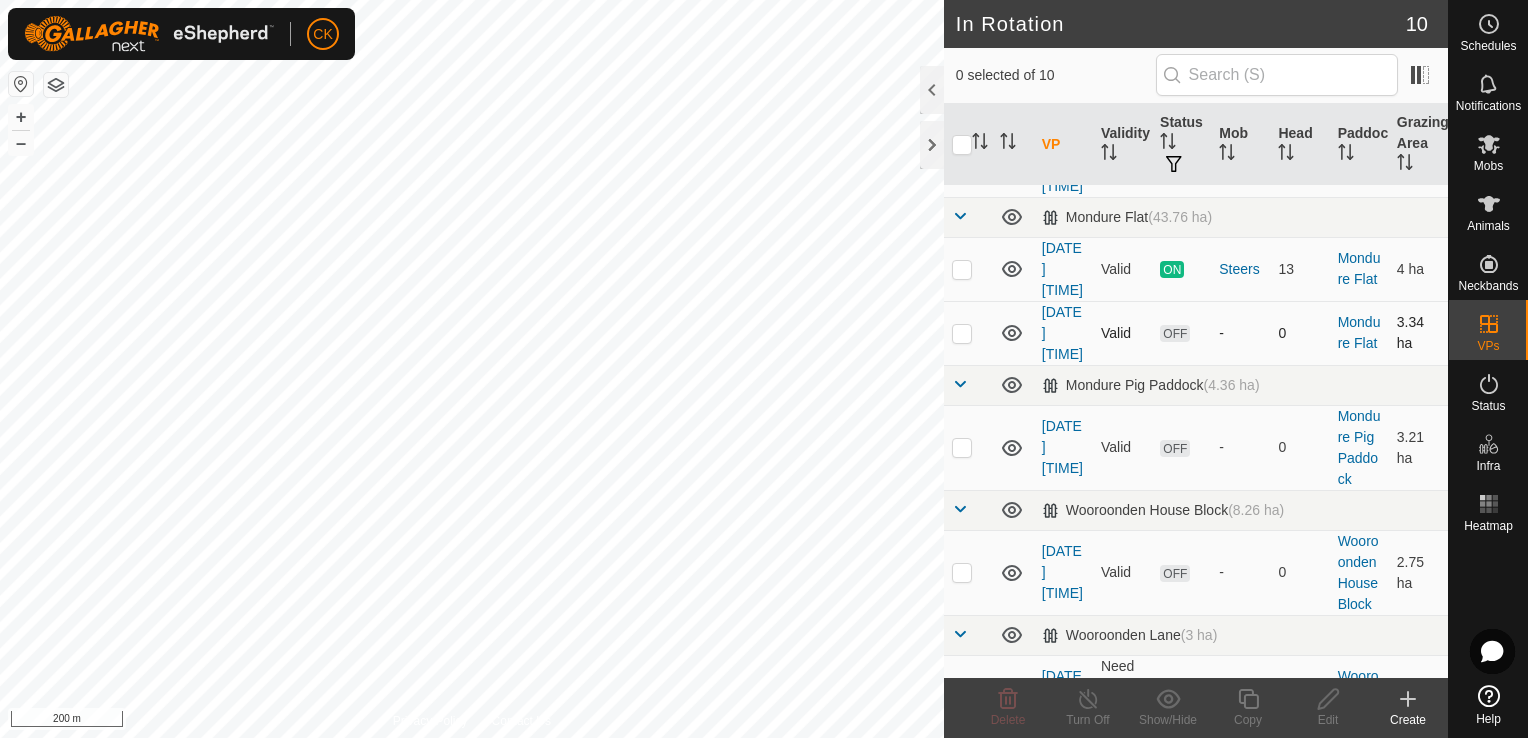 click at bounding box center (962, 333) 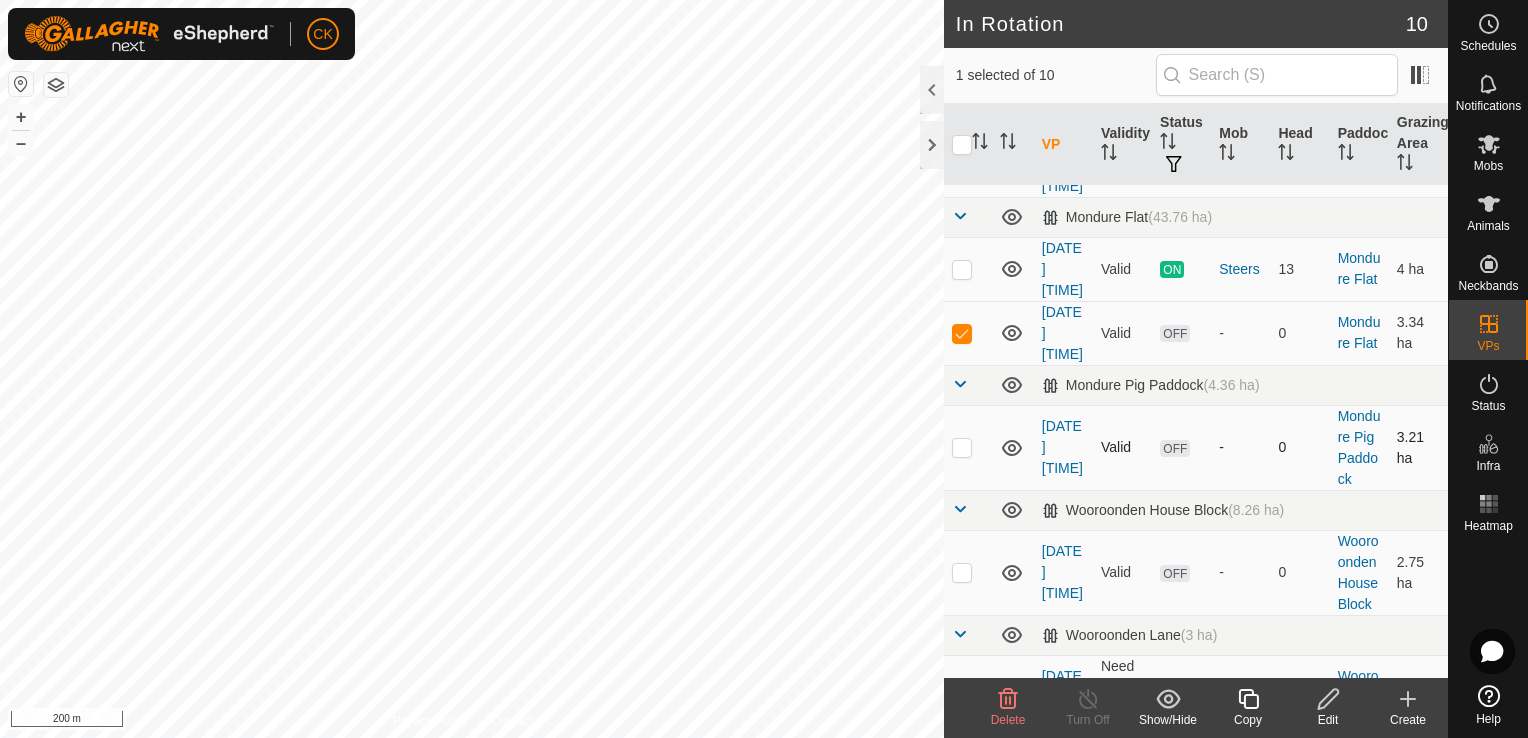 click at bounding box center [962, 447] 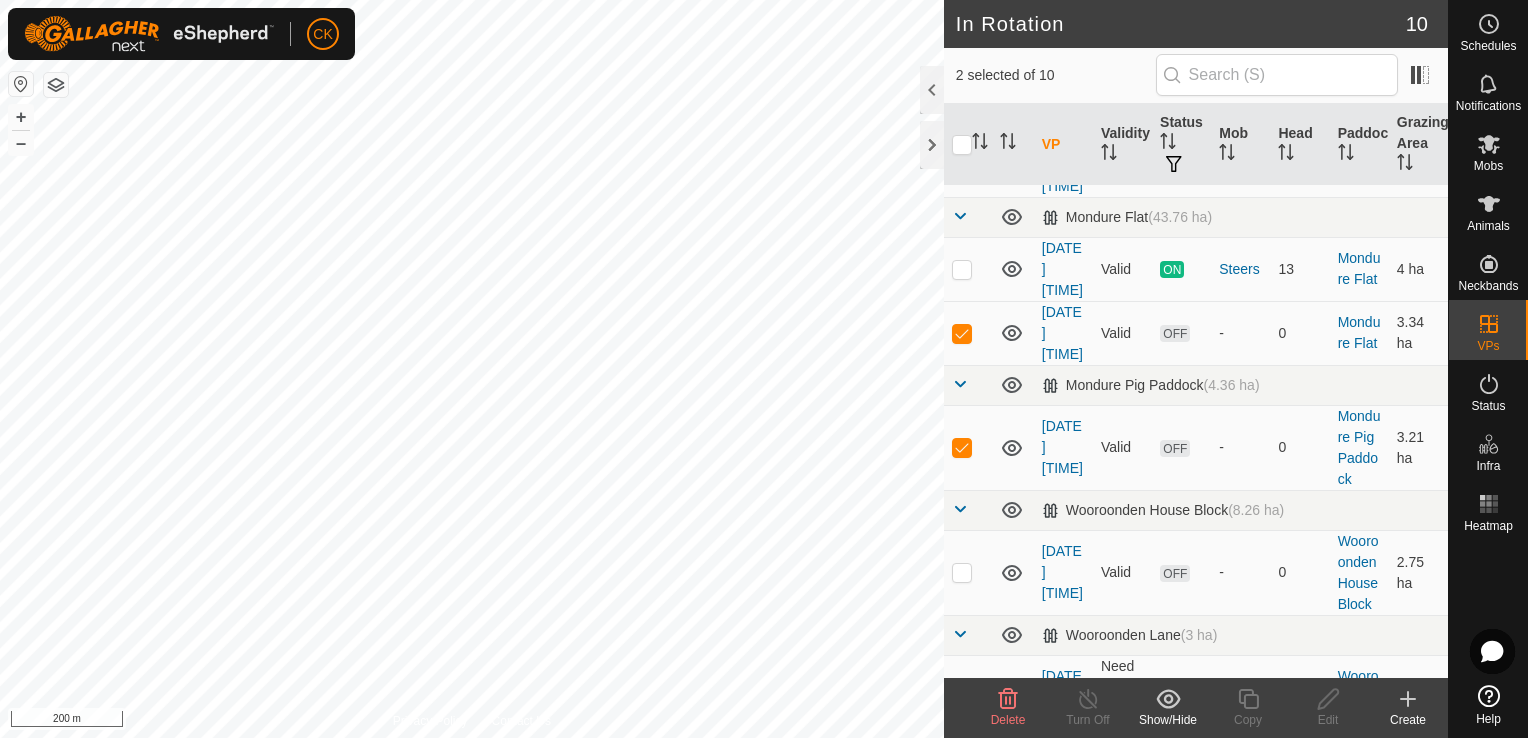 click 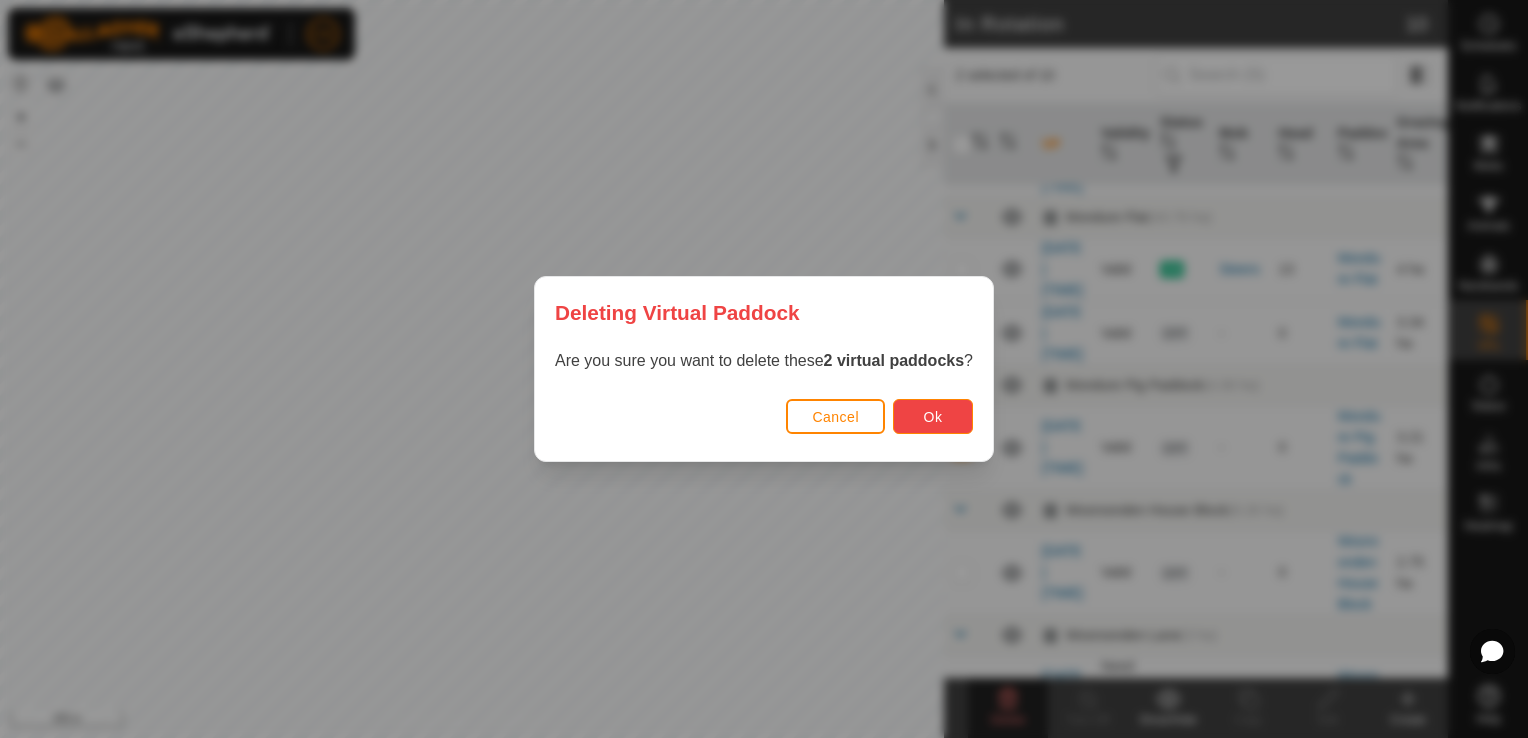 click on "Ok" at bounding box center [933, 417] 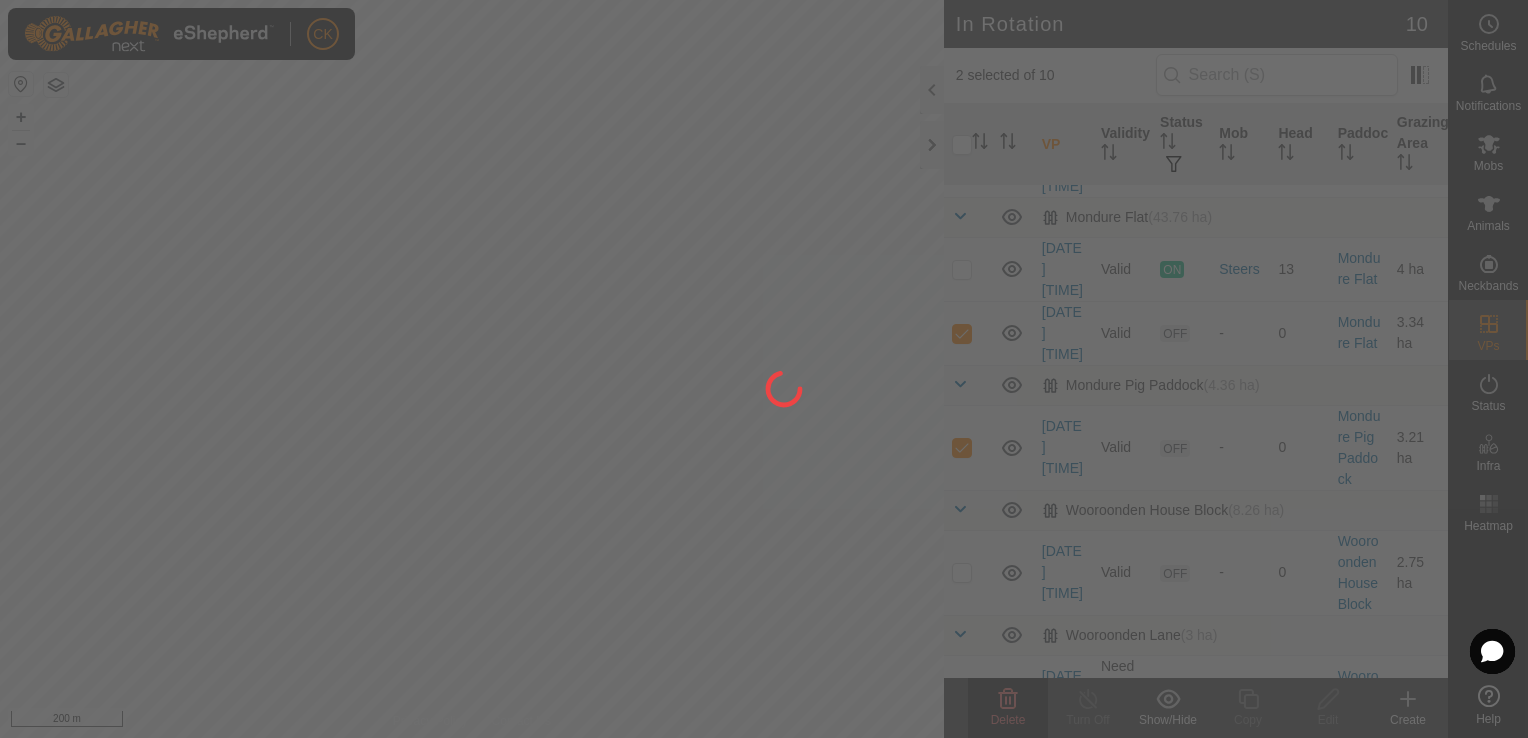 checkbox on "false" 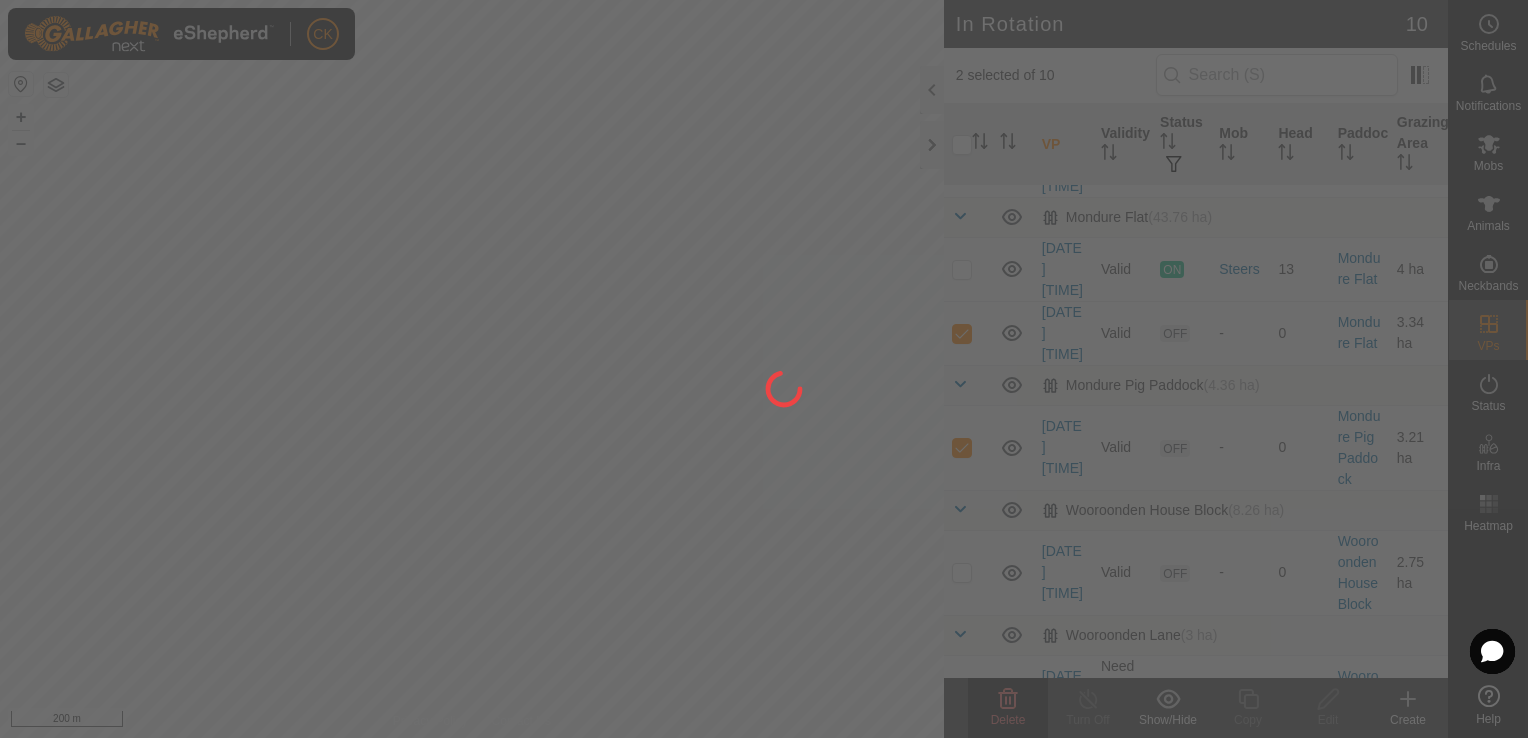 checkbox on "false" 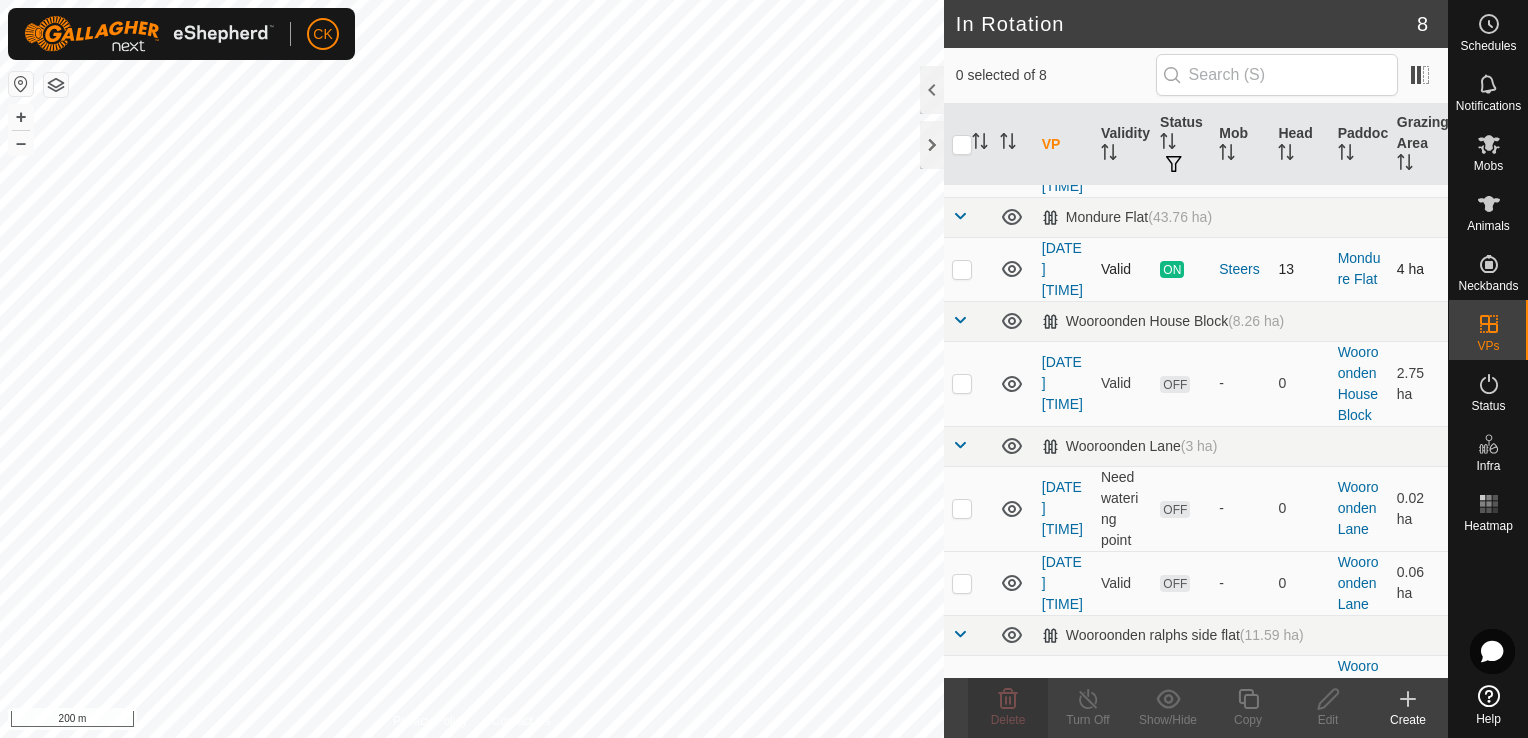 click at bounding box center [962, 269] 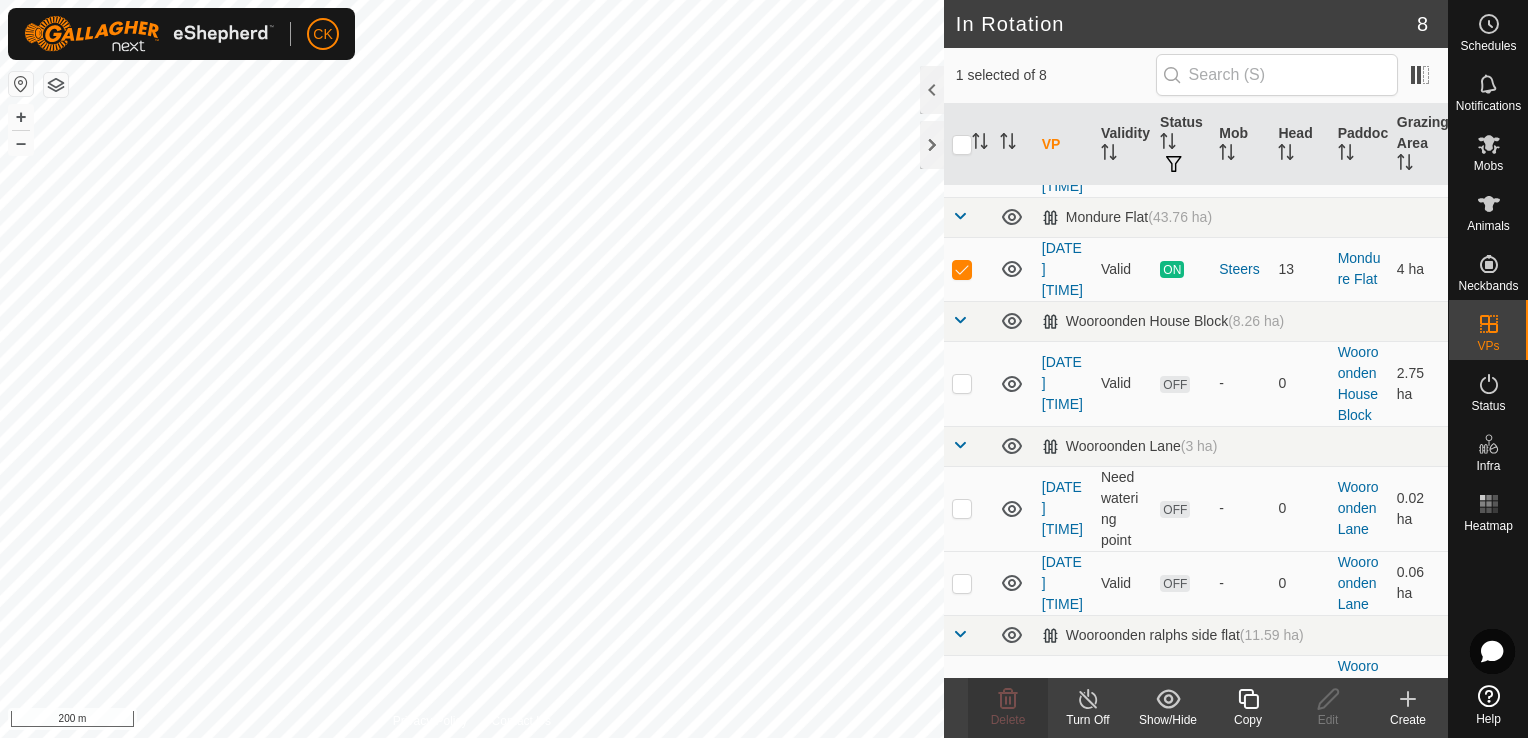 click 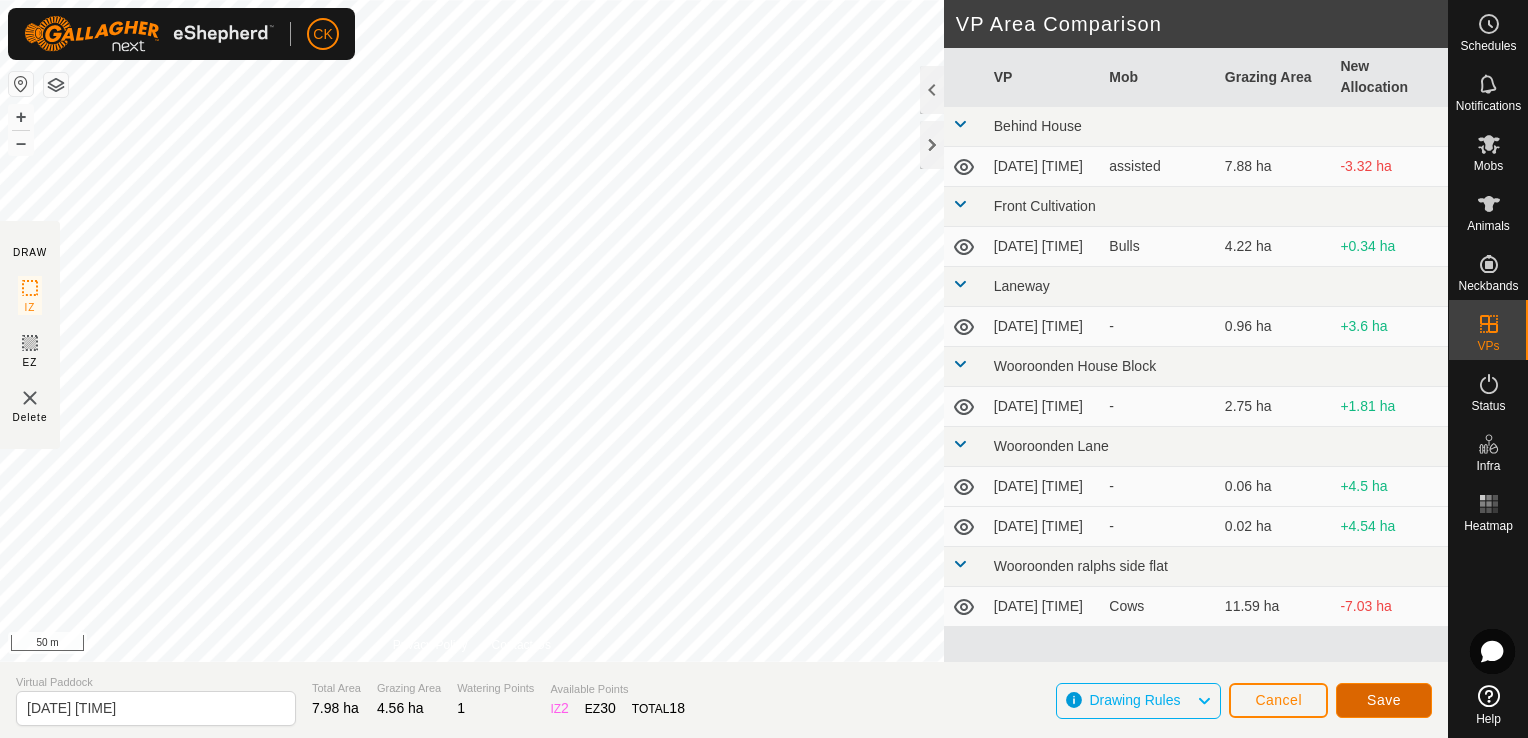 click on "Save" 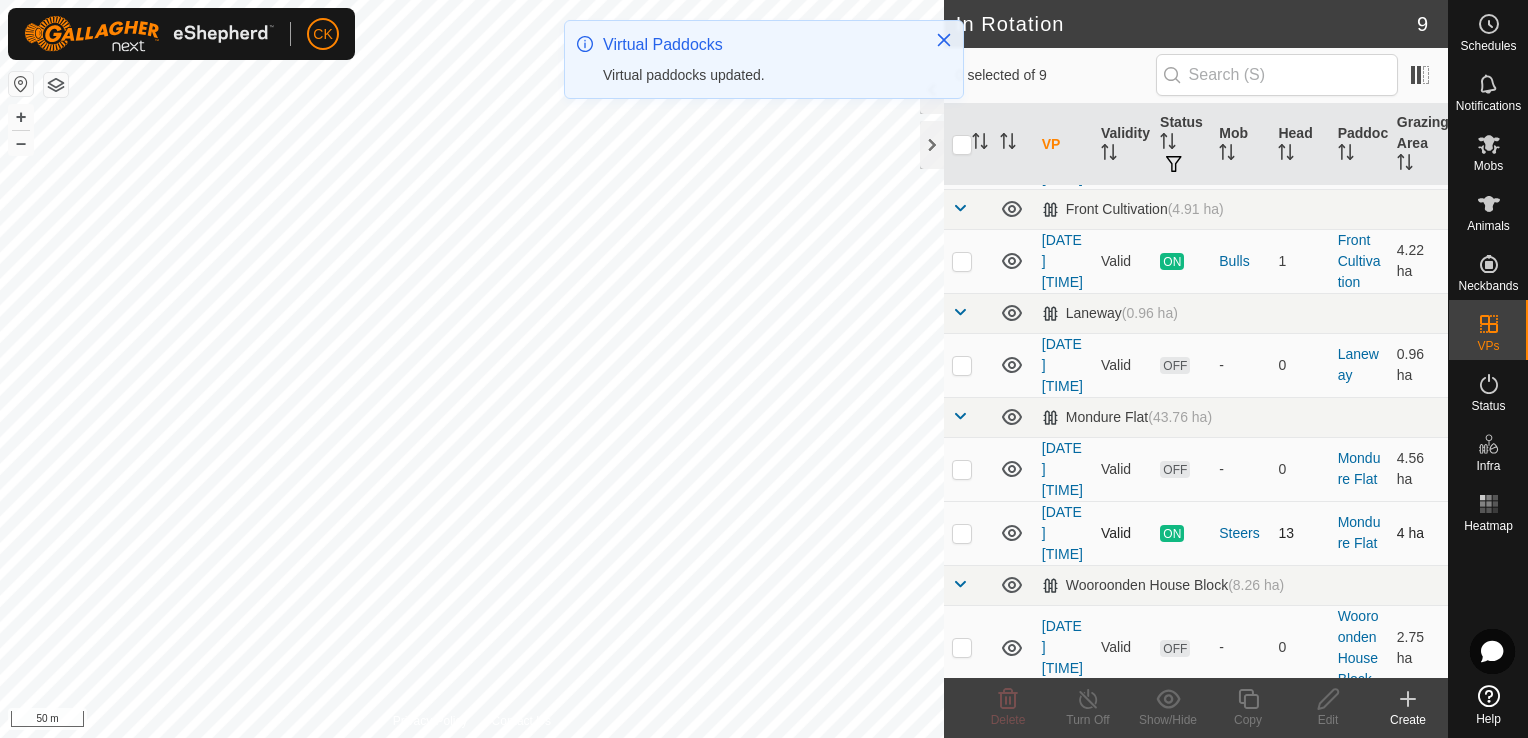 scroll, scrollTop: 200, scrollLeft: 0, axis: vertical 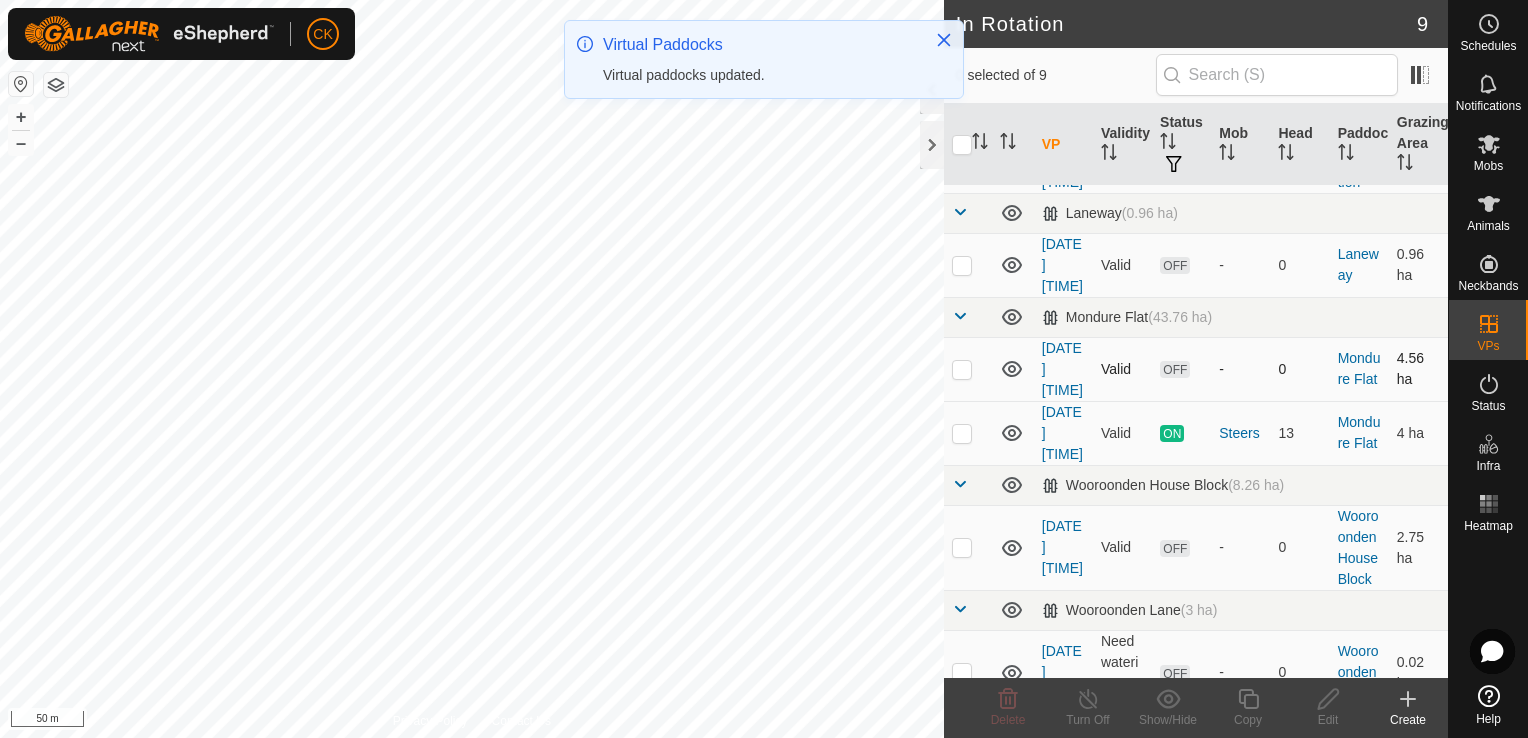 click at bounding box center (962, 369) 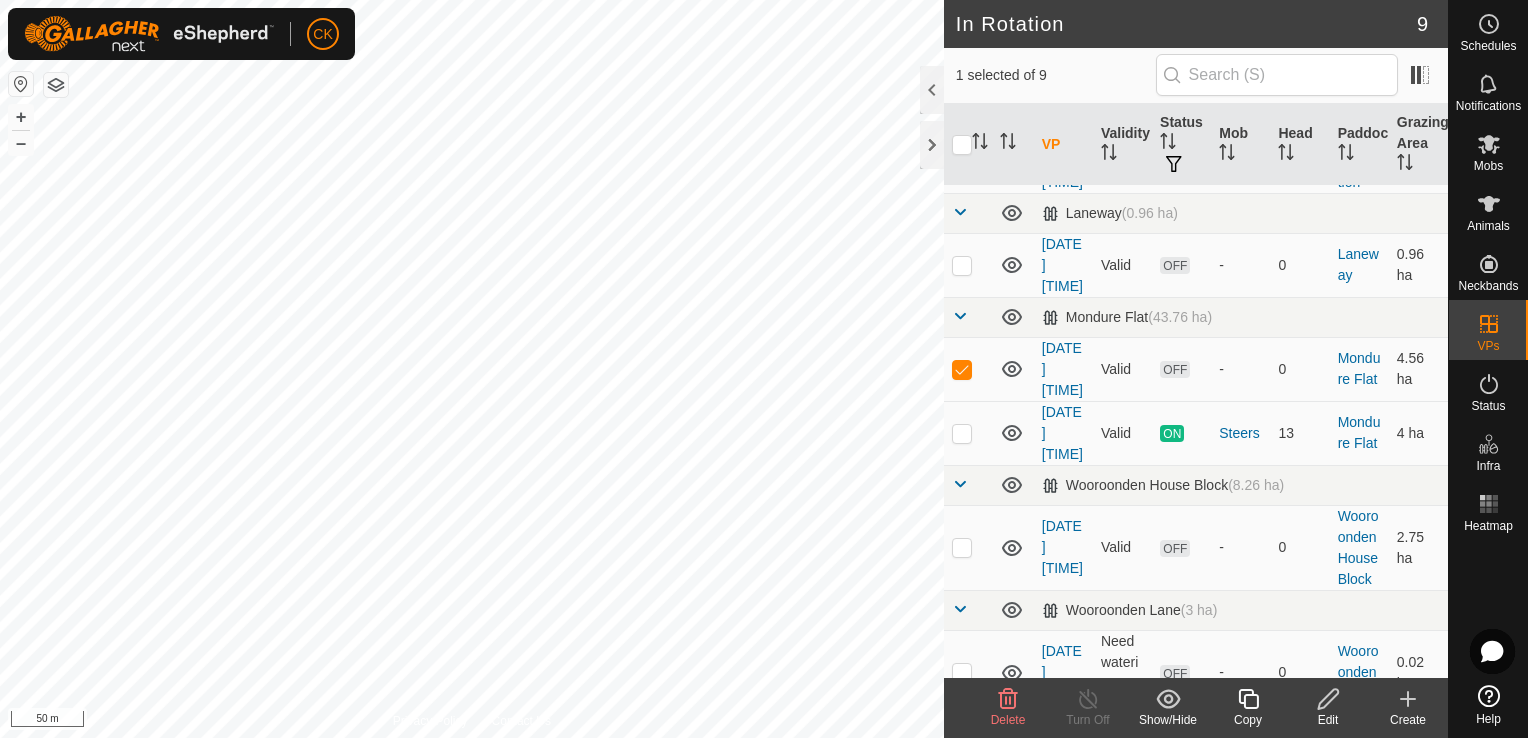 click 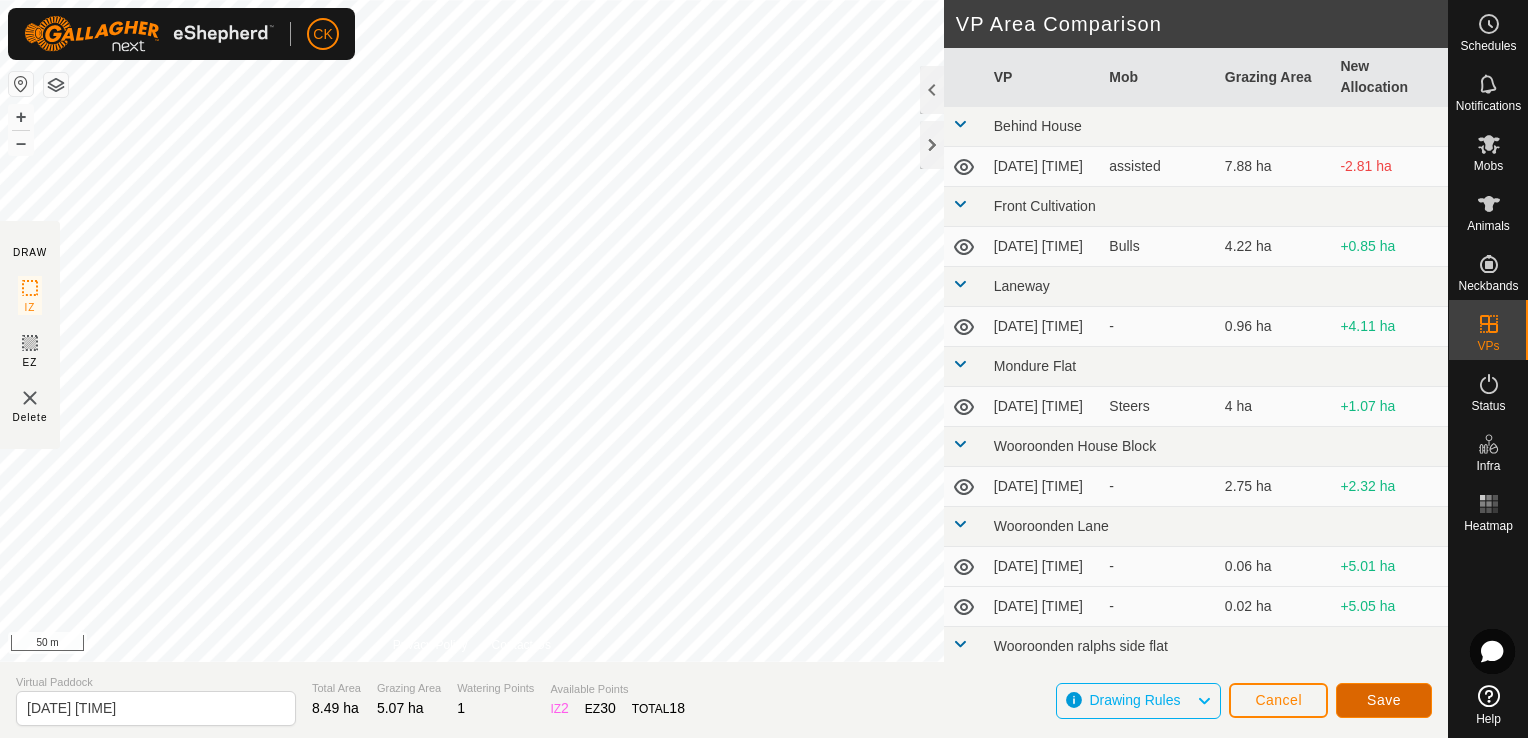 click on "Save" 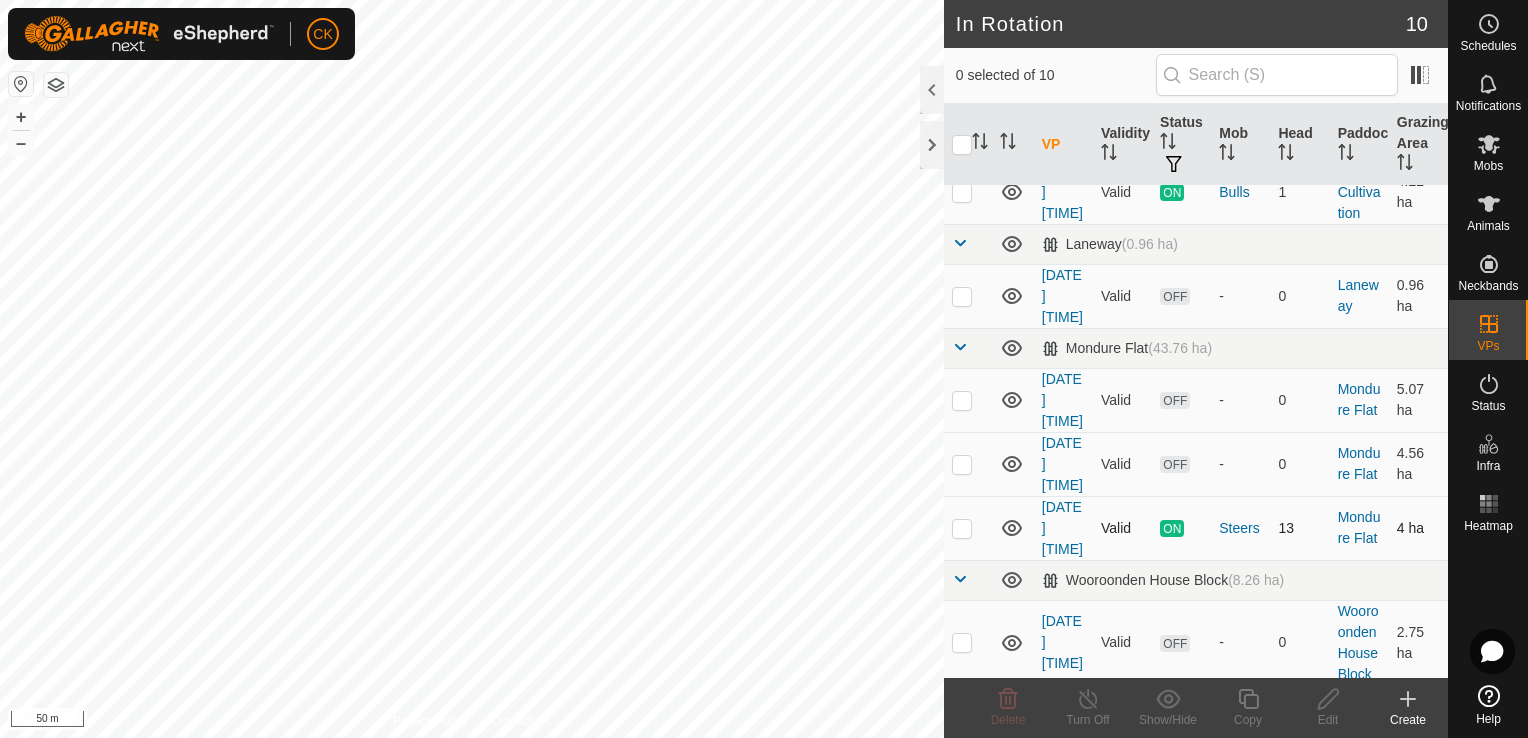 scroll, scrollTop: 200, scrollLeft: 0, axis: vertical 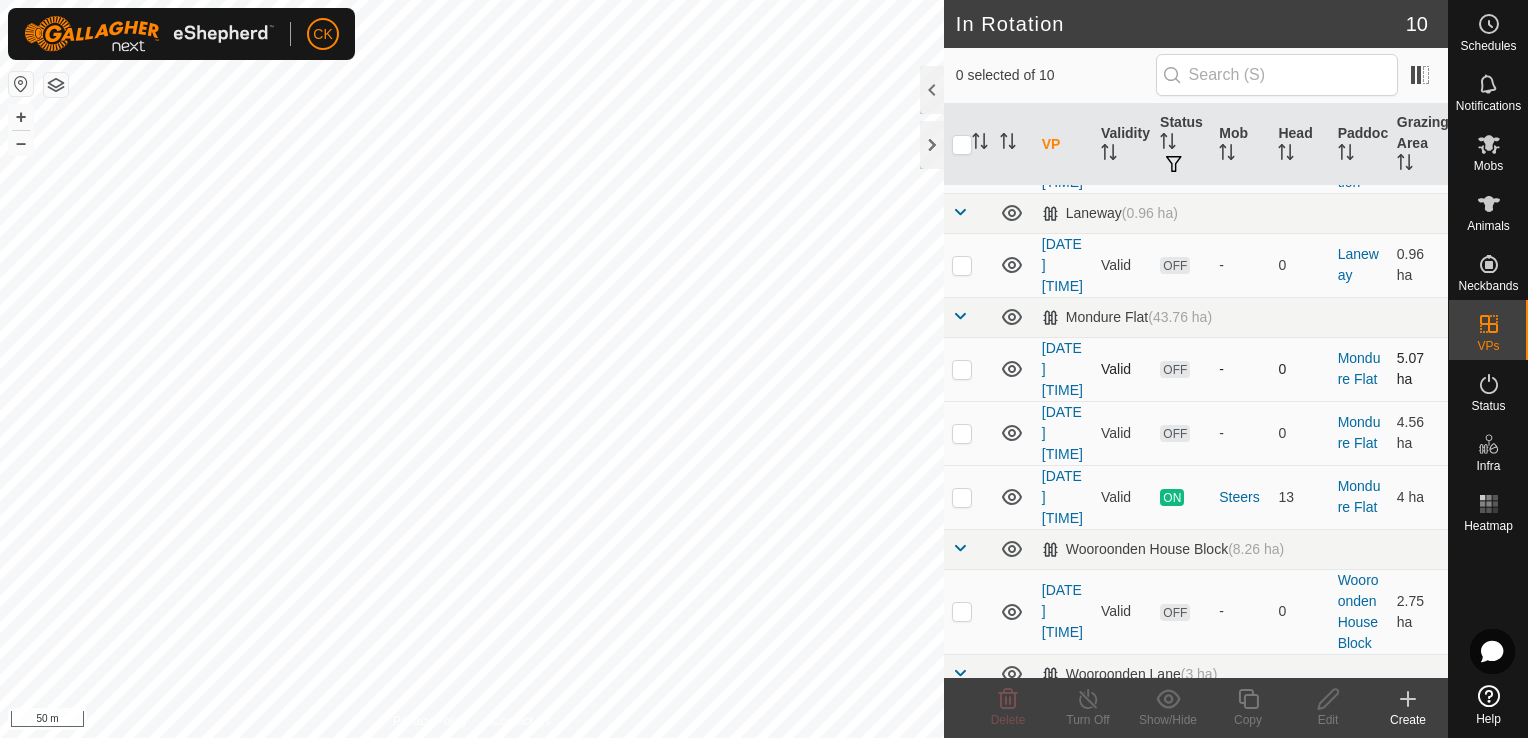 click at bounding box center (962, 369) 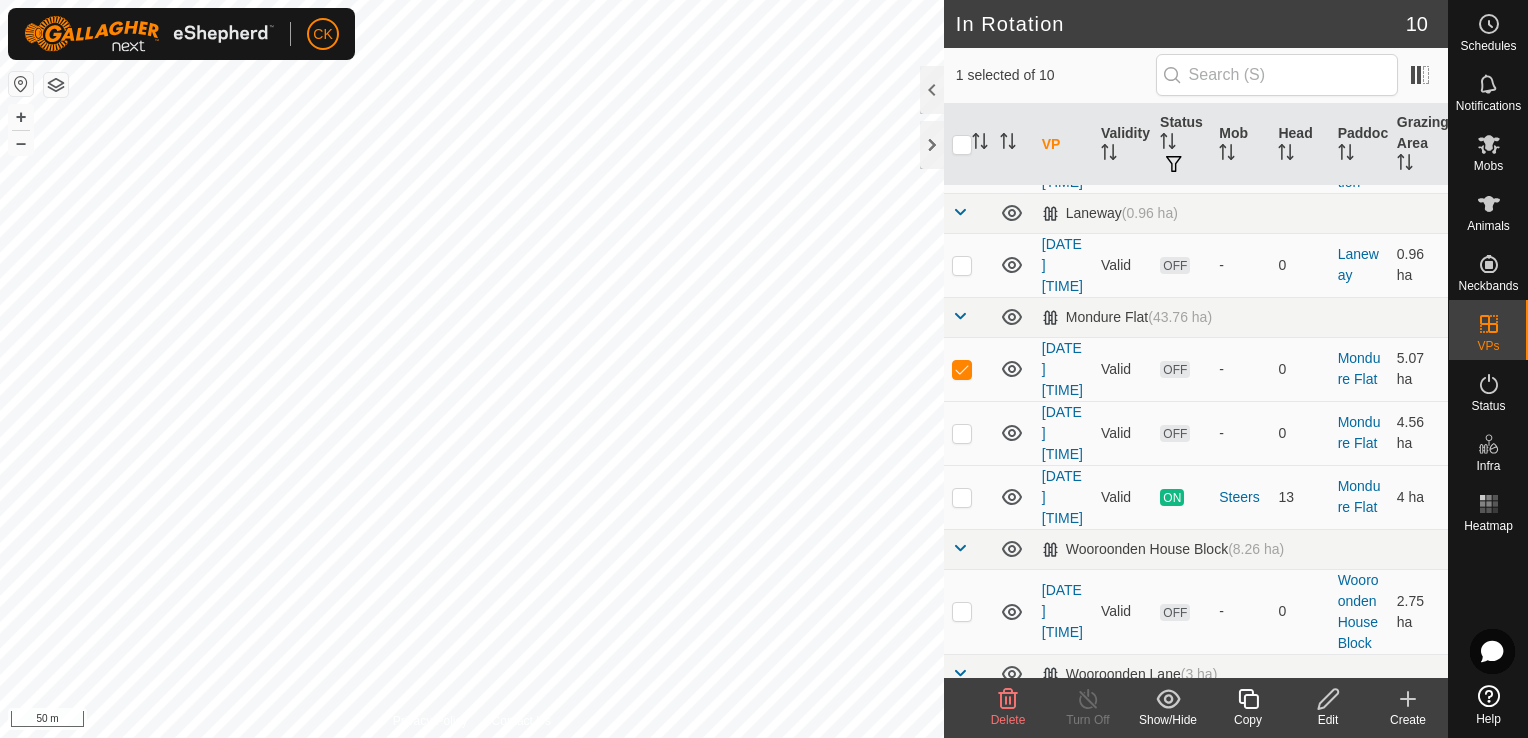 click 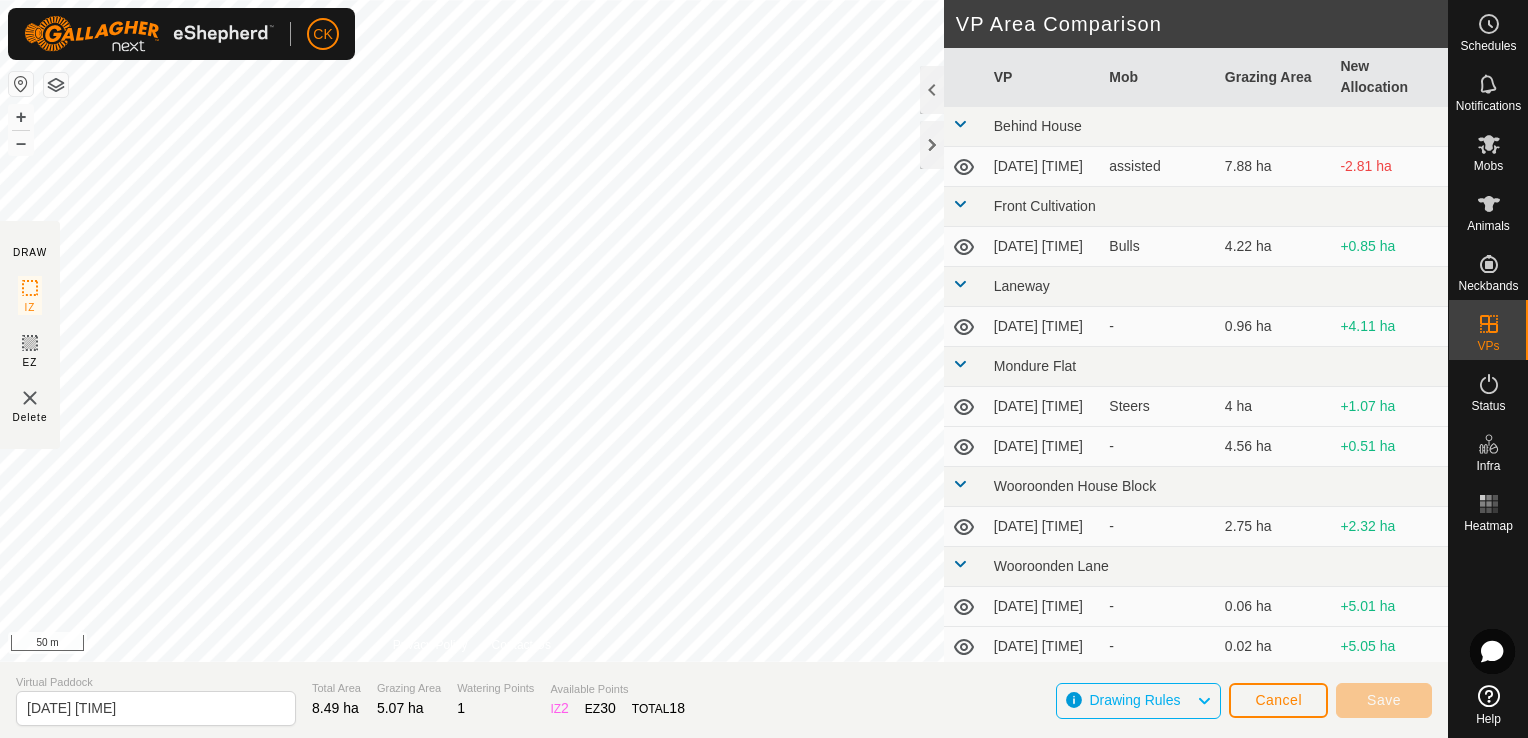 type on "[DATE] [TIME]" 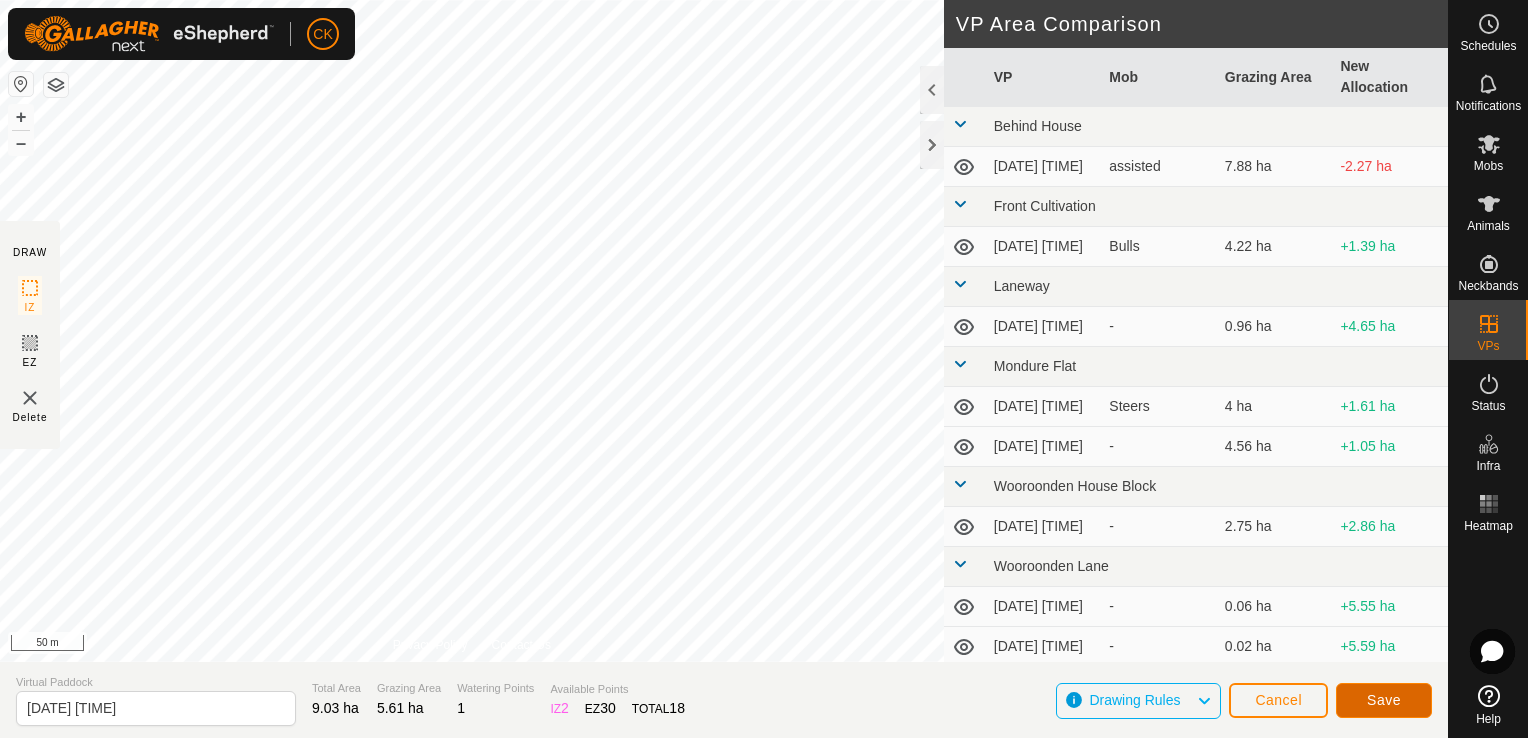 click on "Save" 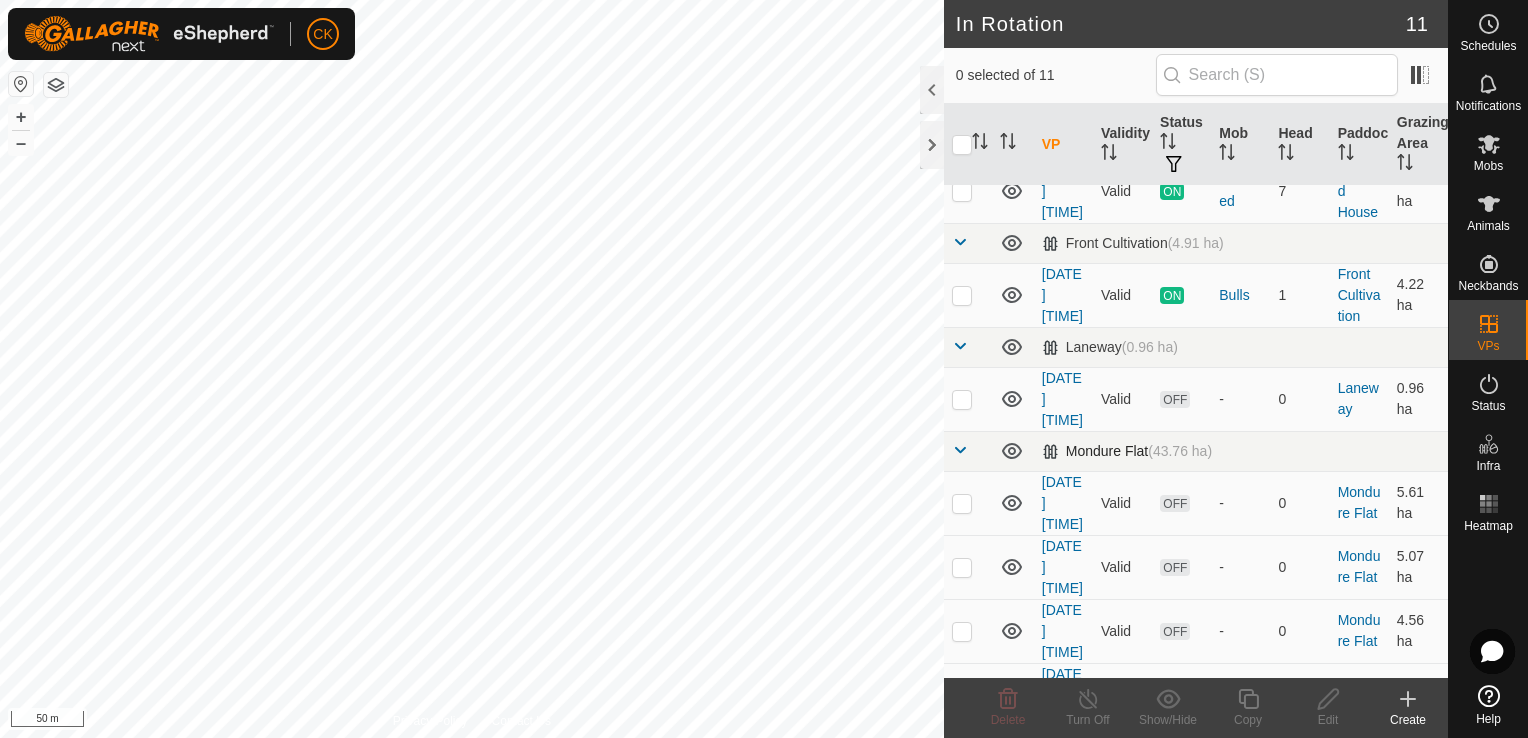 scroll, scrollTop: 100, scrollLeft: 0, axis: vertical 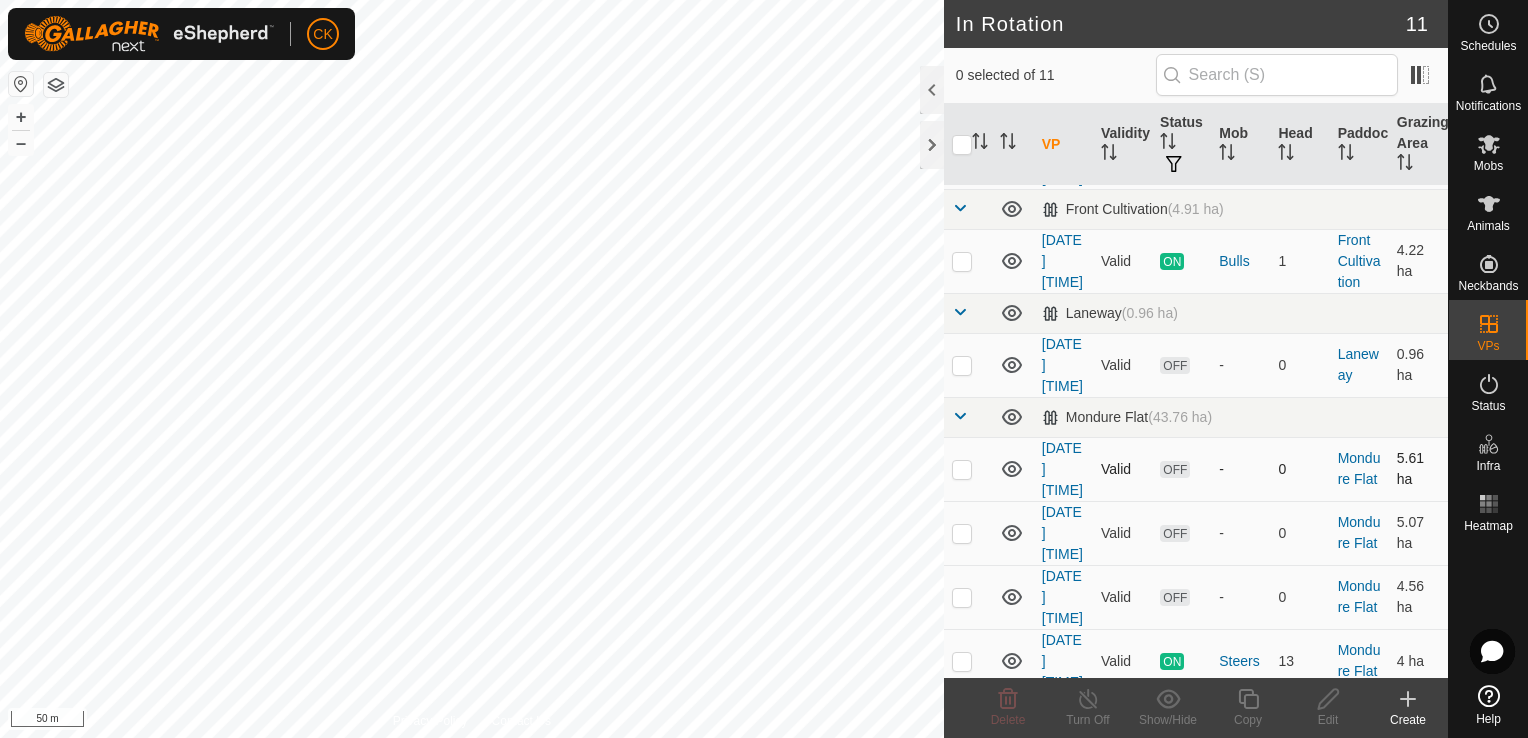 click at bounding box center (962, 469) 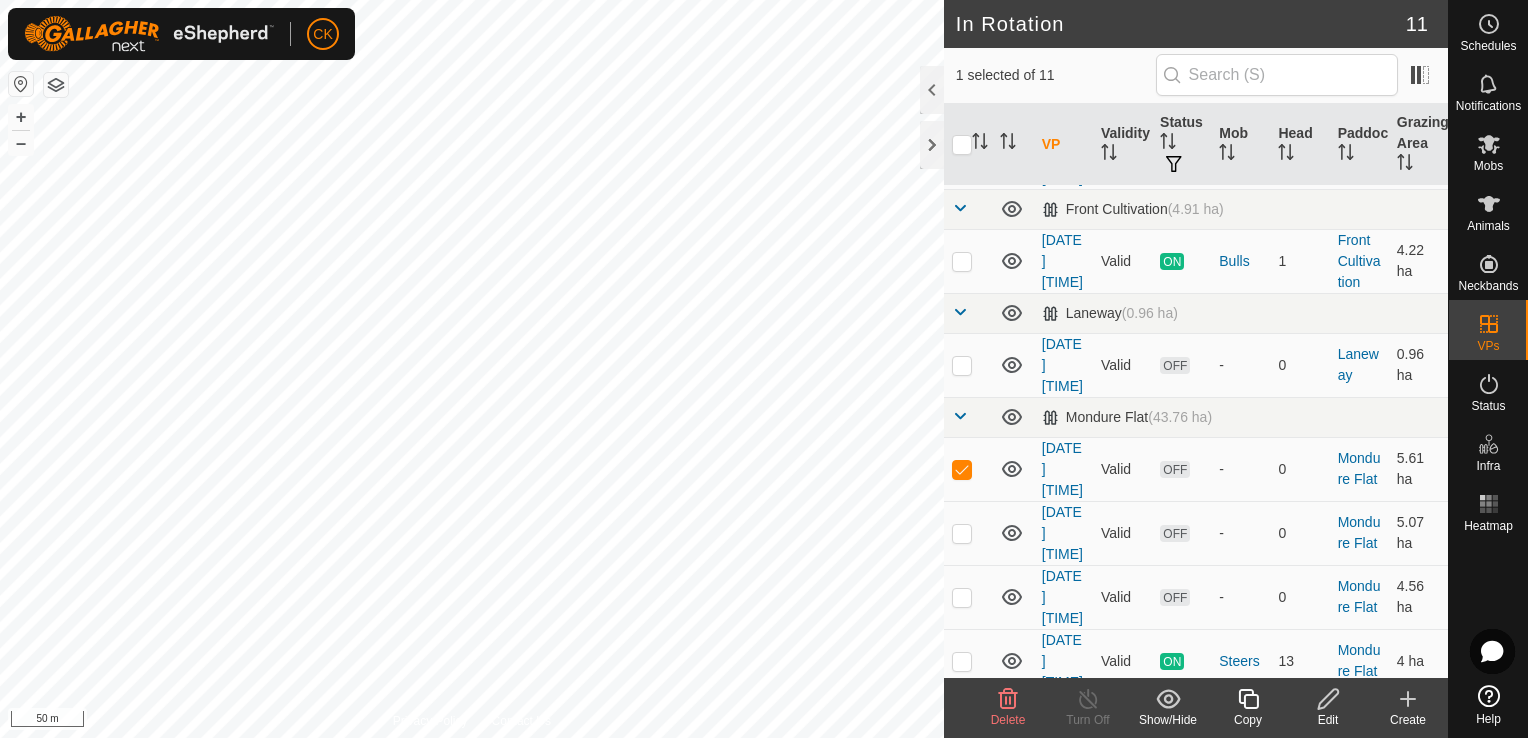 click 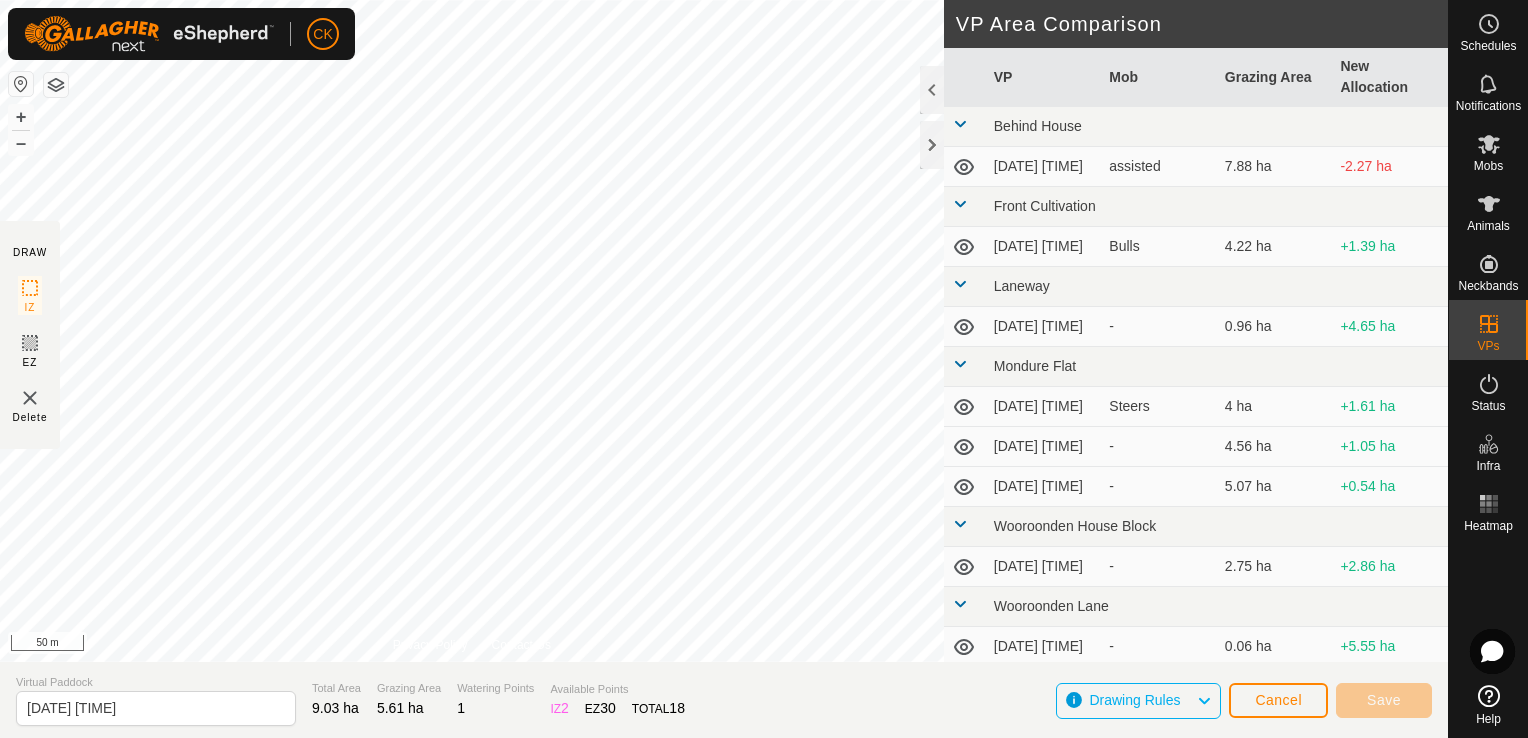 type on "[DATE] [TIME]" 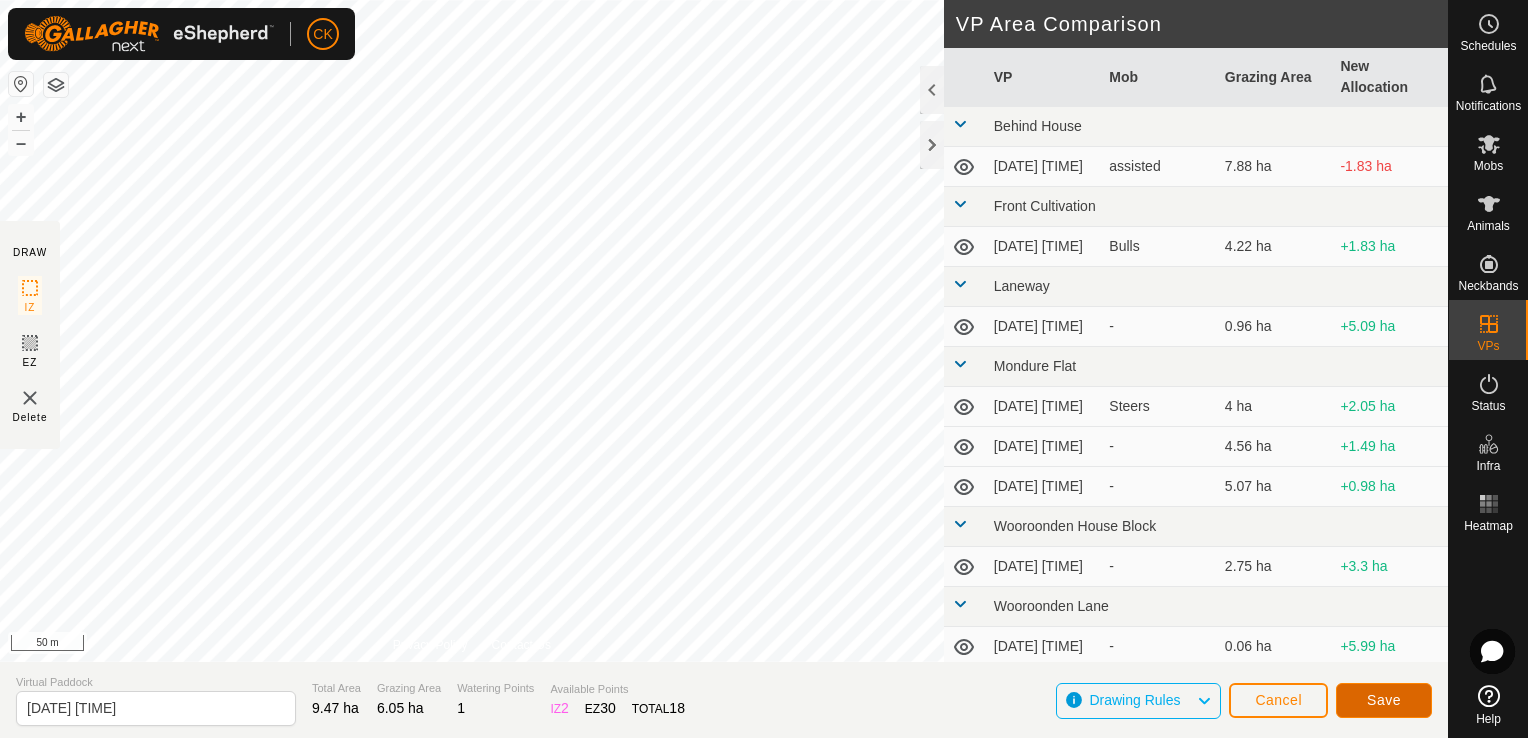 click on "Save" 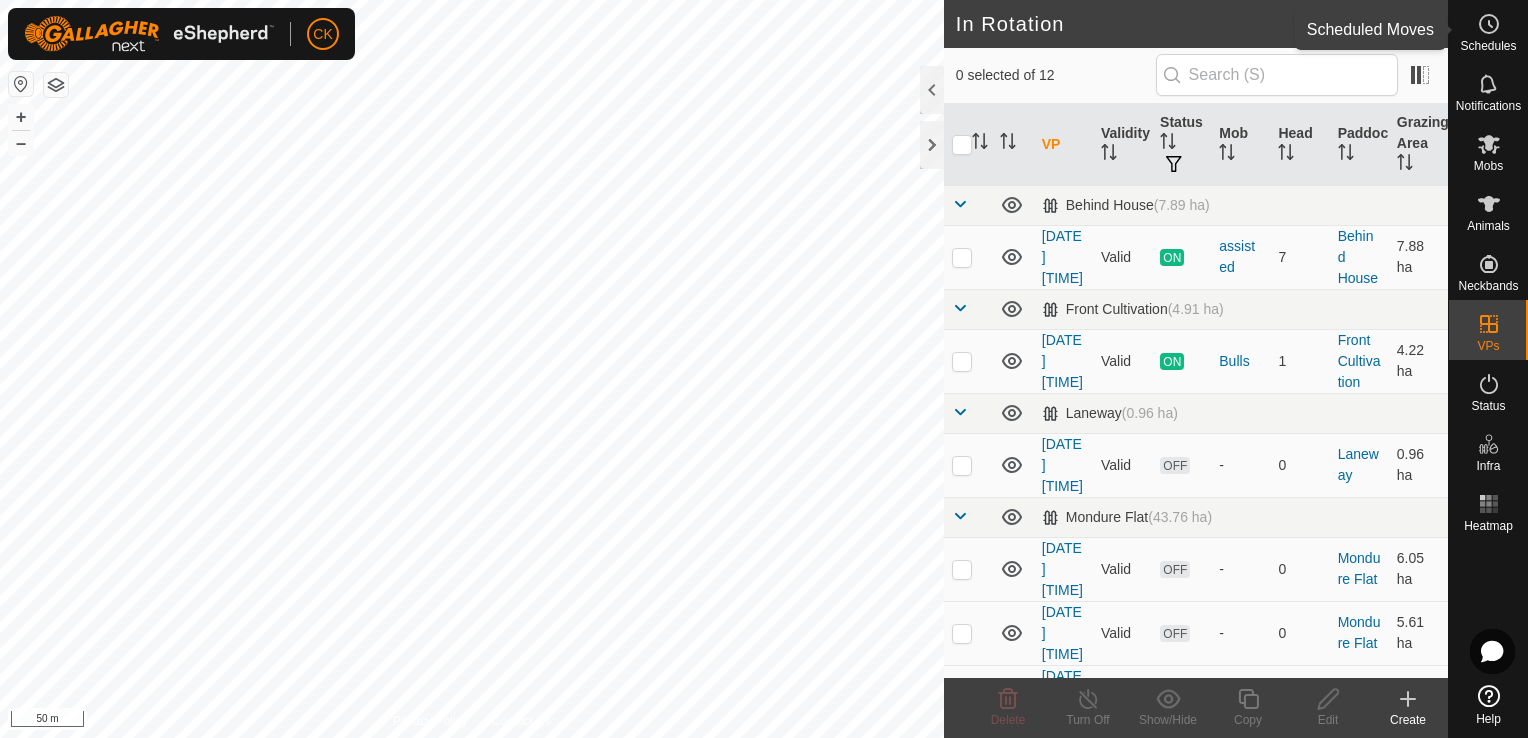 click 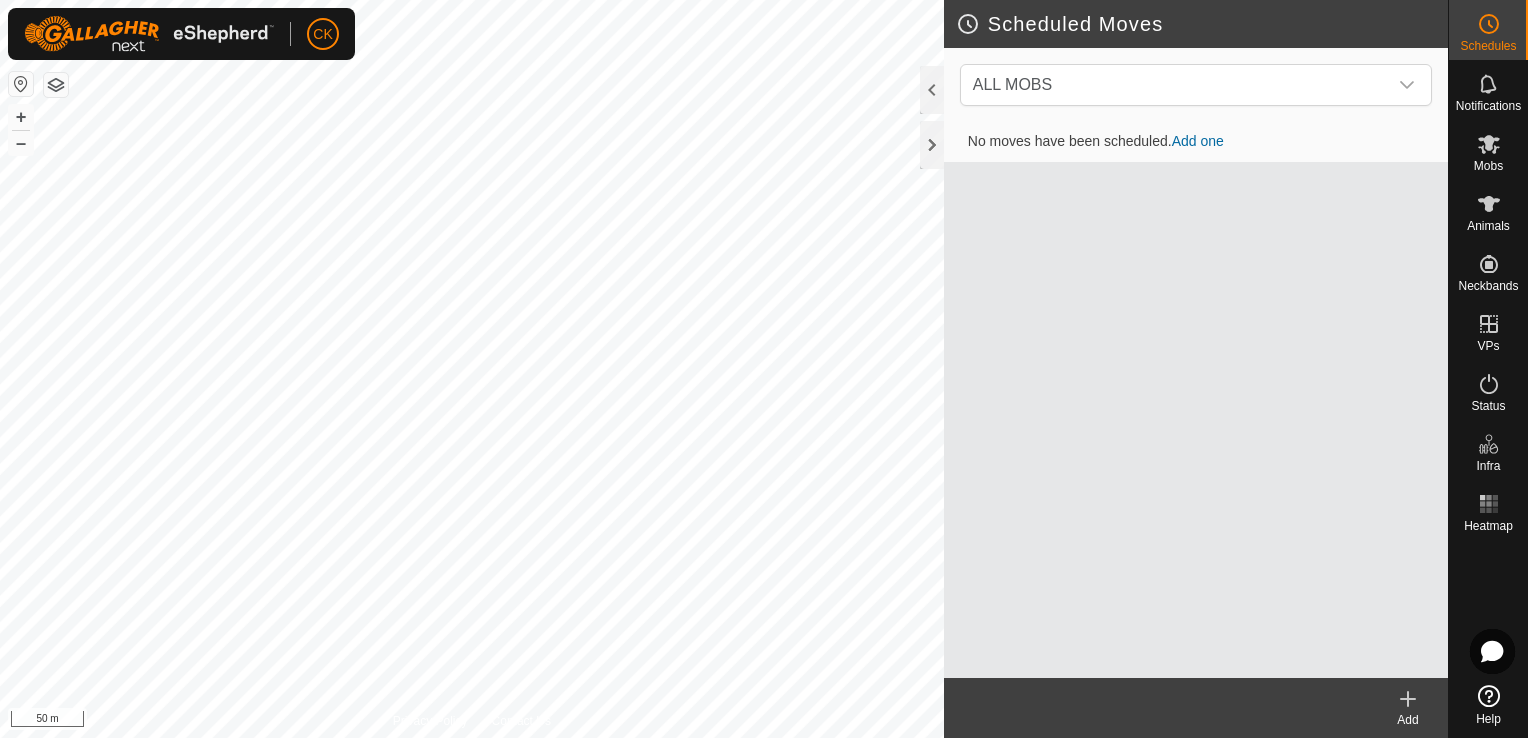 click 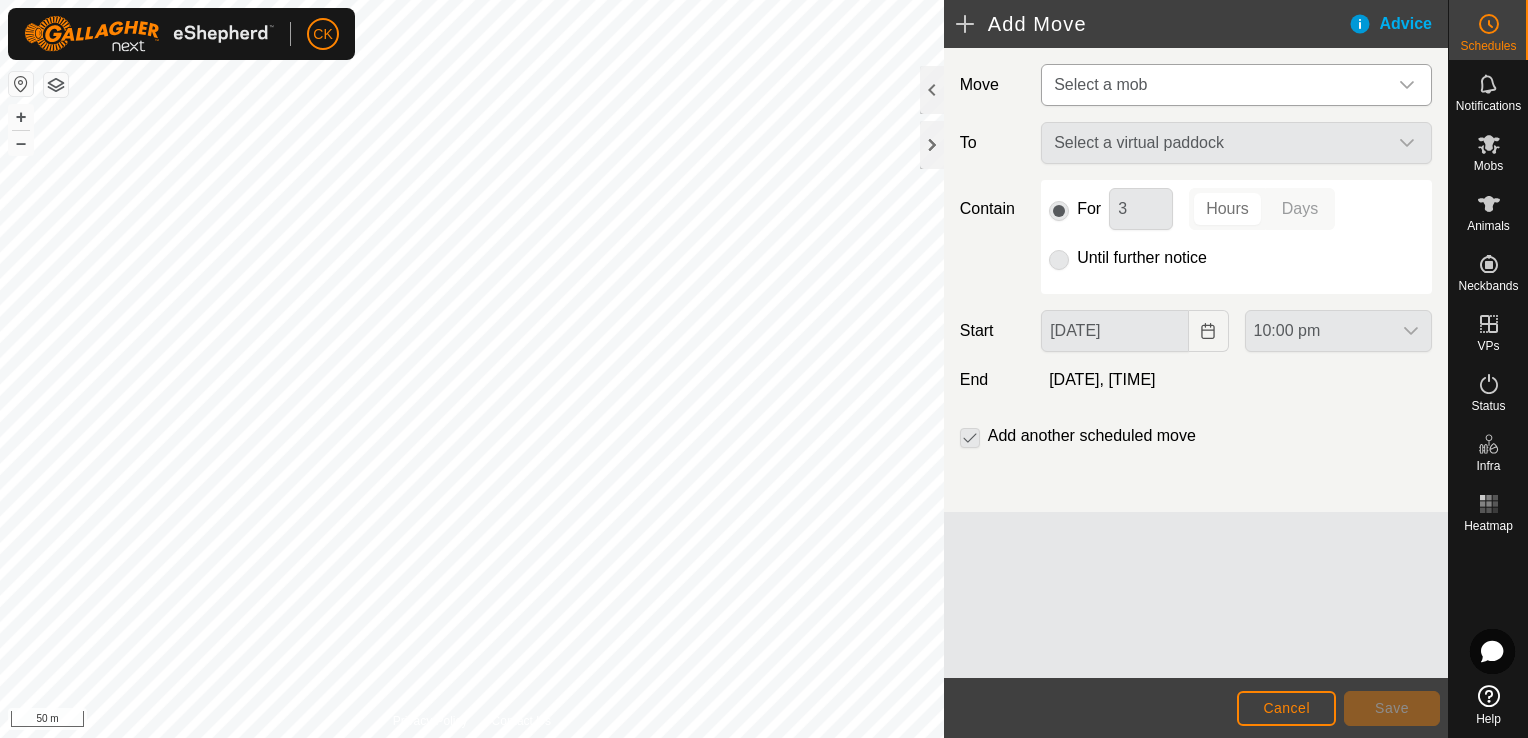 click 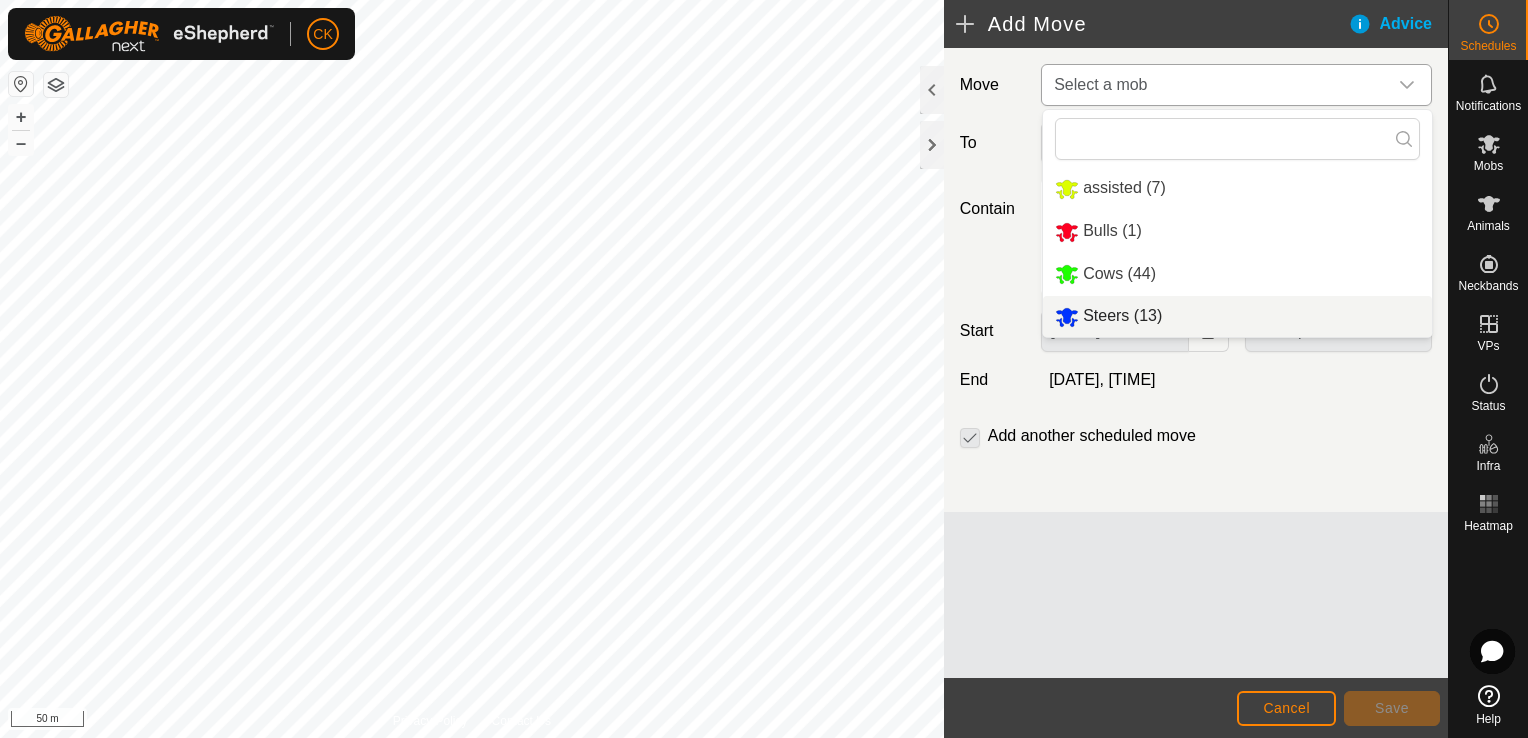 click on "Steers (13)" at bounding box center (1237, 316) 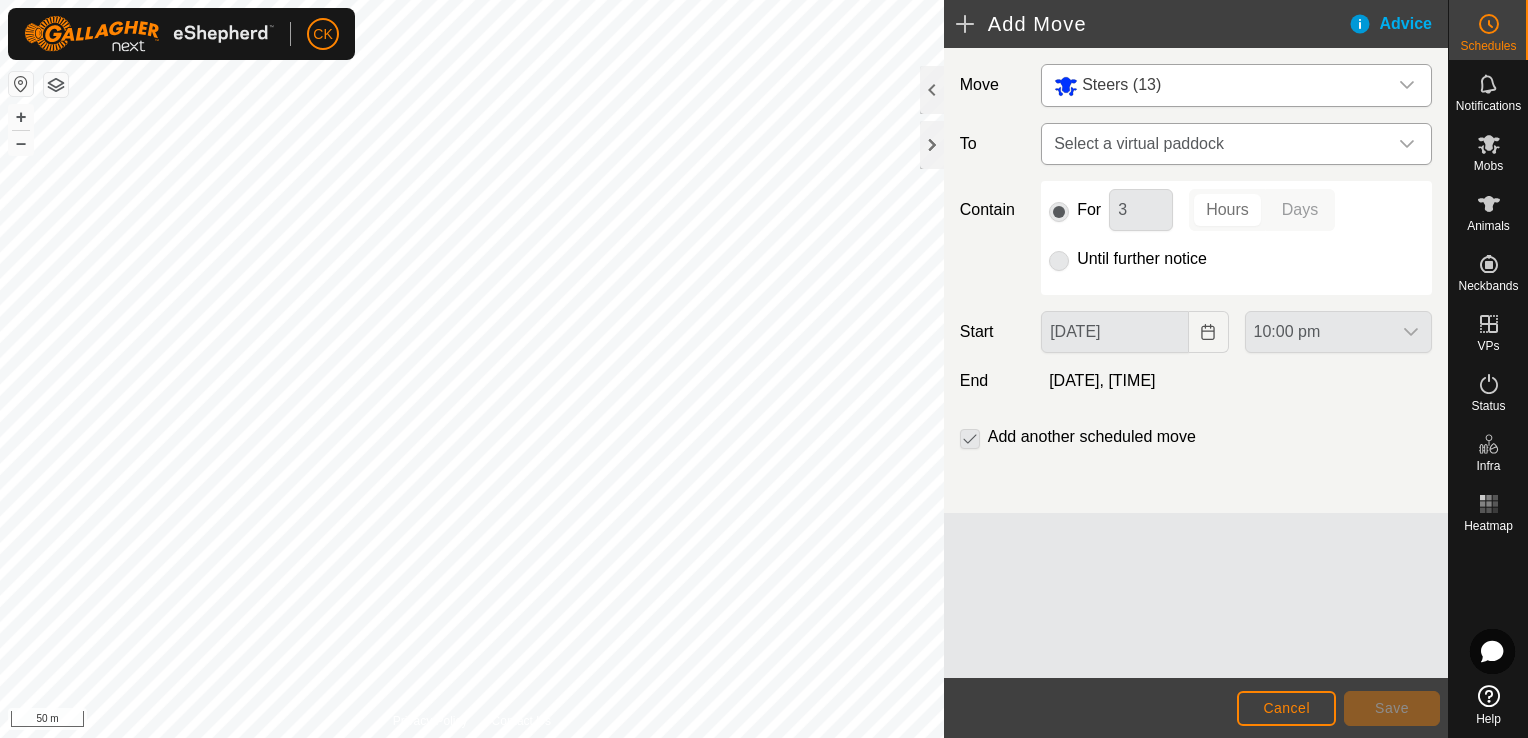 click 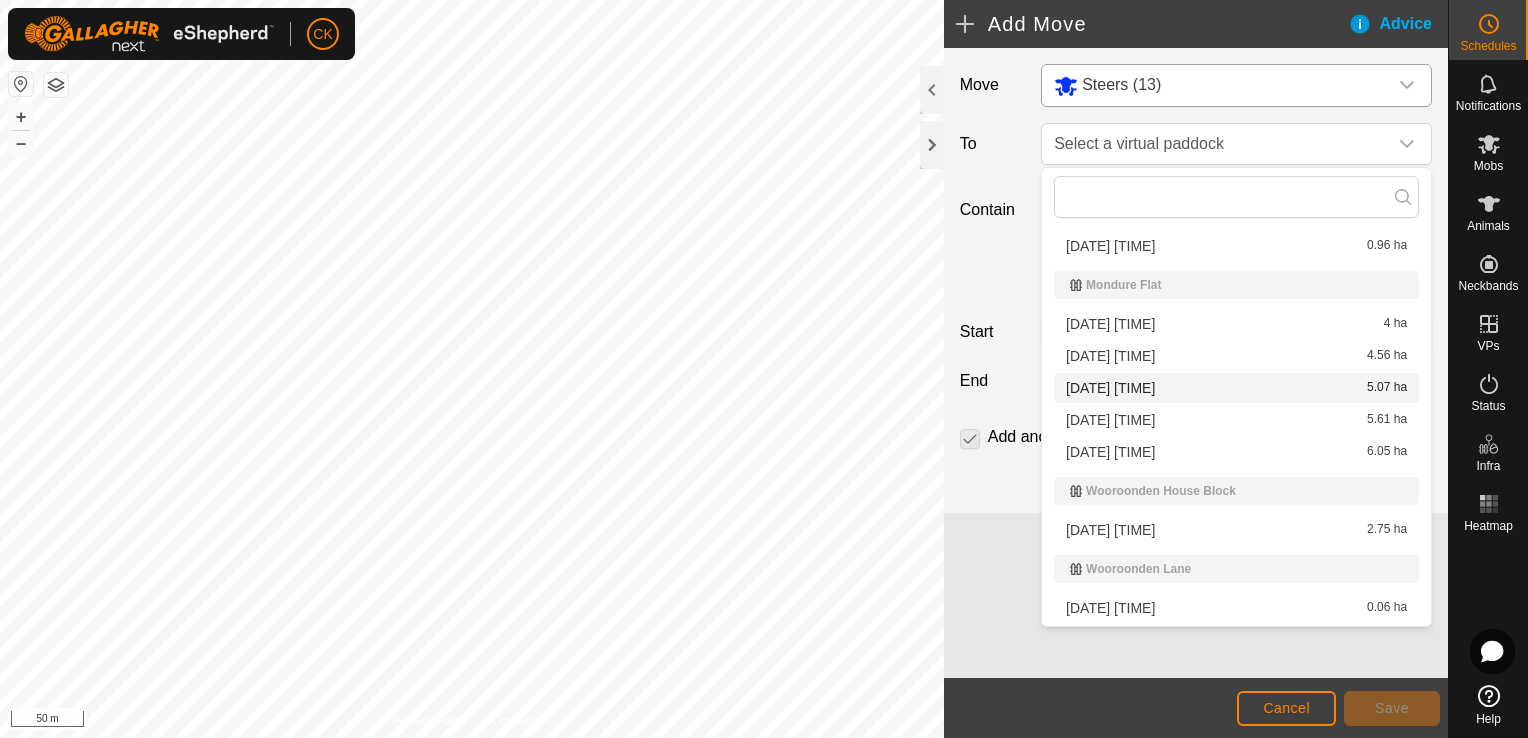 scroll, scrollTop: 200, scrollLeft: 0, axis: vertical 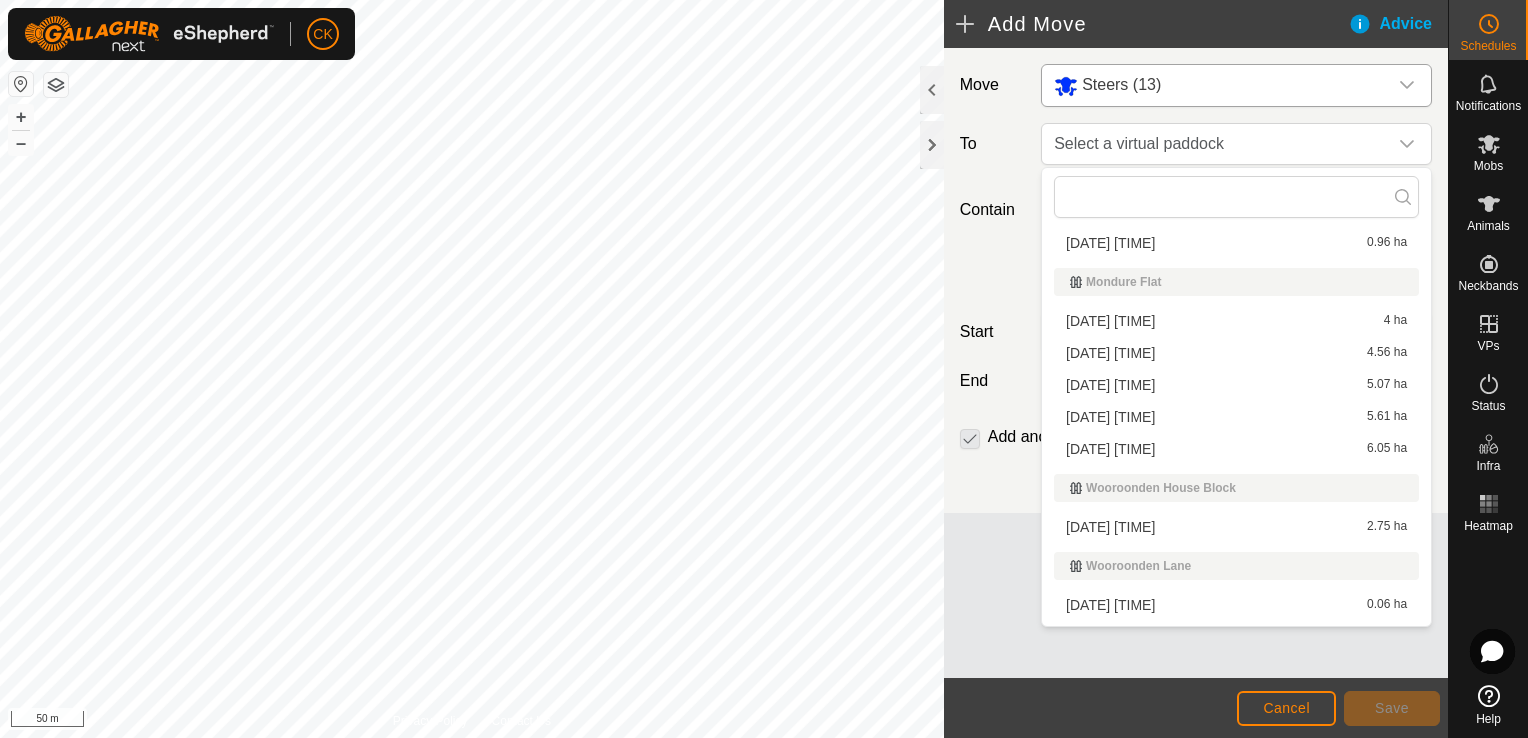 click on "[DATE] [TIME]  4.56 ha" at bounding box center (1236, 353) 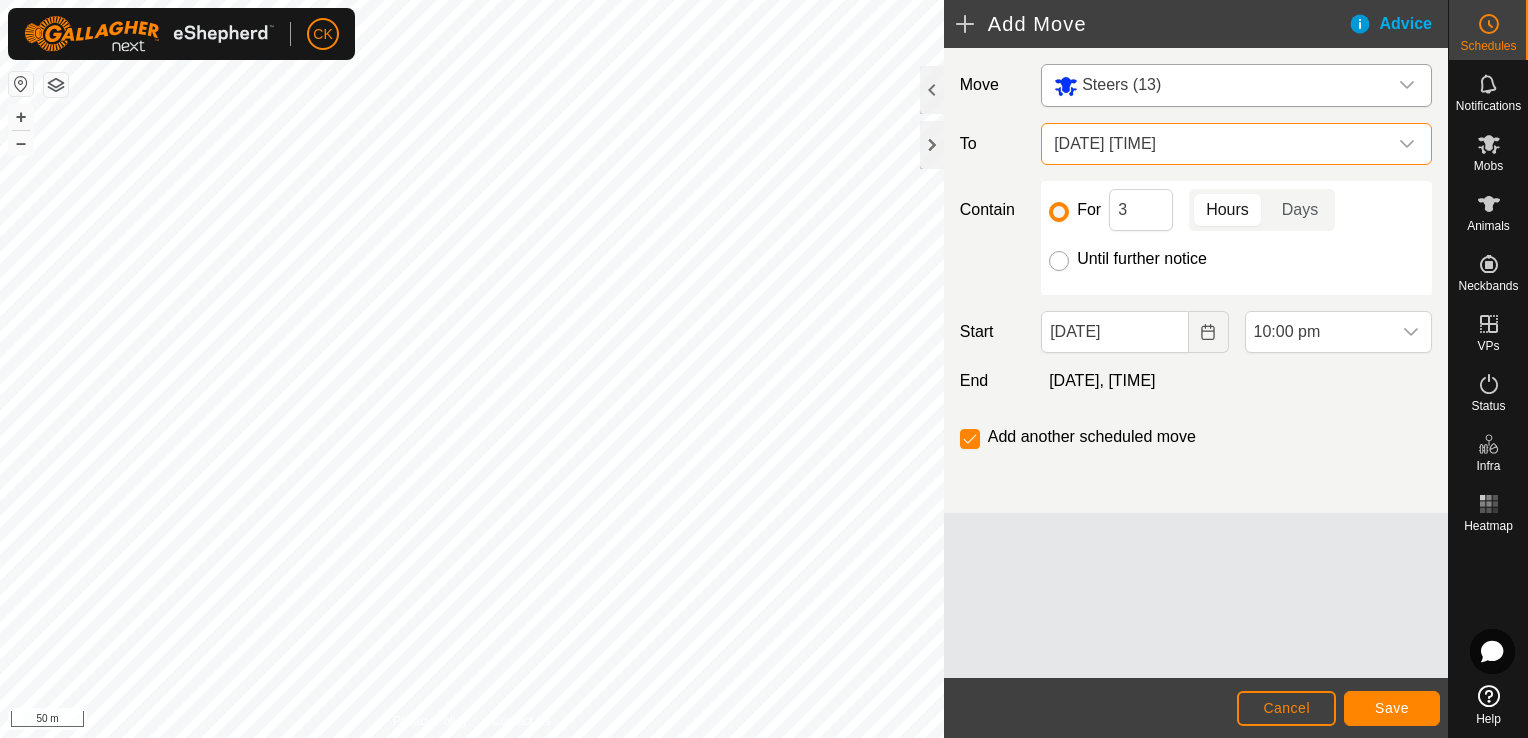 click on "Until further notice" at bounding box center (1059, 261) 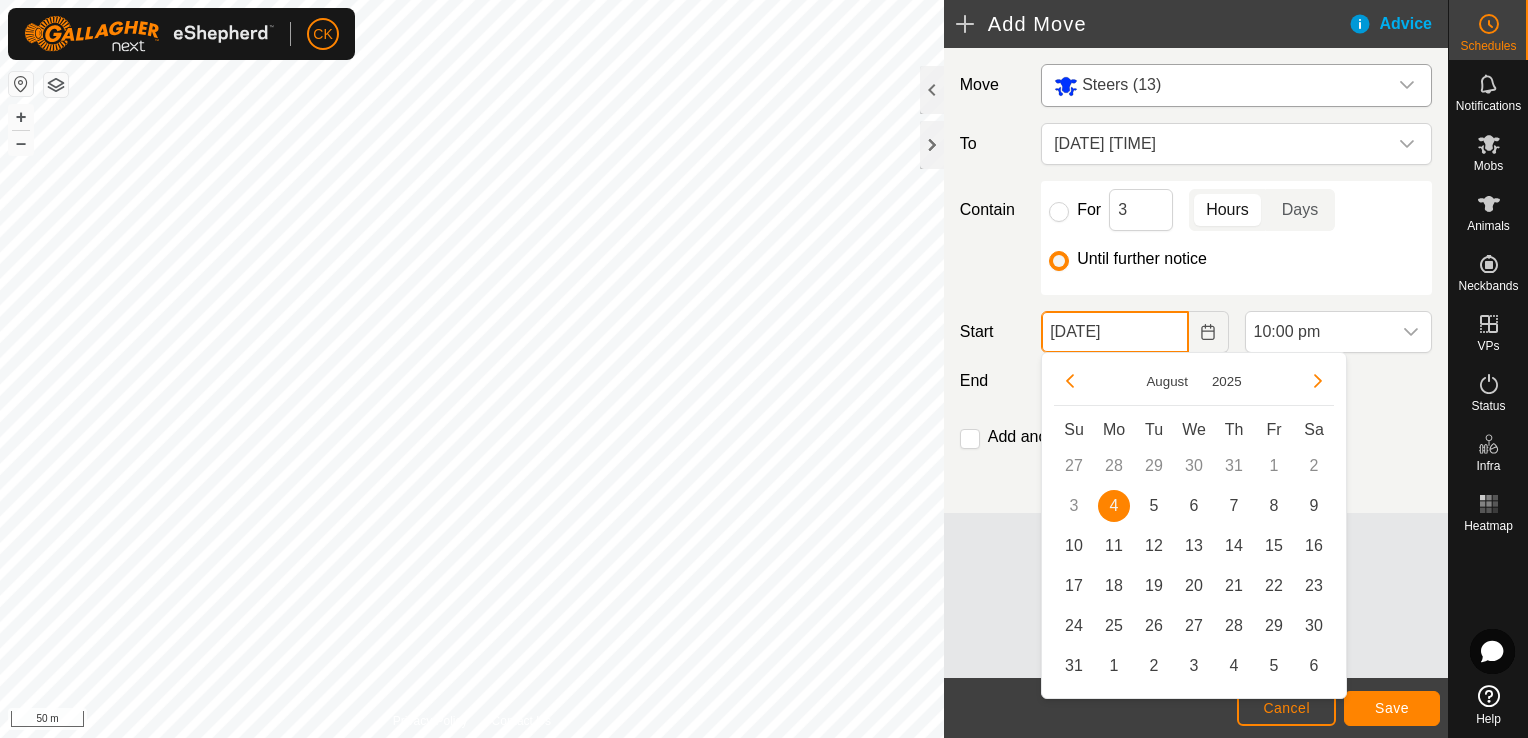 click on "[DATE]" 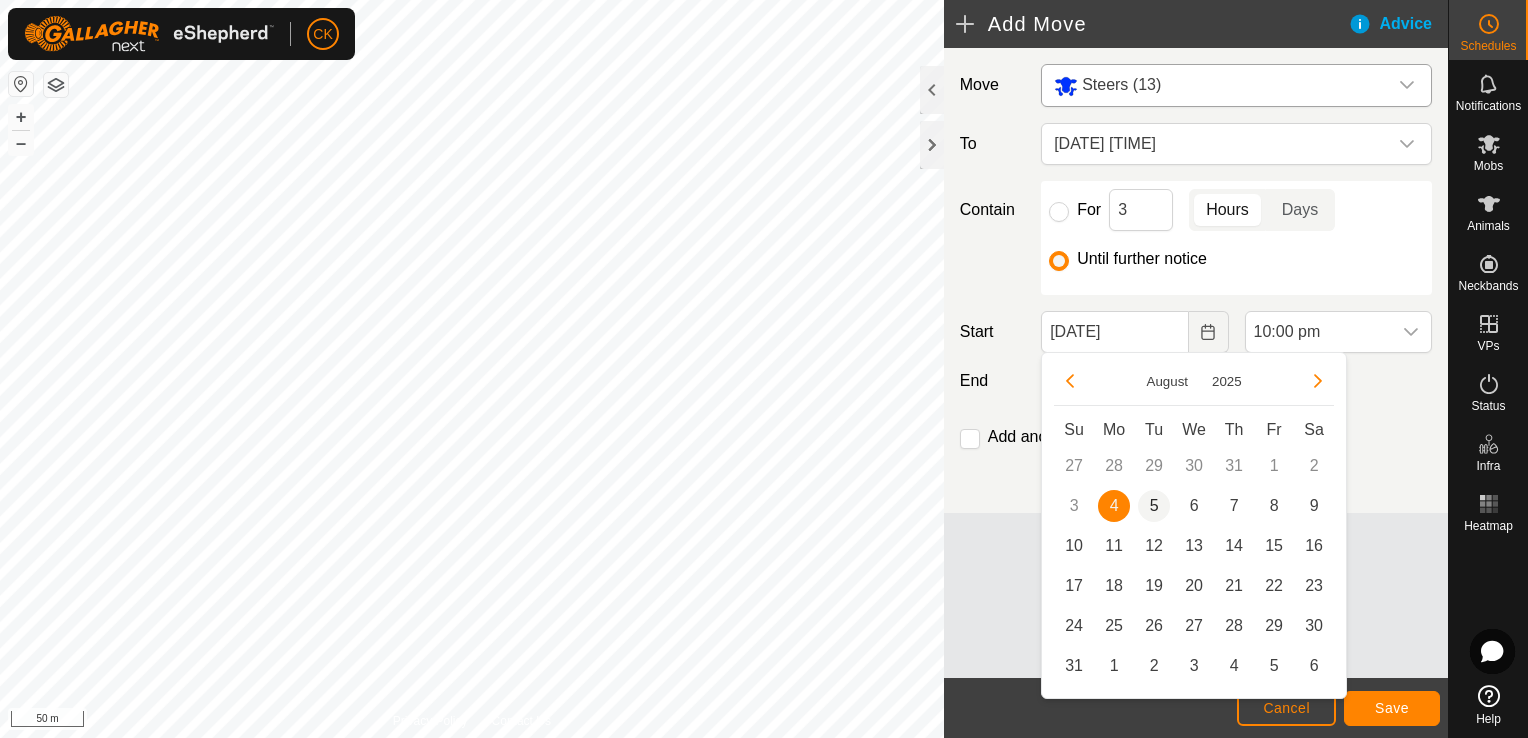 click on "5" at bounding box center (1154, 506) 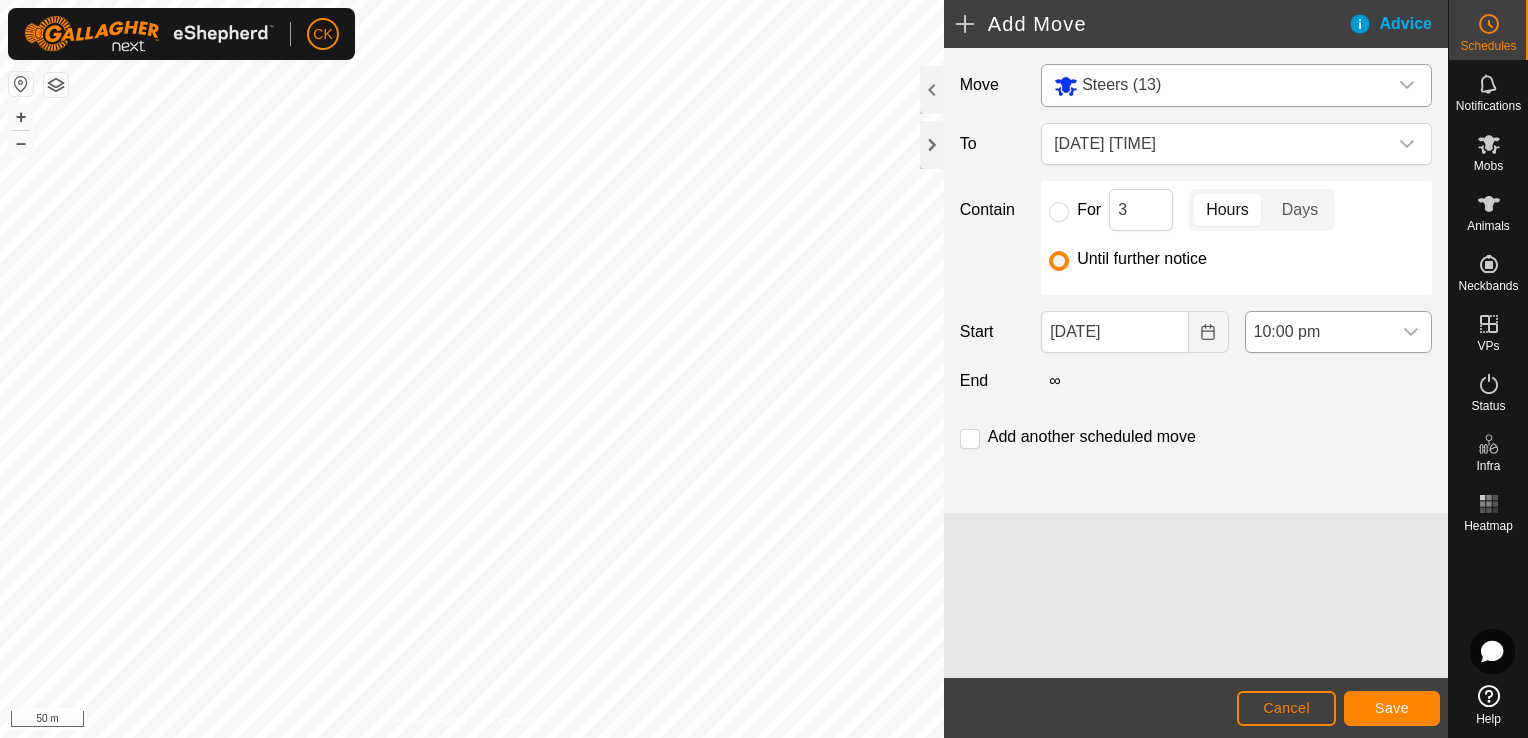click 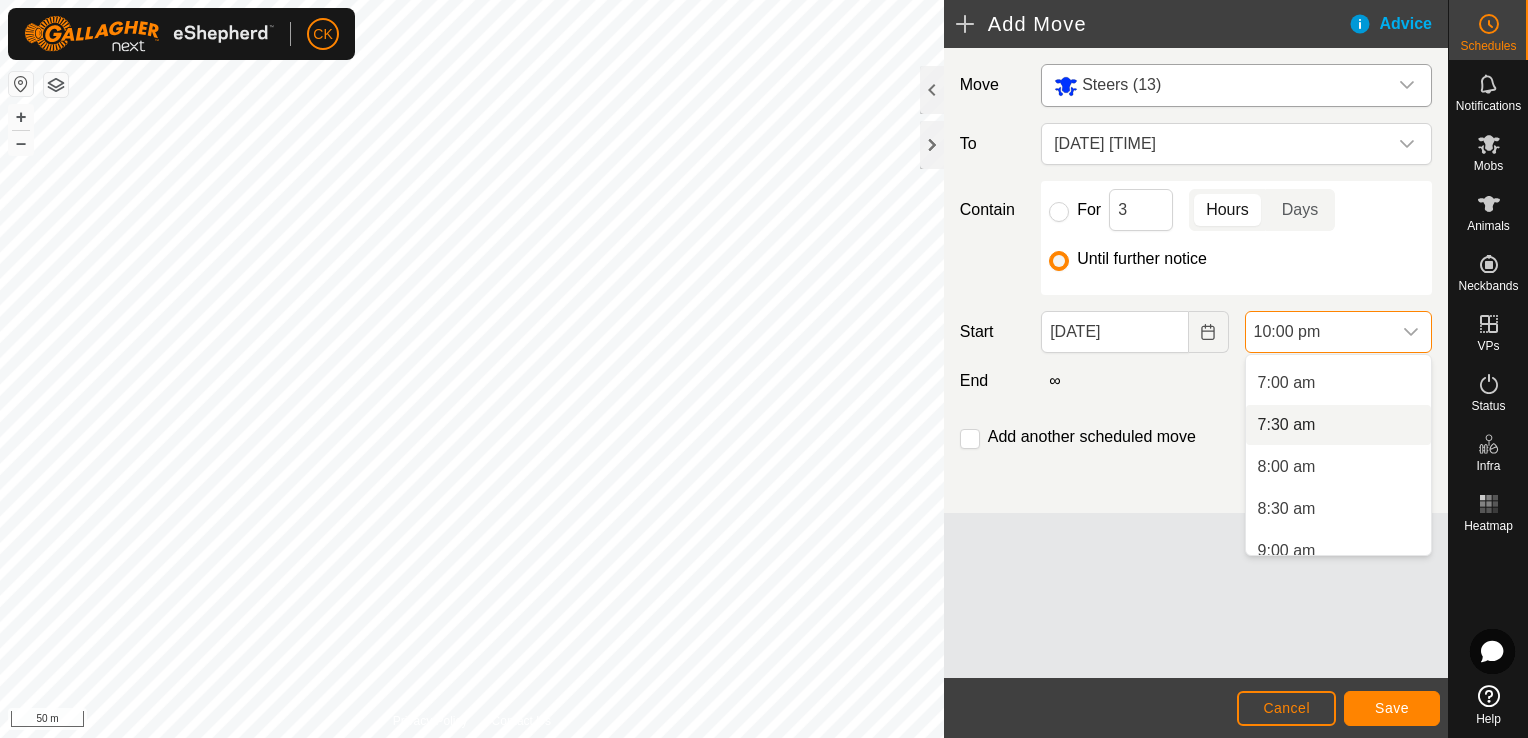 scroll, scrollTop: 480, scrollLeft: 0, axis: vertical 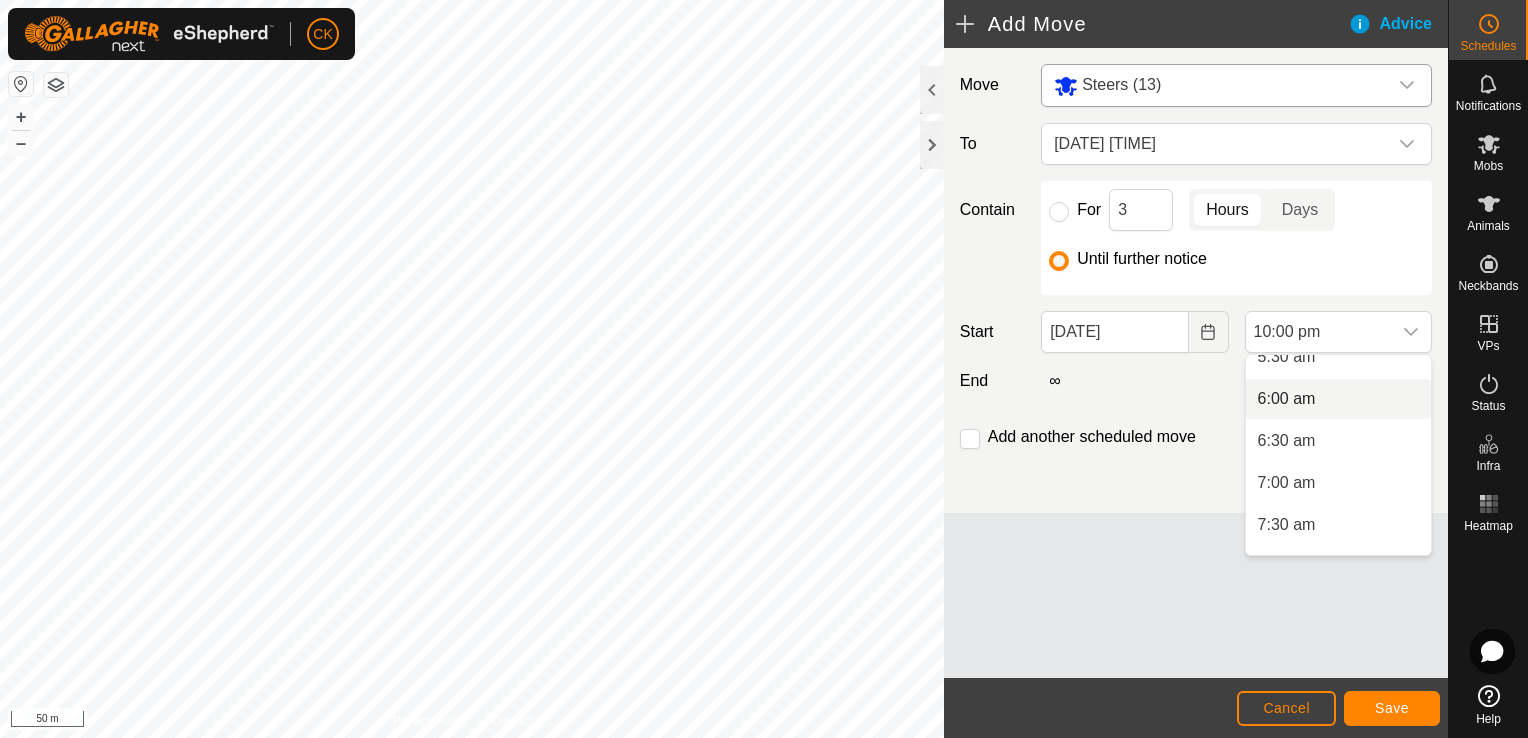 click on "6:00 am" at bounding box center [1338, 399] 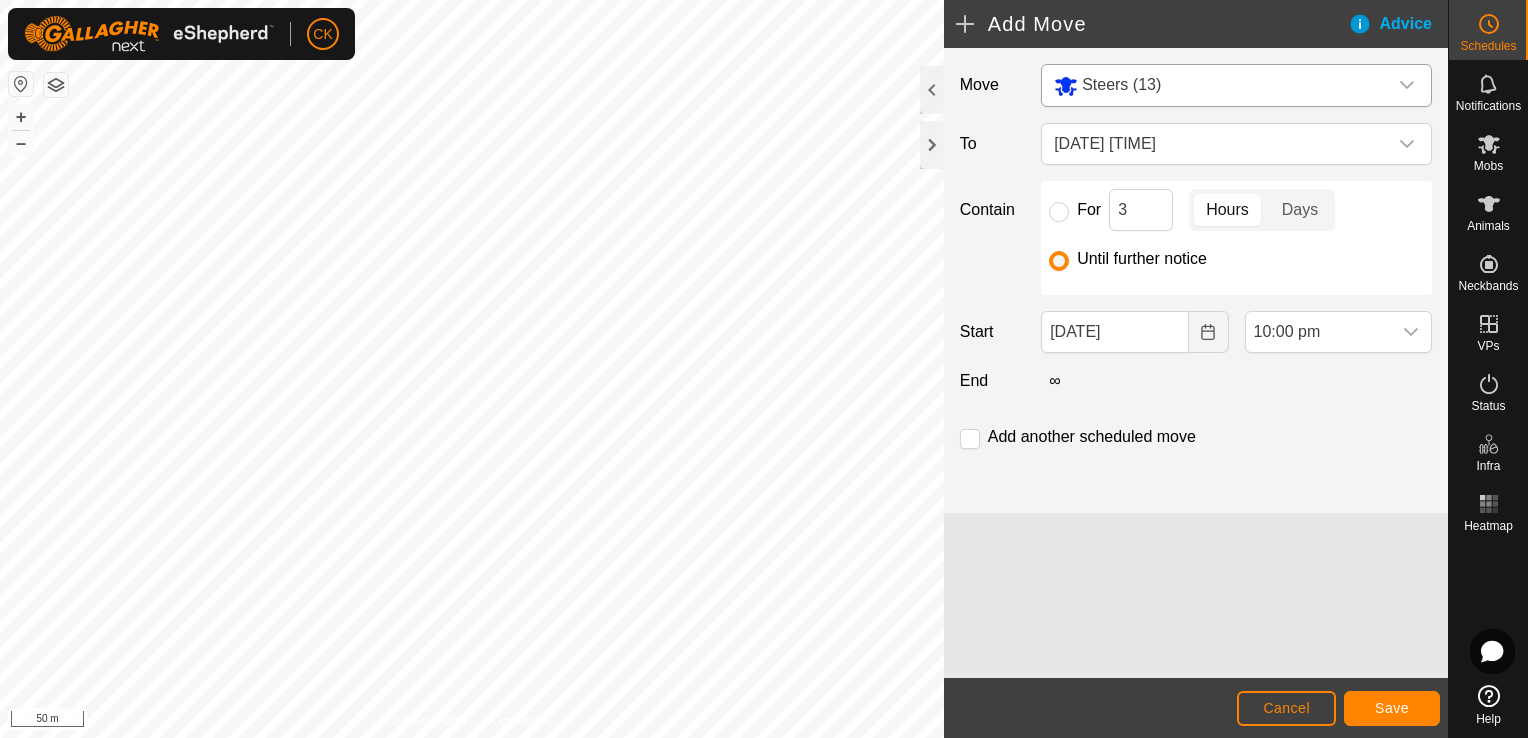 scroll, scrollTop: 1688, scrollLeft: 0, axis: vertical 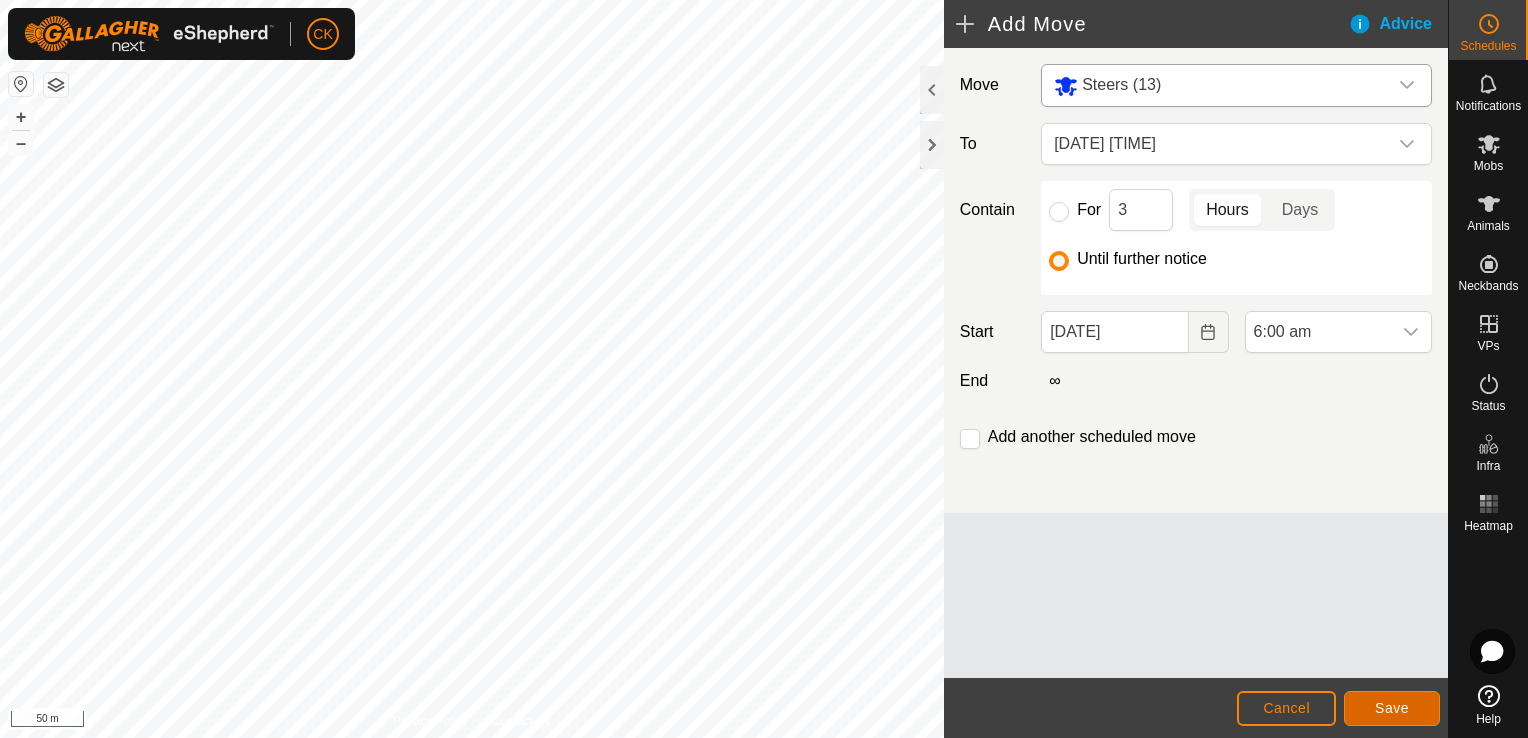 click on "Save" 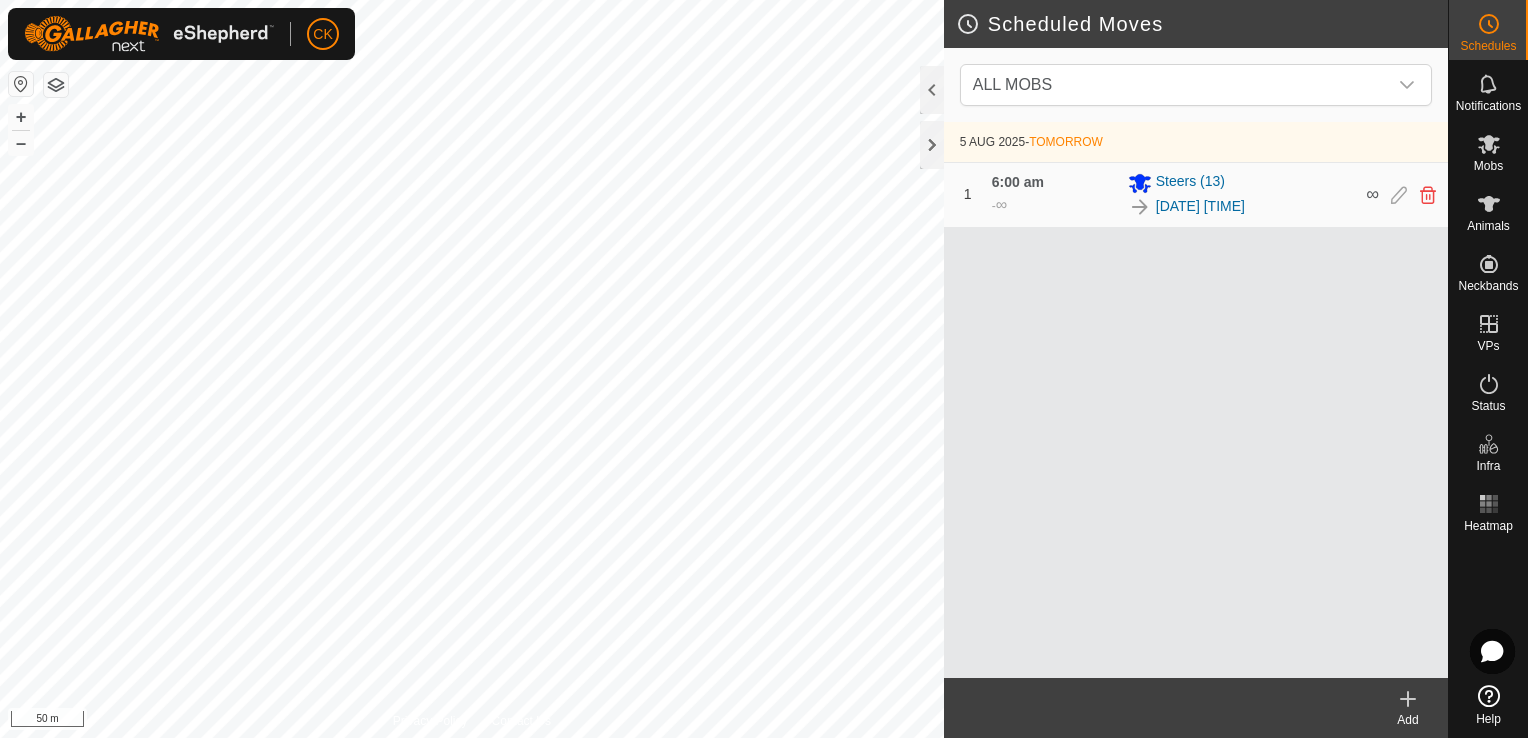click 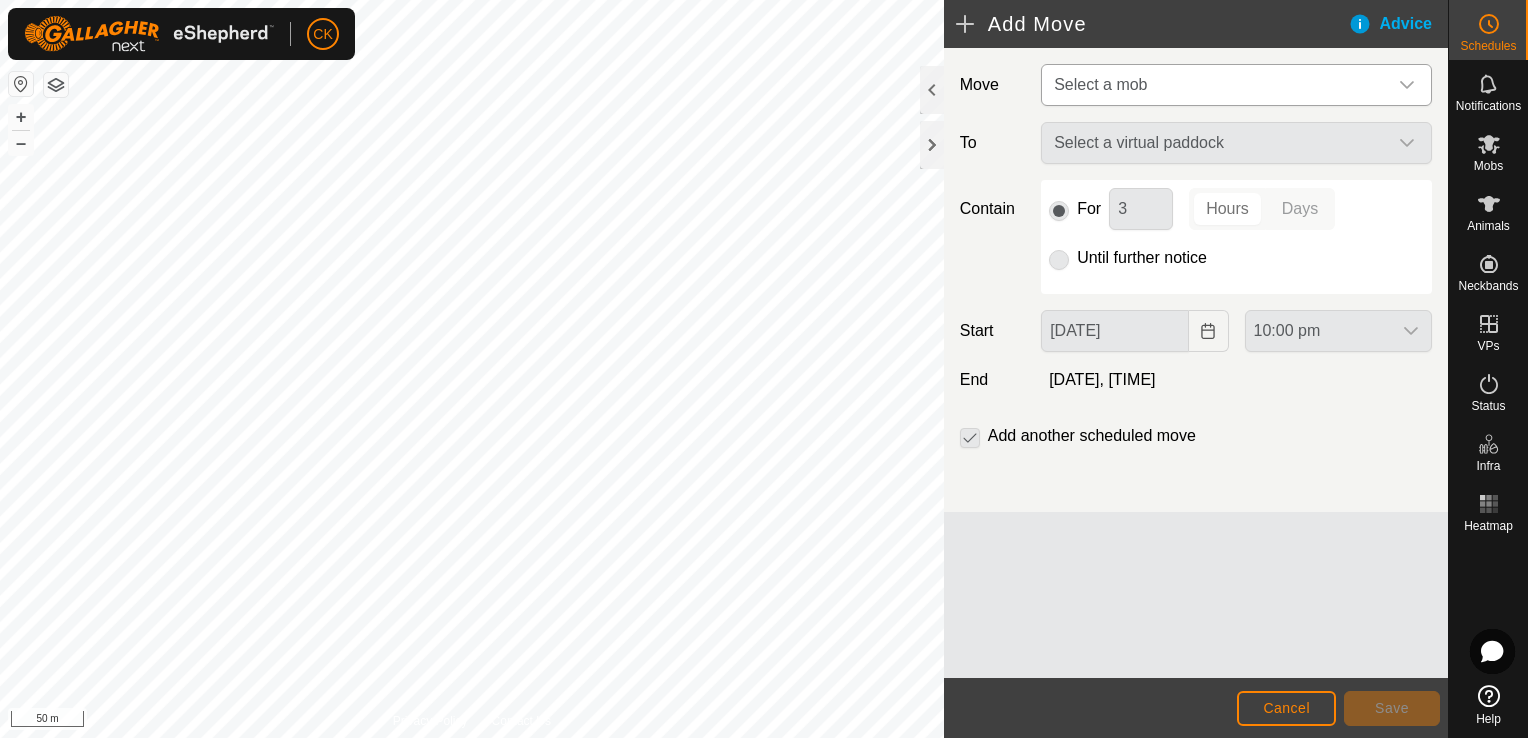 click 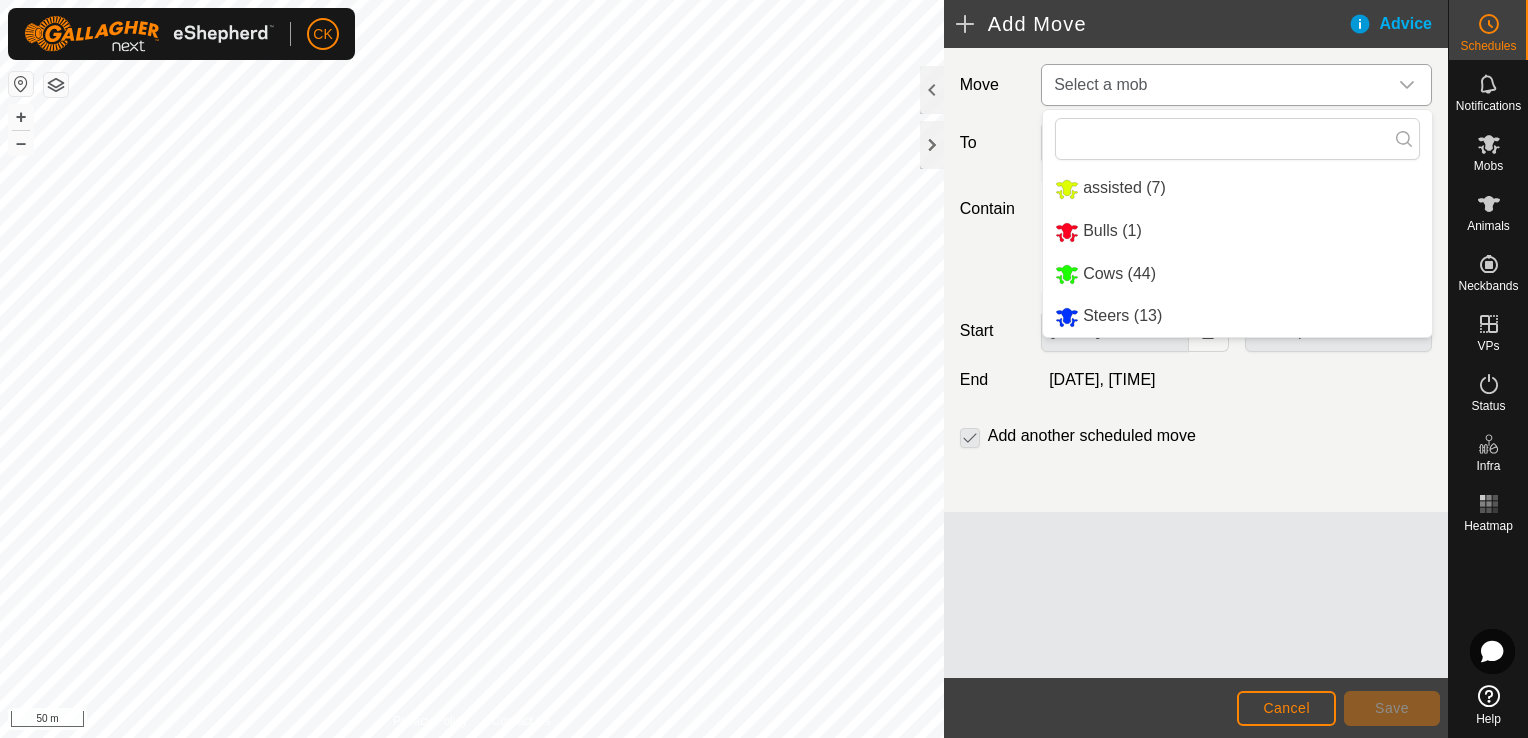 click on "Steers (13)" at bounding box center (1237, 316) 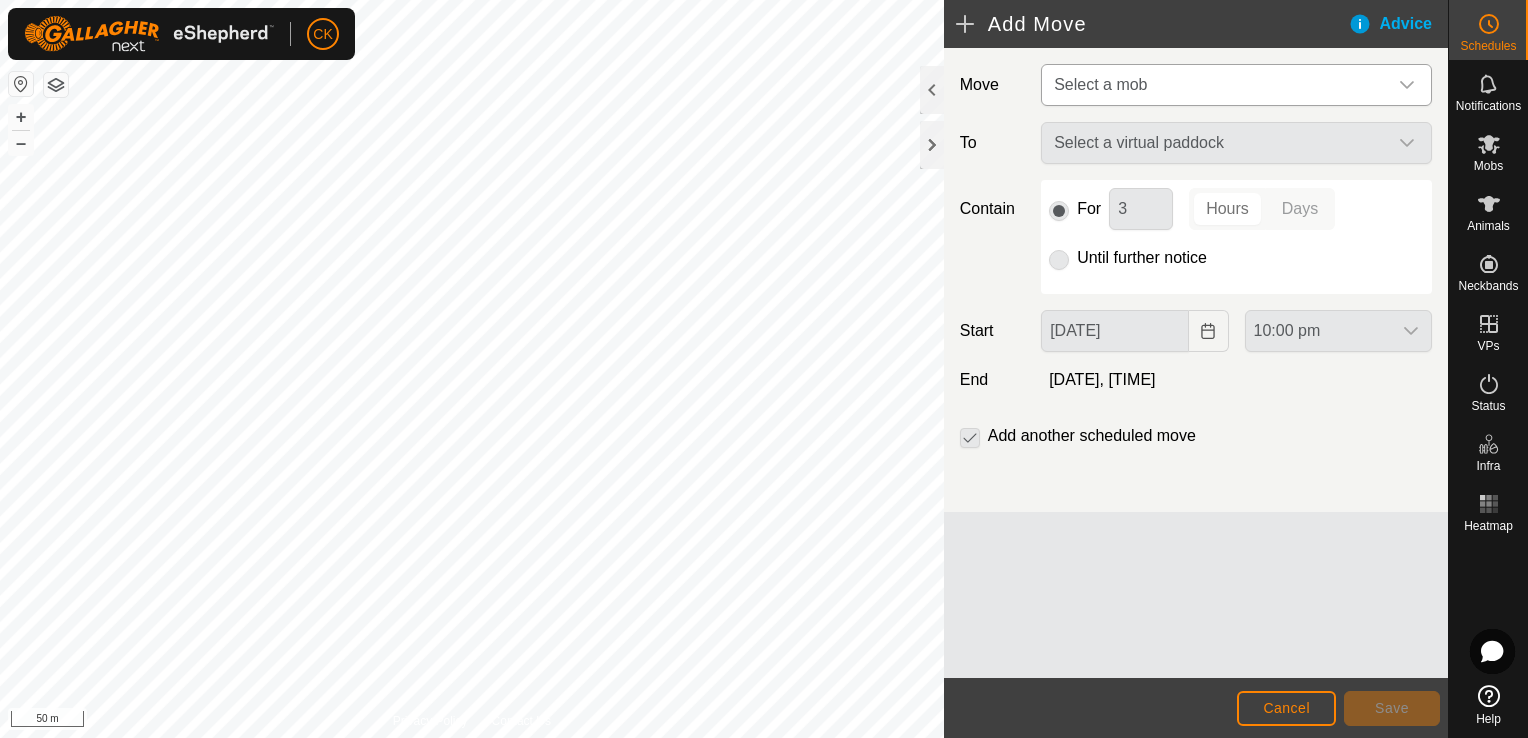 type on "[DATE]" 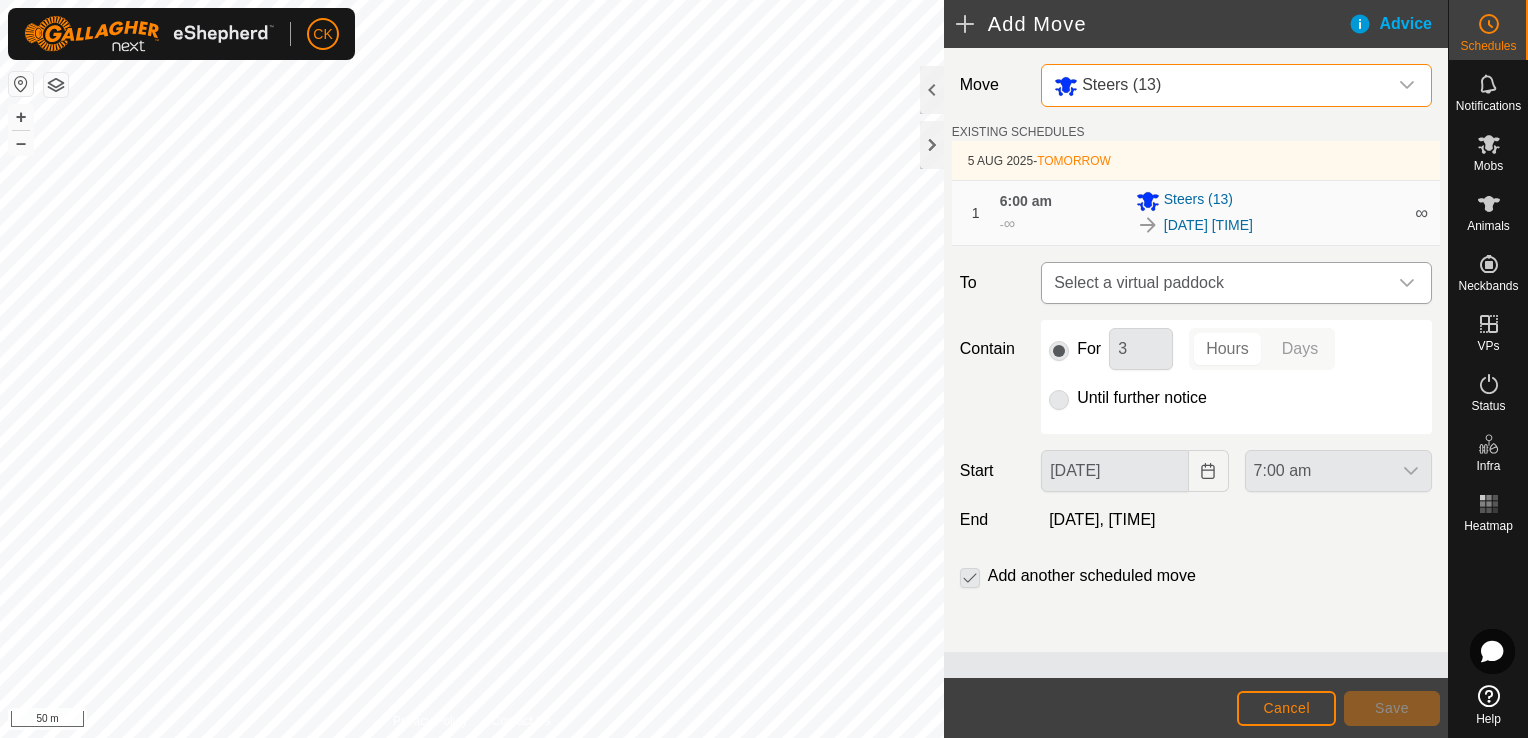 click 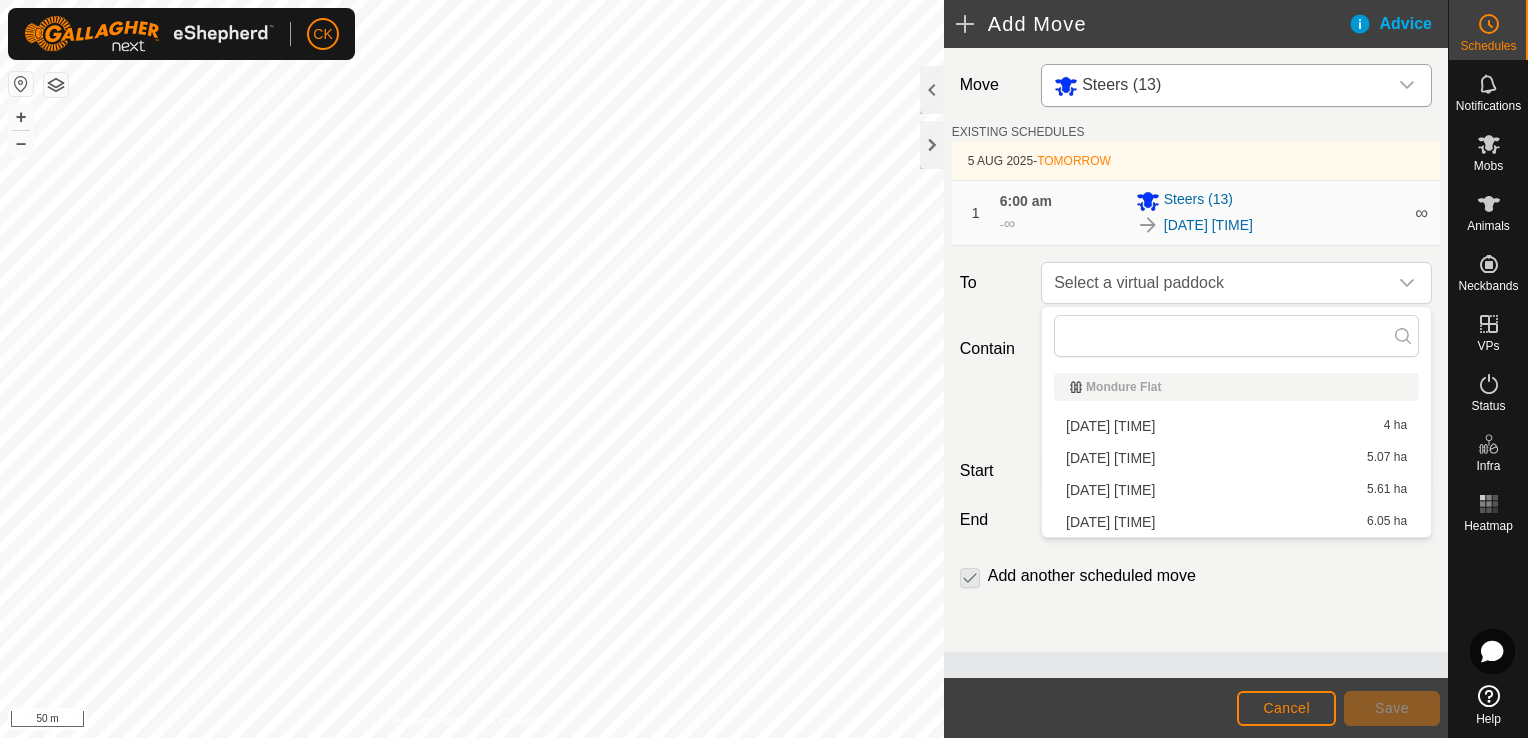 click on "[DATE] [TIME]  5.07 ha" at bounding box center [1236, 458] 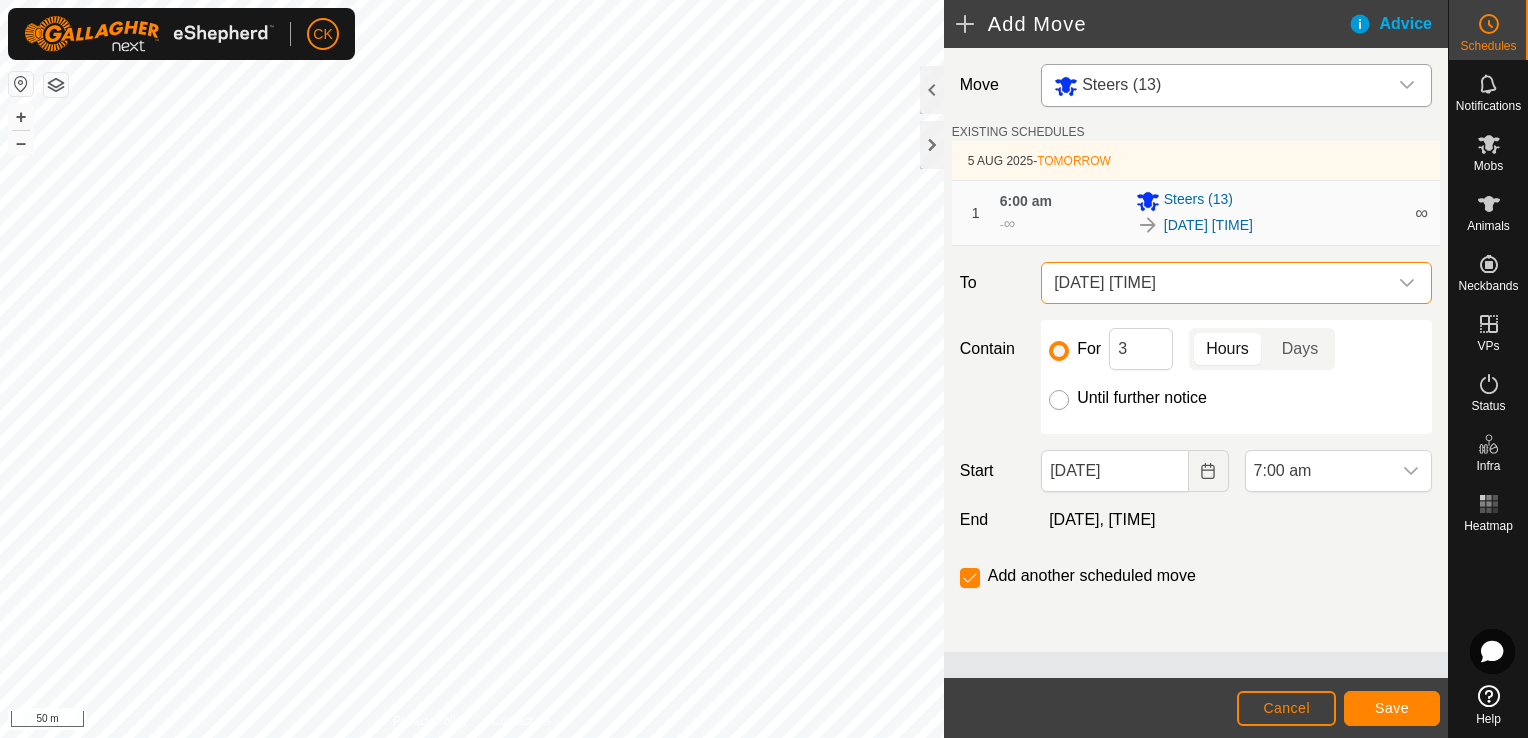 click on "Until further notice" at bounding box center [1059, 400] 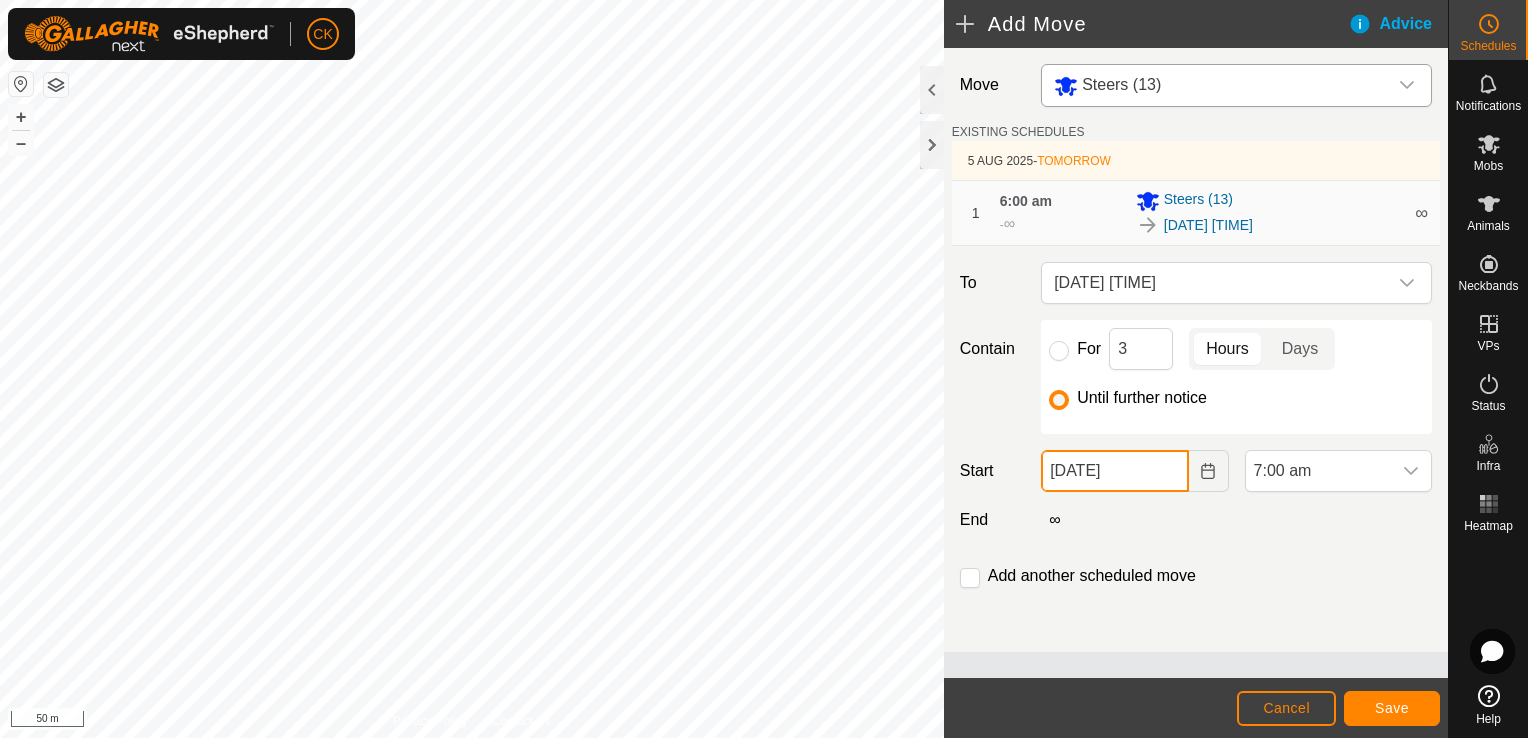 click on "[DATE]" 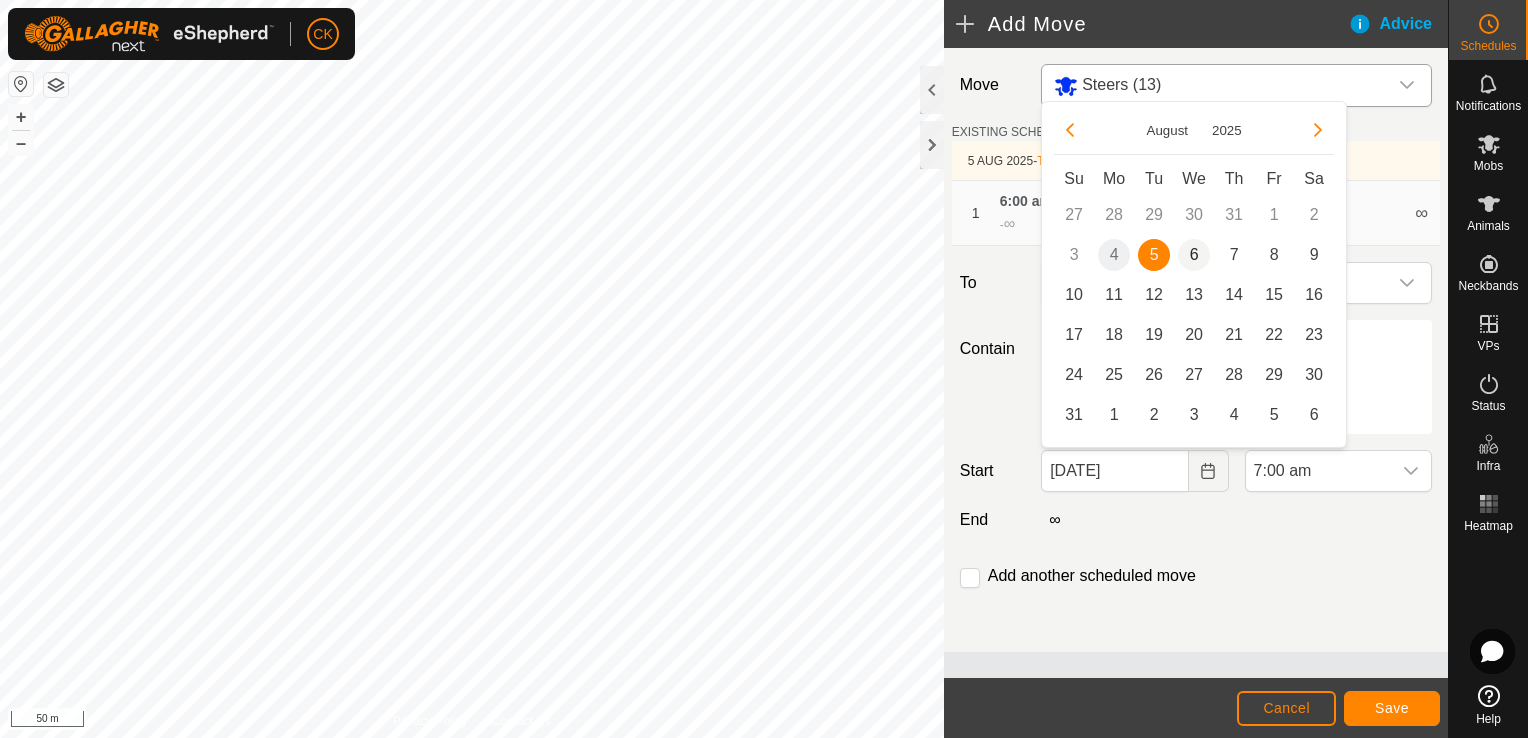 click on "6" at bounding box center (1194, 255) 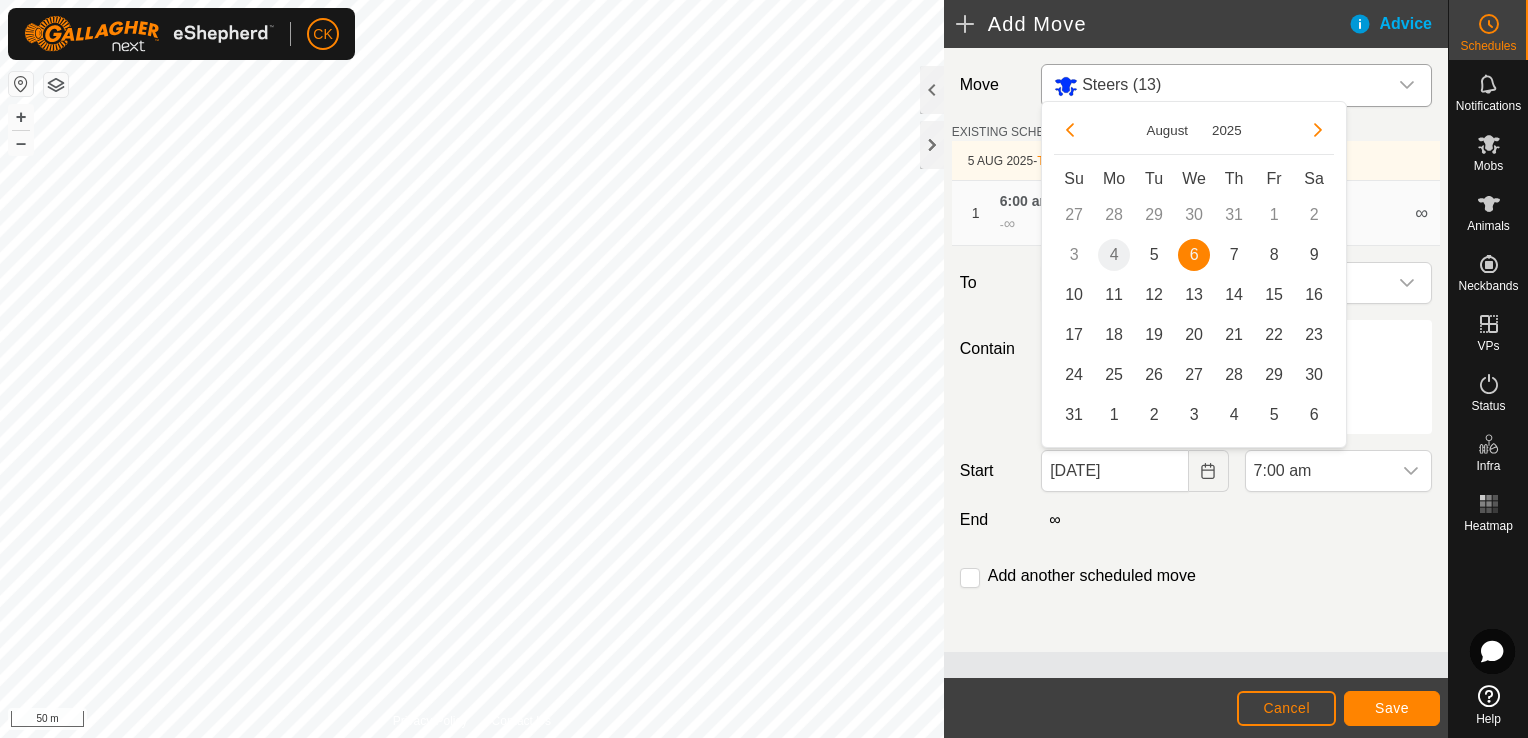 type on "06 Aug, 2025" 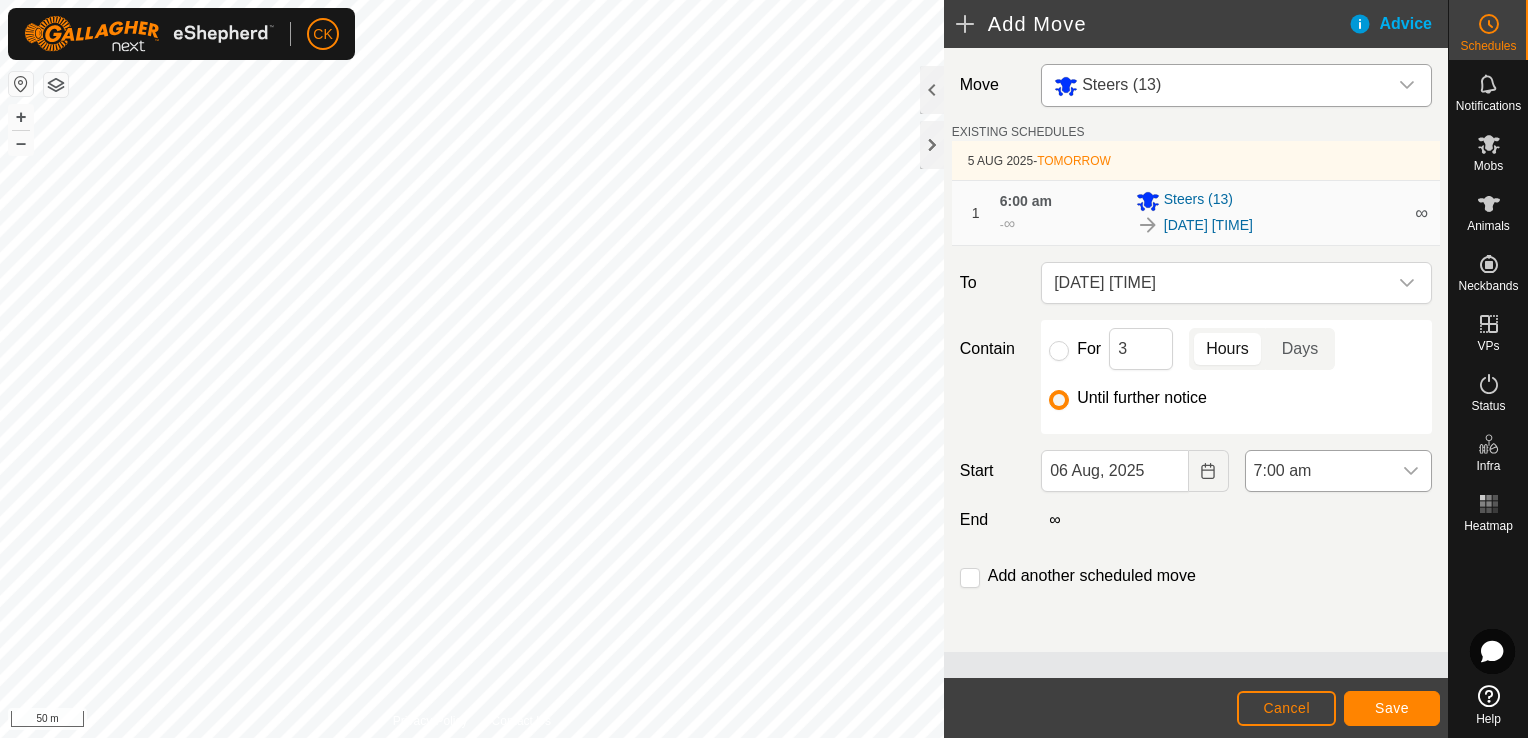 click 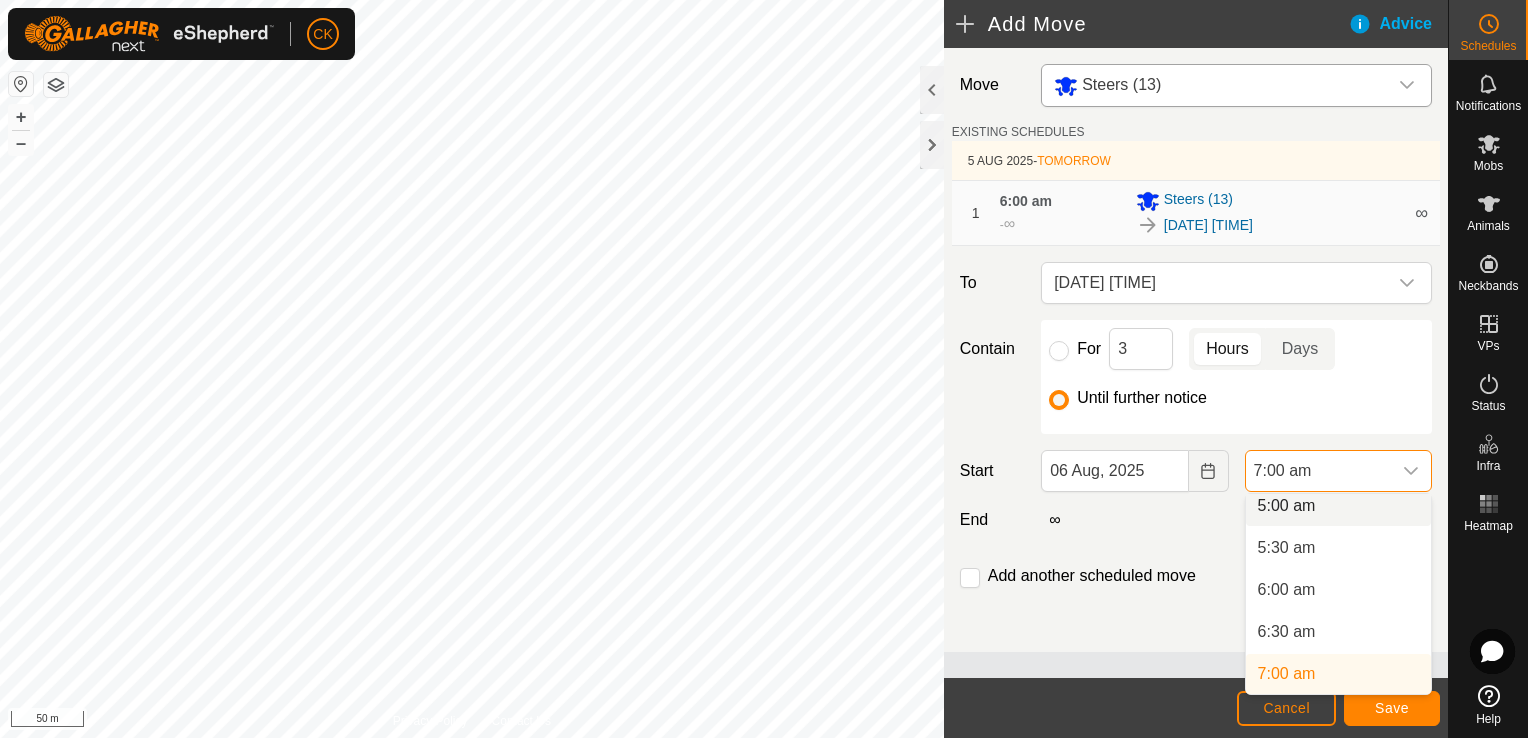 scroll, scrollTop: 420, scrollLeft: 0, axis: vertical 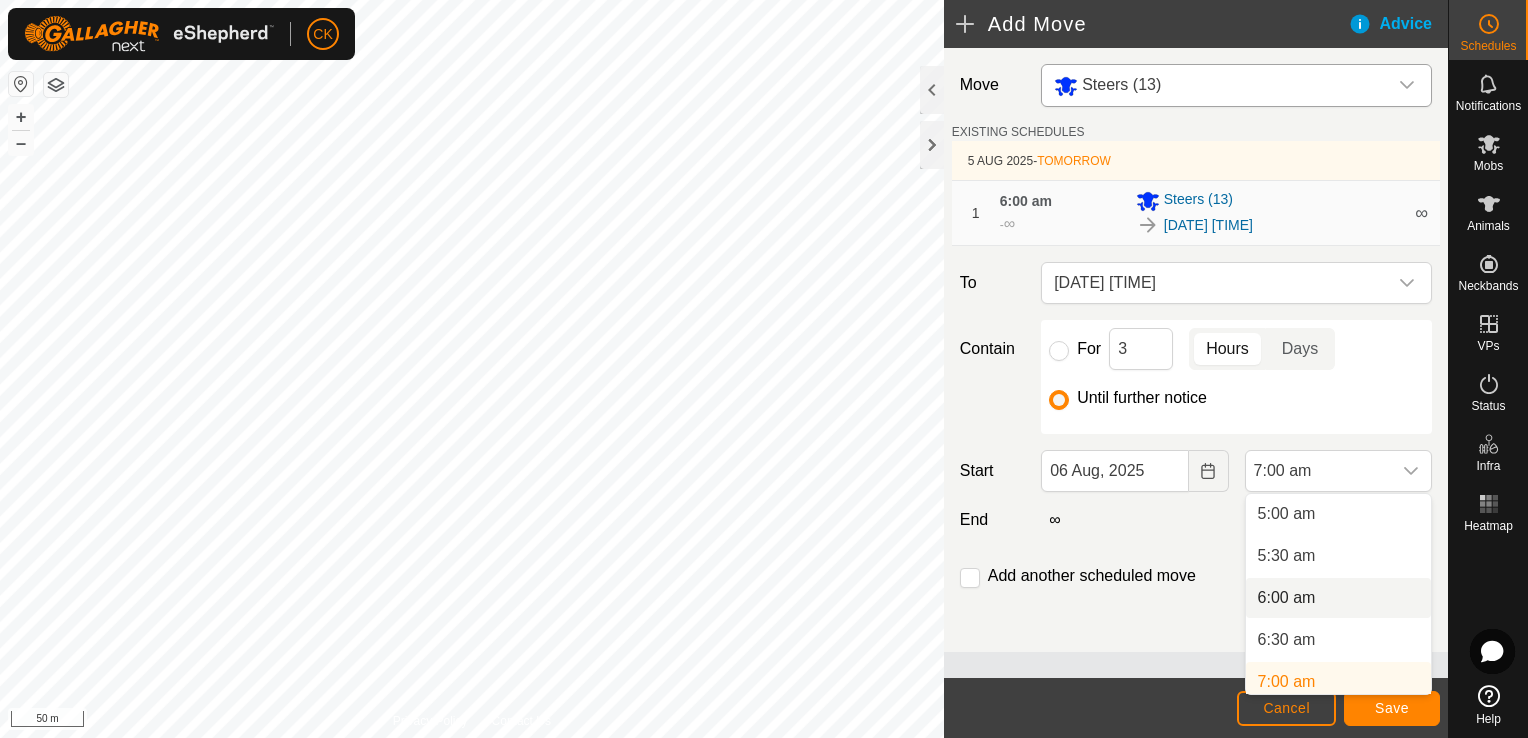click on "6:00 am" at bounding box center [1338, 598] 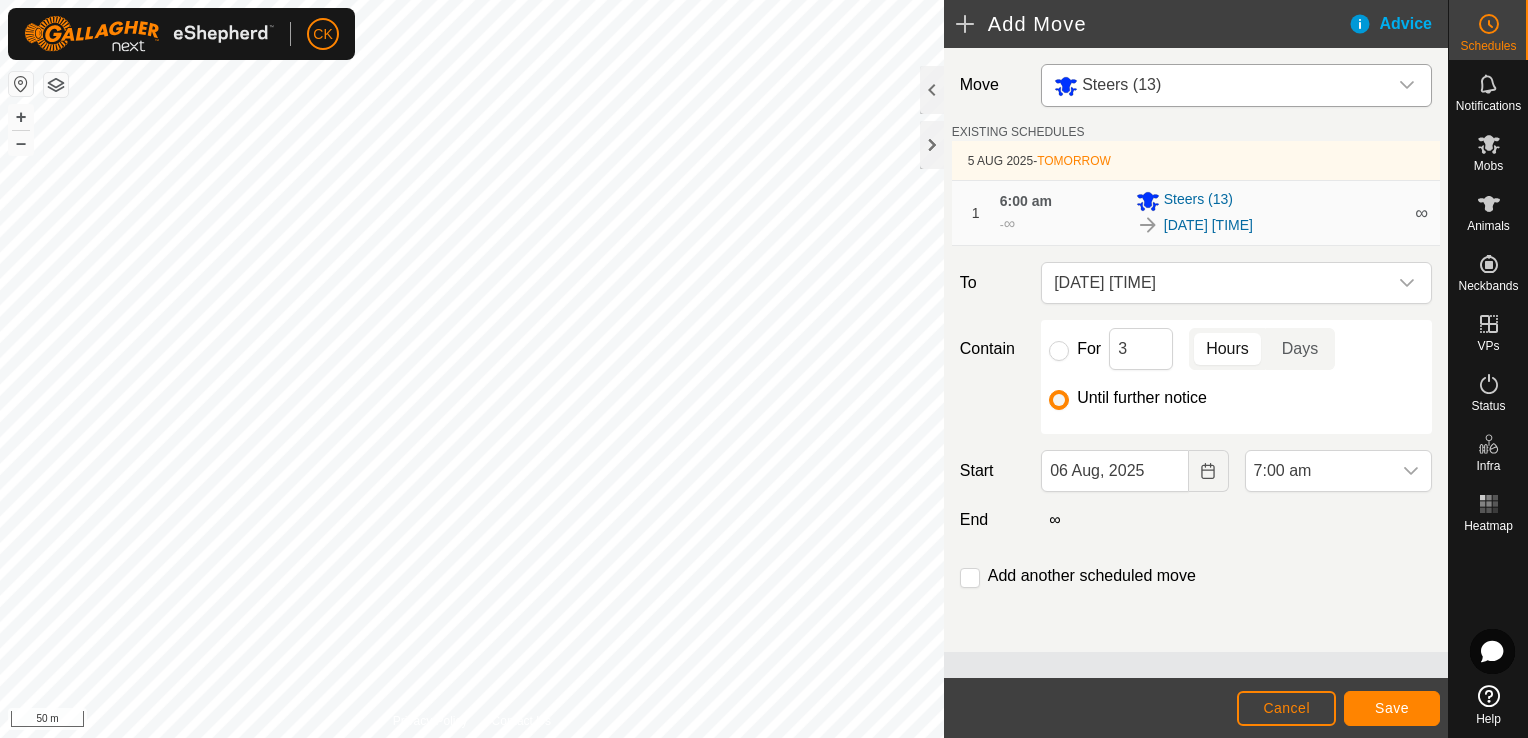 scroll, scrollTop: 428, scrollLeft: 0, axis: vertical 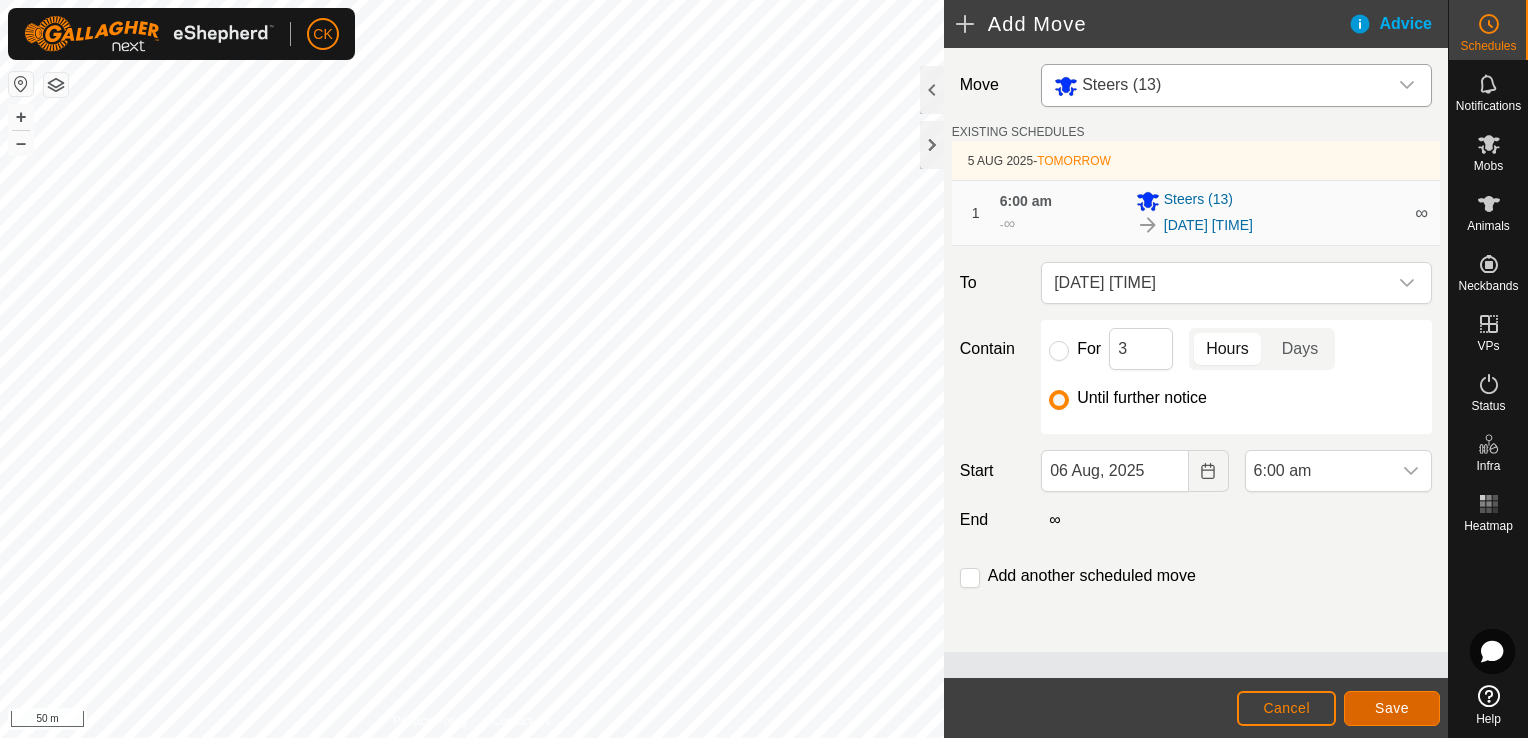 click on "Save" 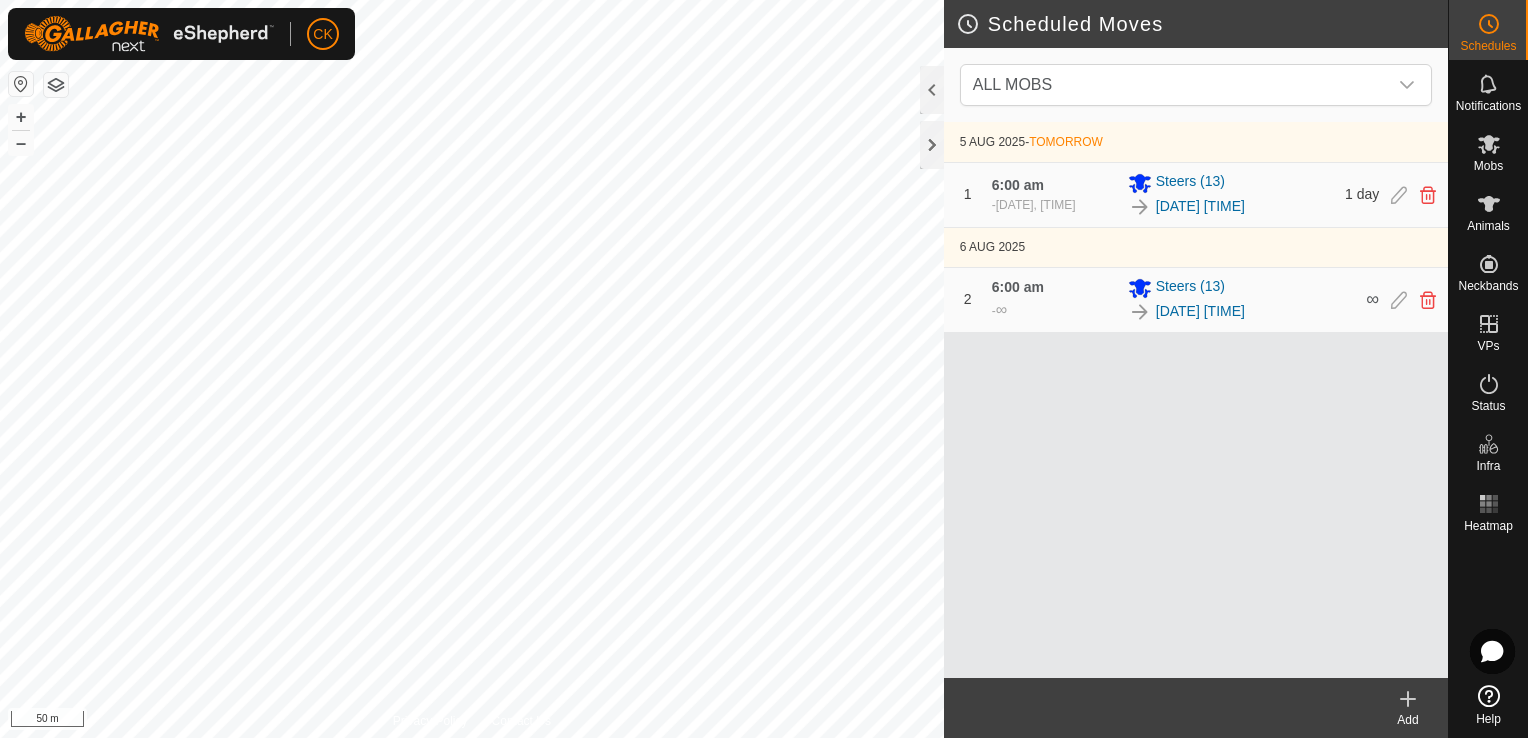 click 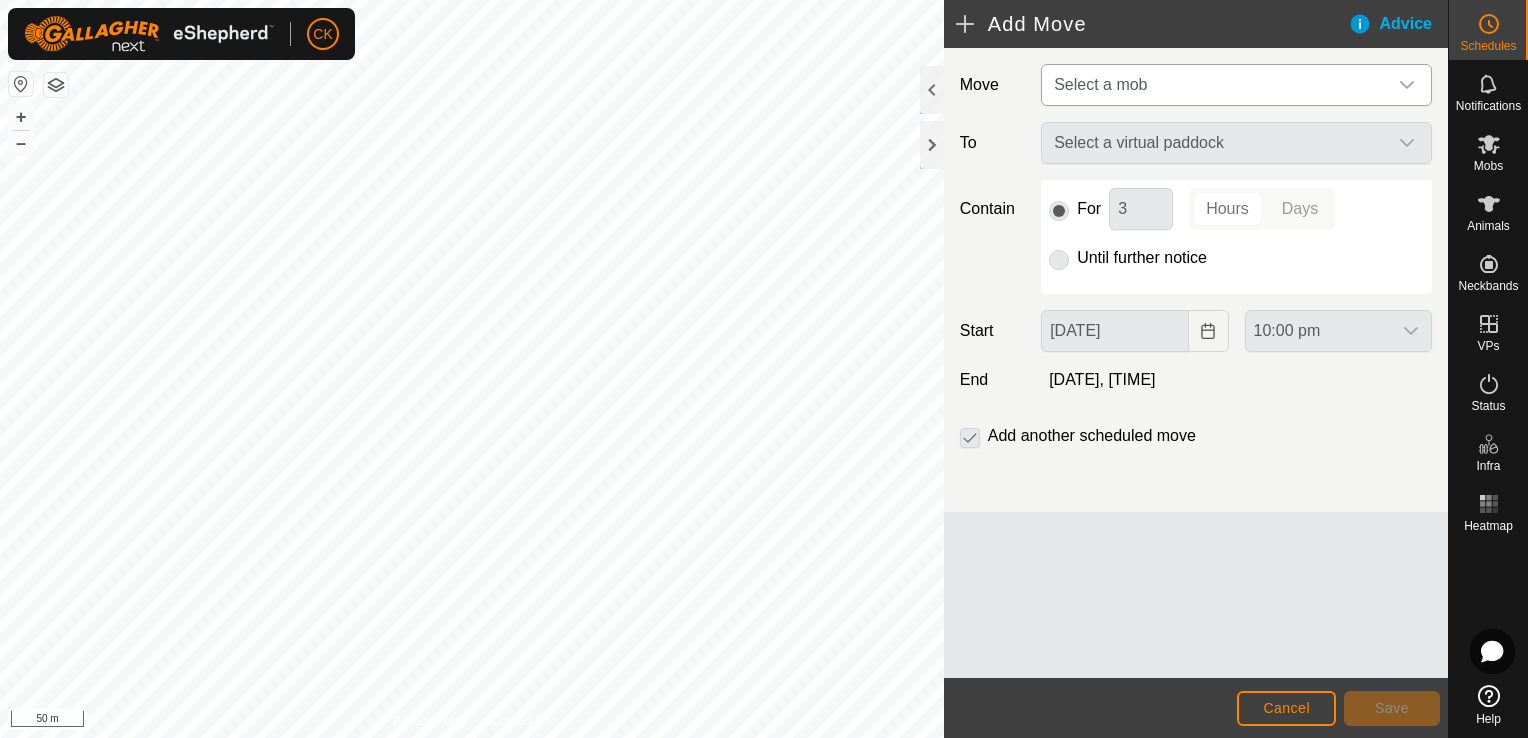 click 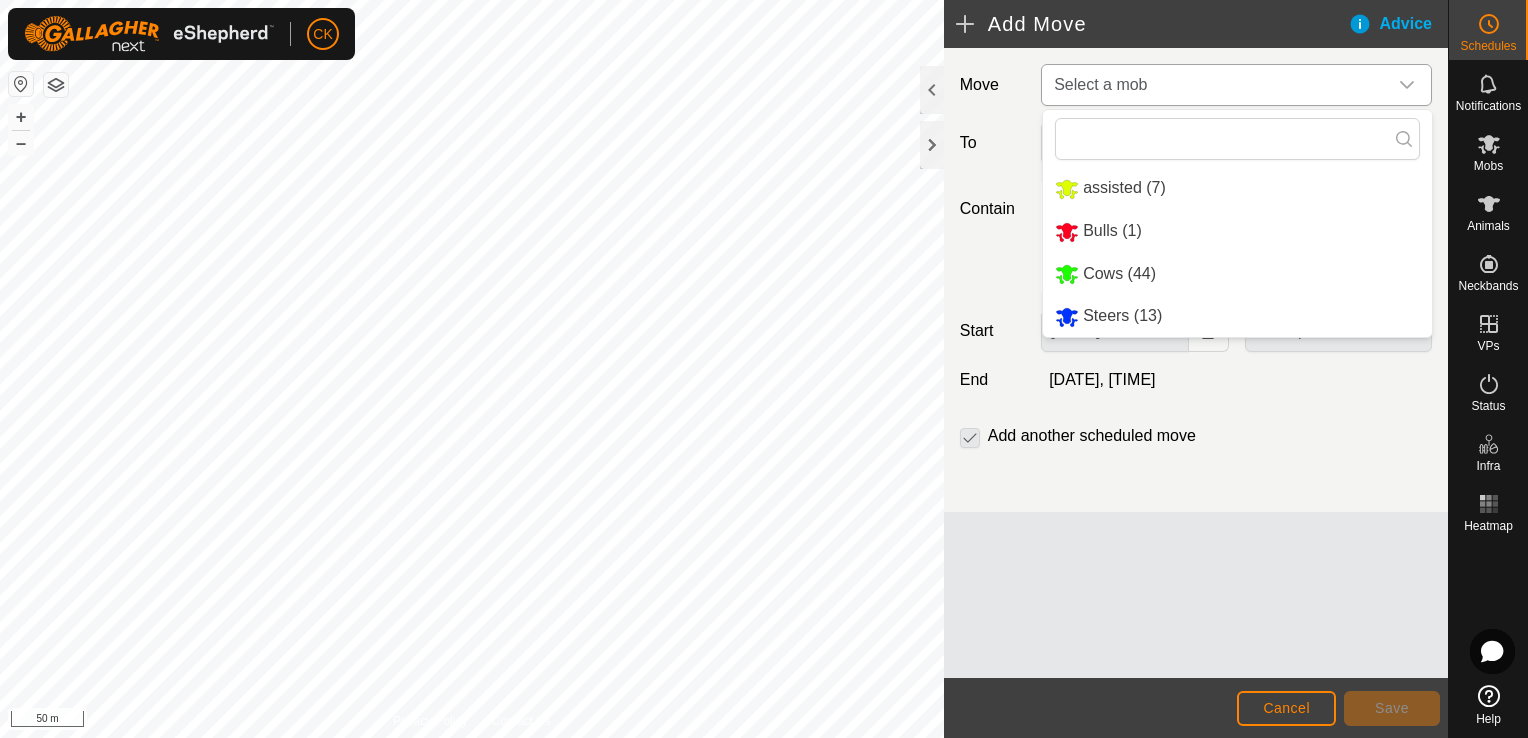 click on "Steers (13)" at bounding box center (1237, 316) 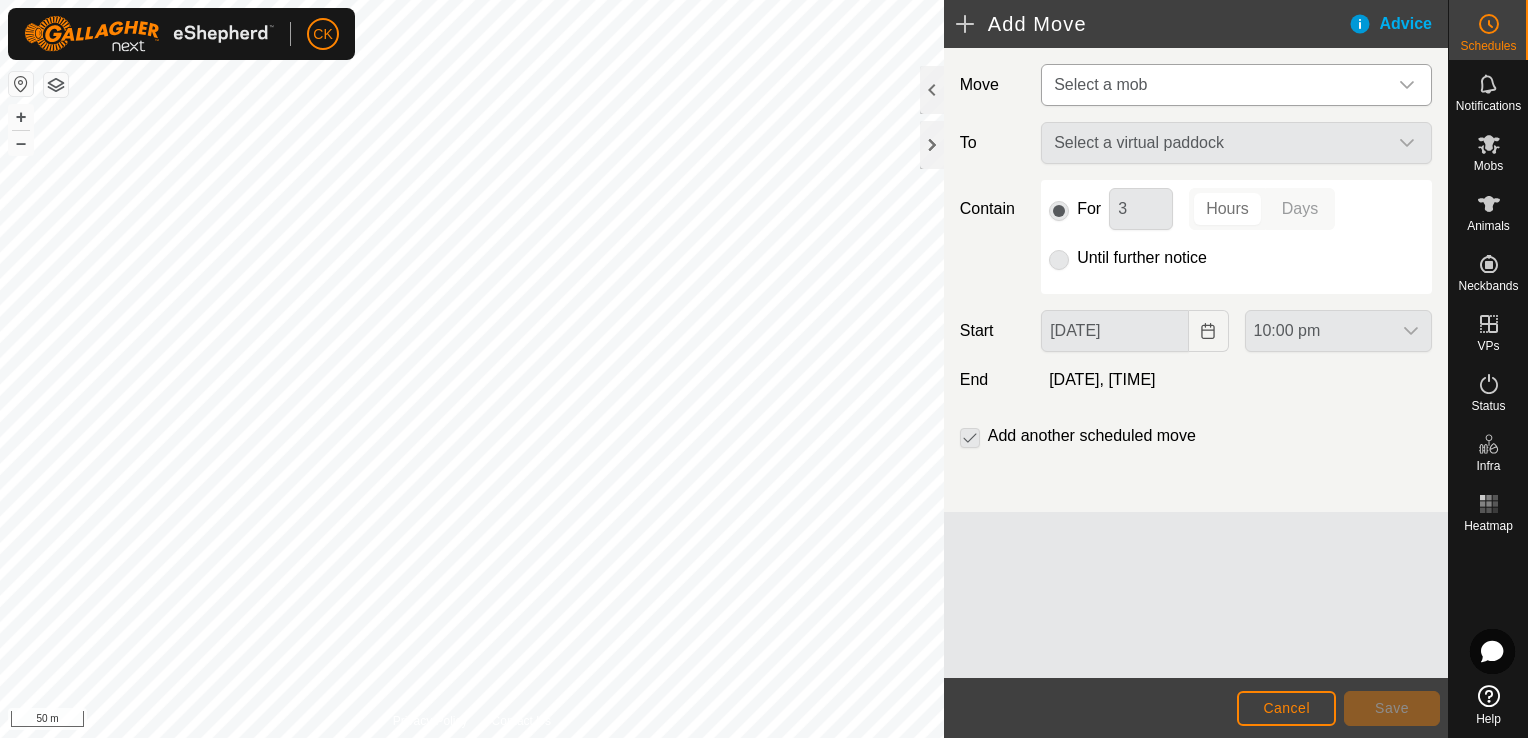 type on "06 Aug, 2025" 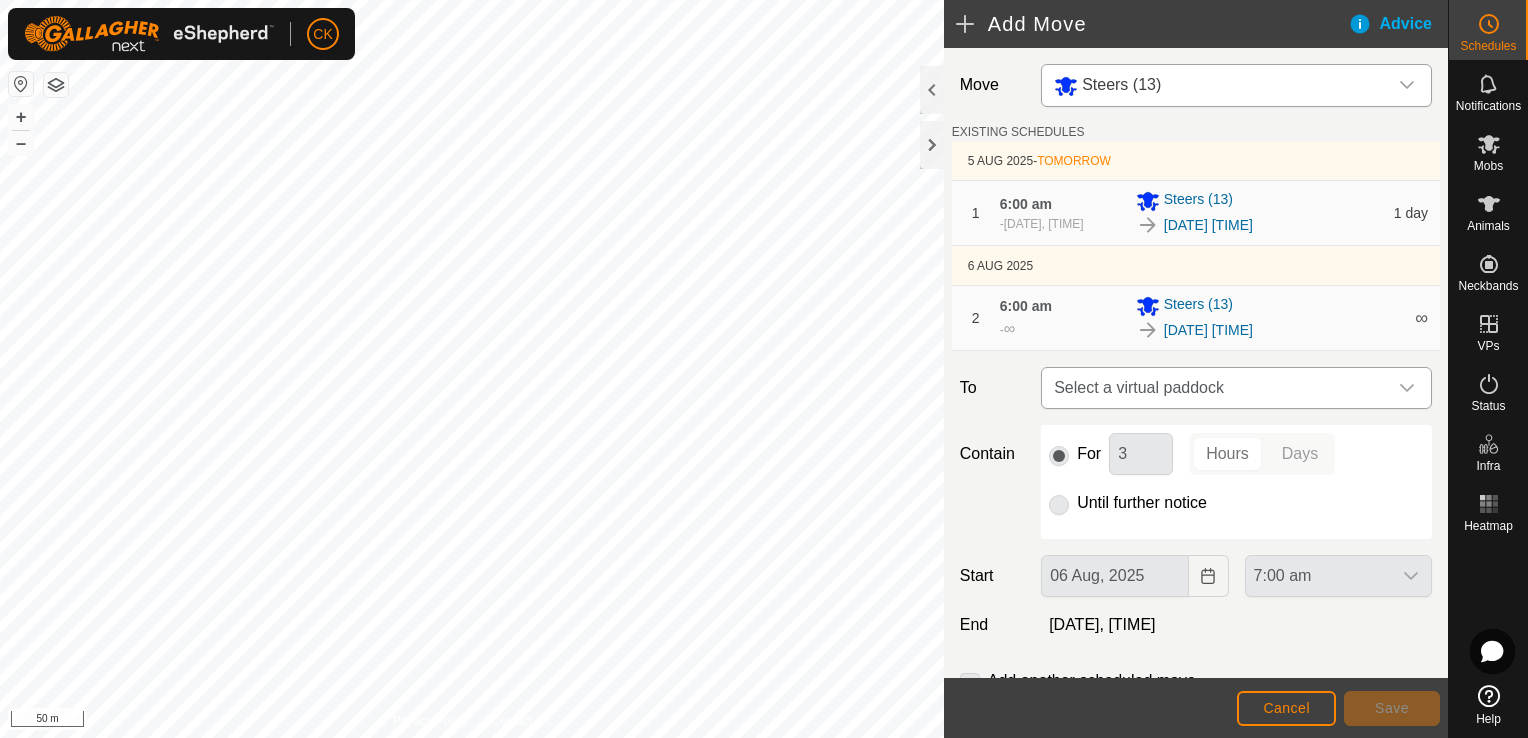 click 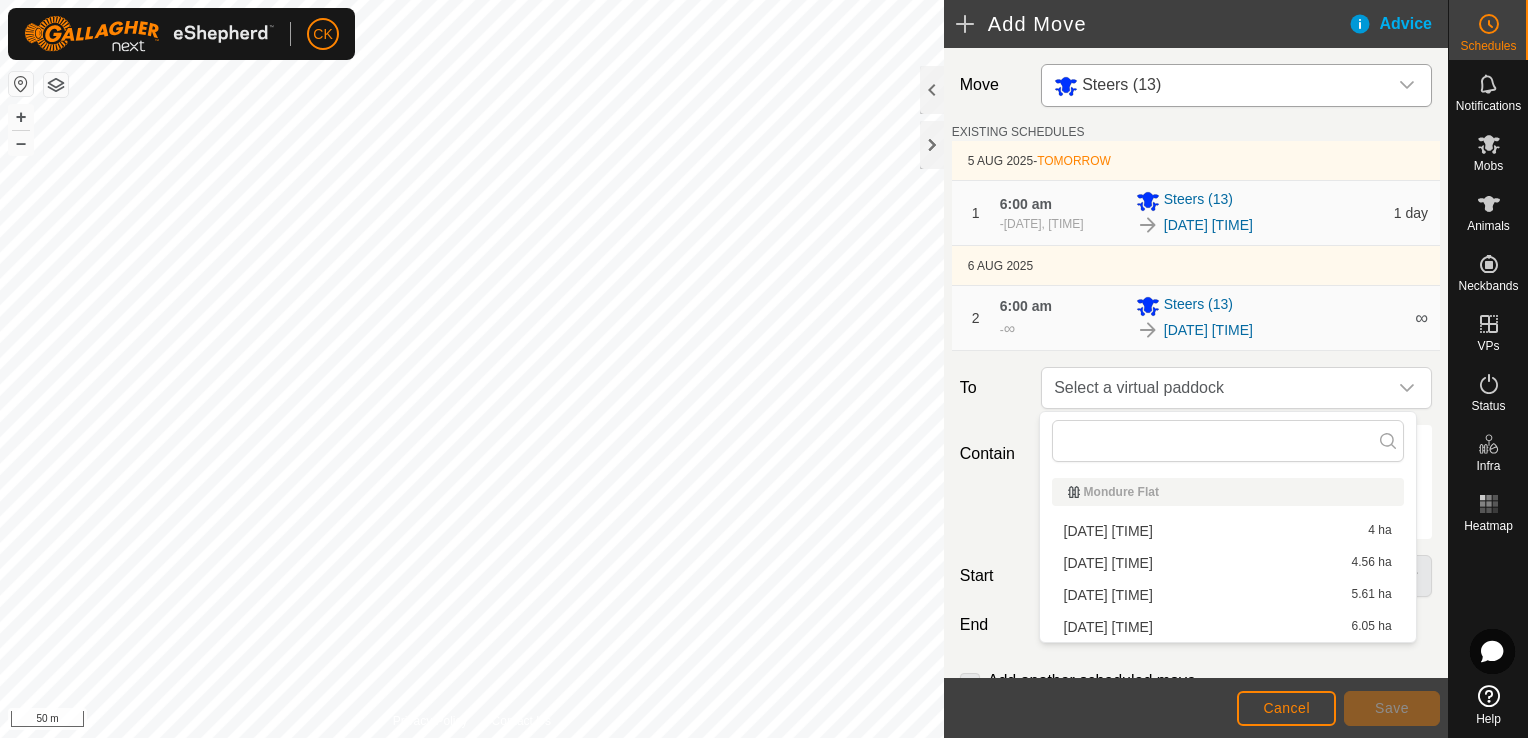 click on "[DATE] [TIME]  5.61 ha" at bounding box center (1228, 595) 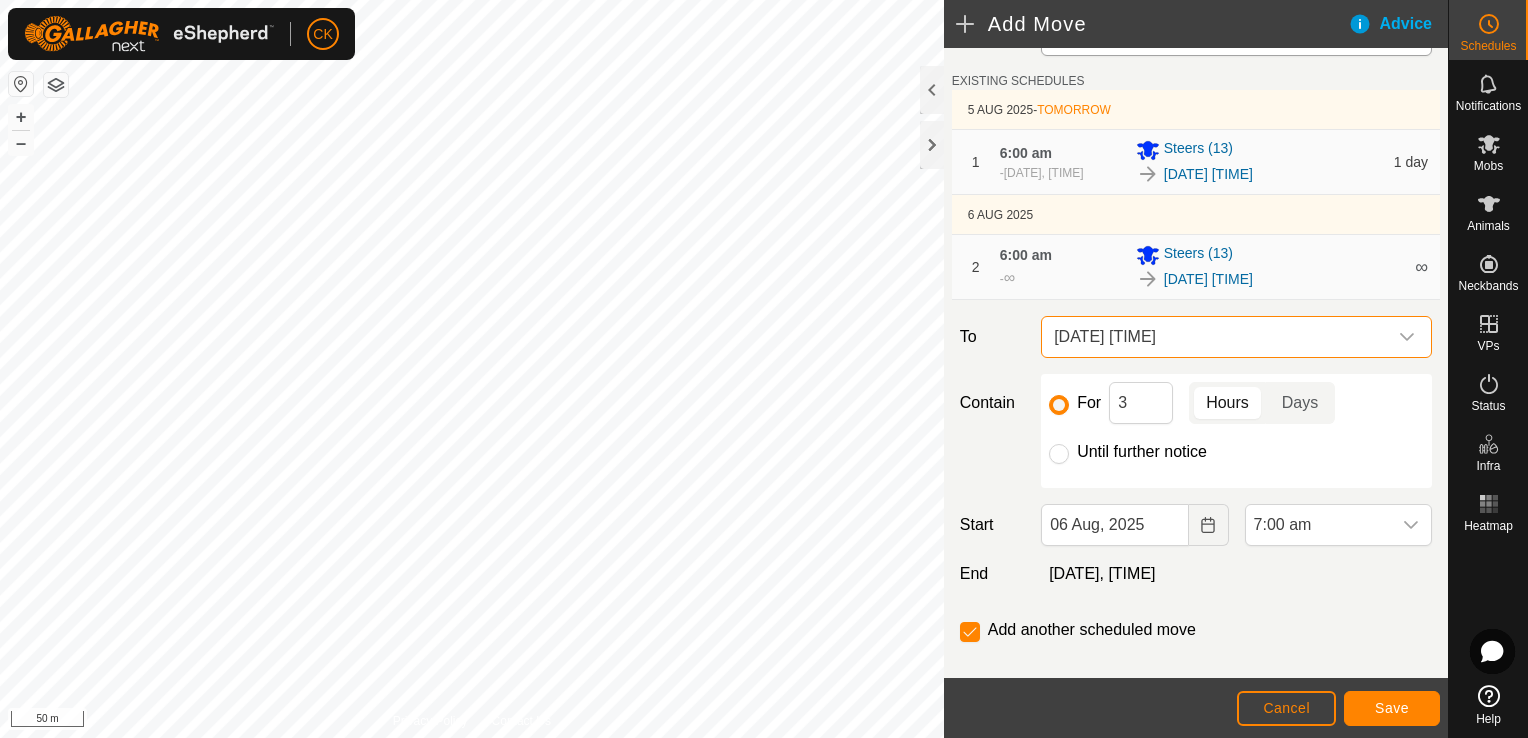scroll, scrollTop: 77, scrollLeft: 0, axis: vertical 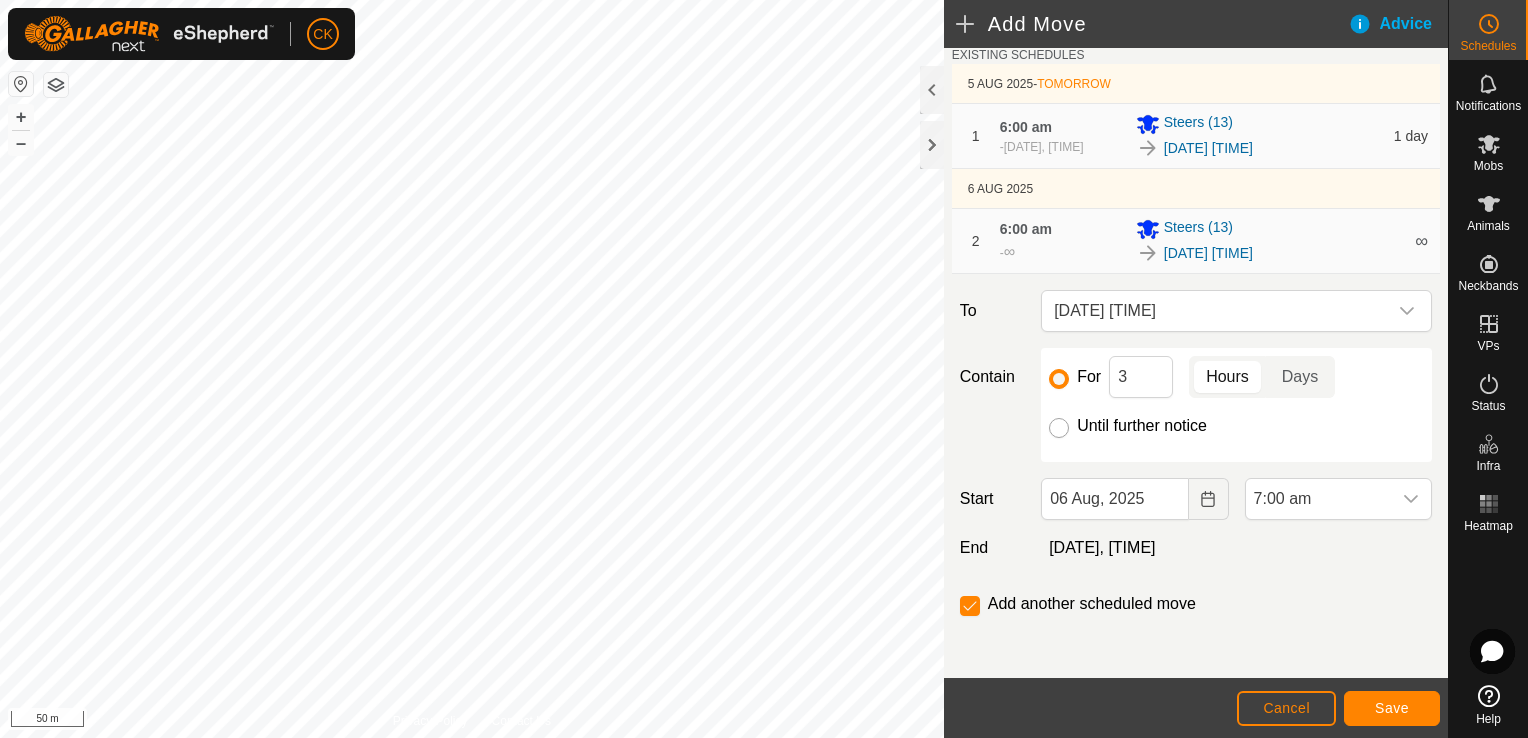 click on "Until further notice" at bounding box center (1059, 428) 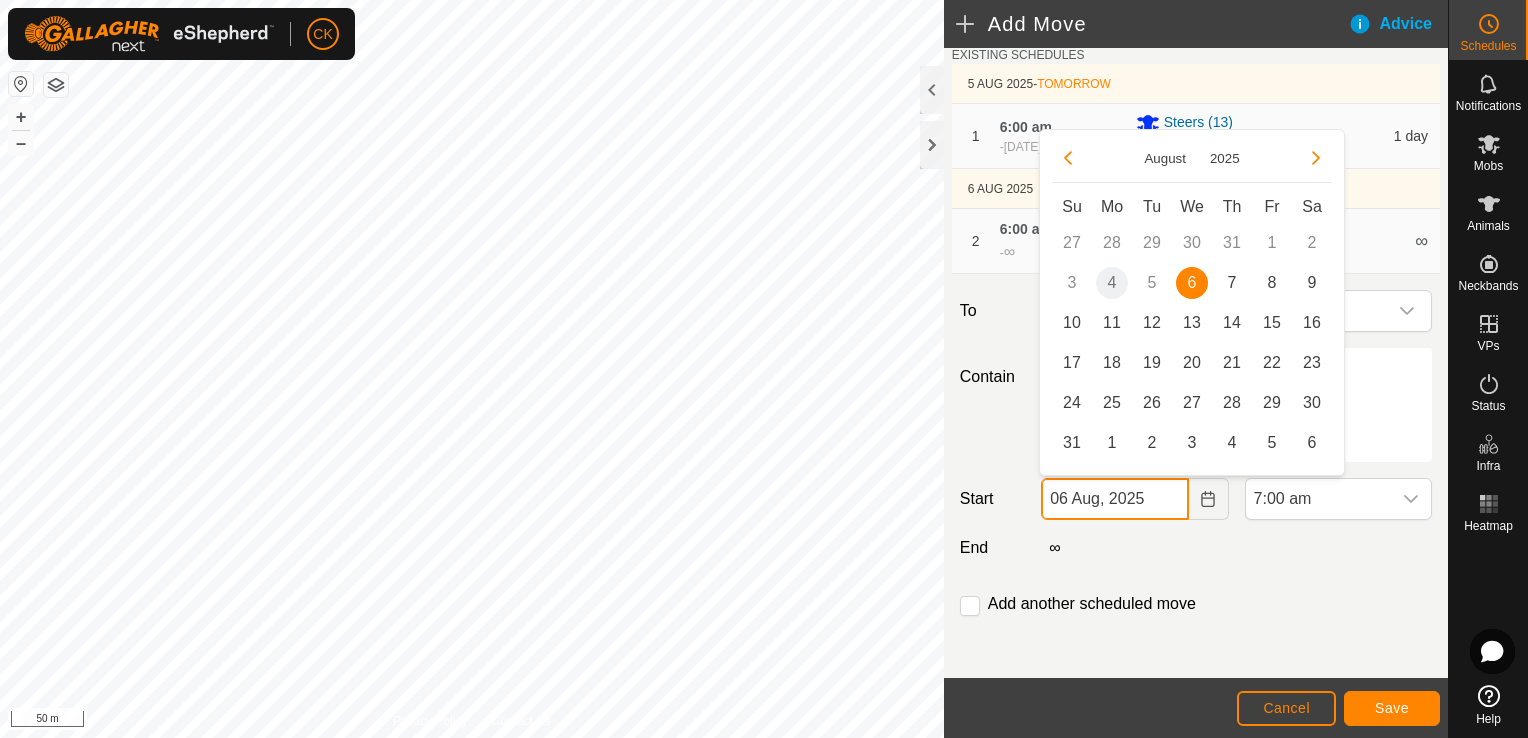 click on "06 Aug, 2025" 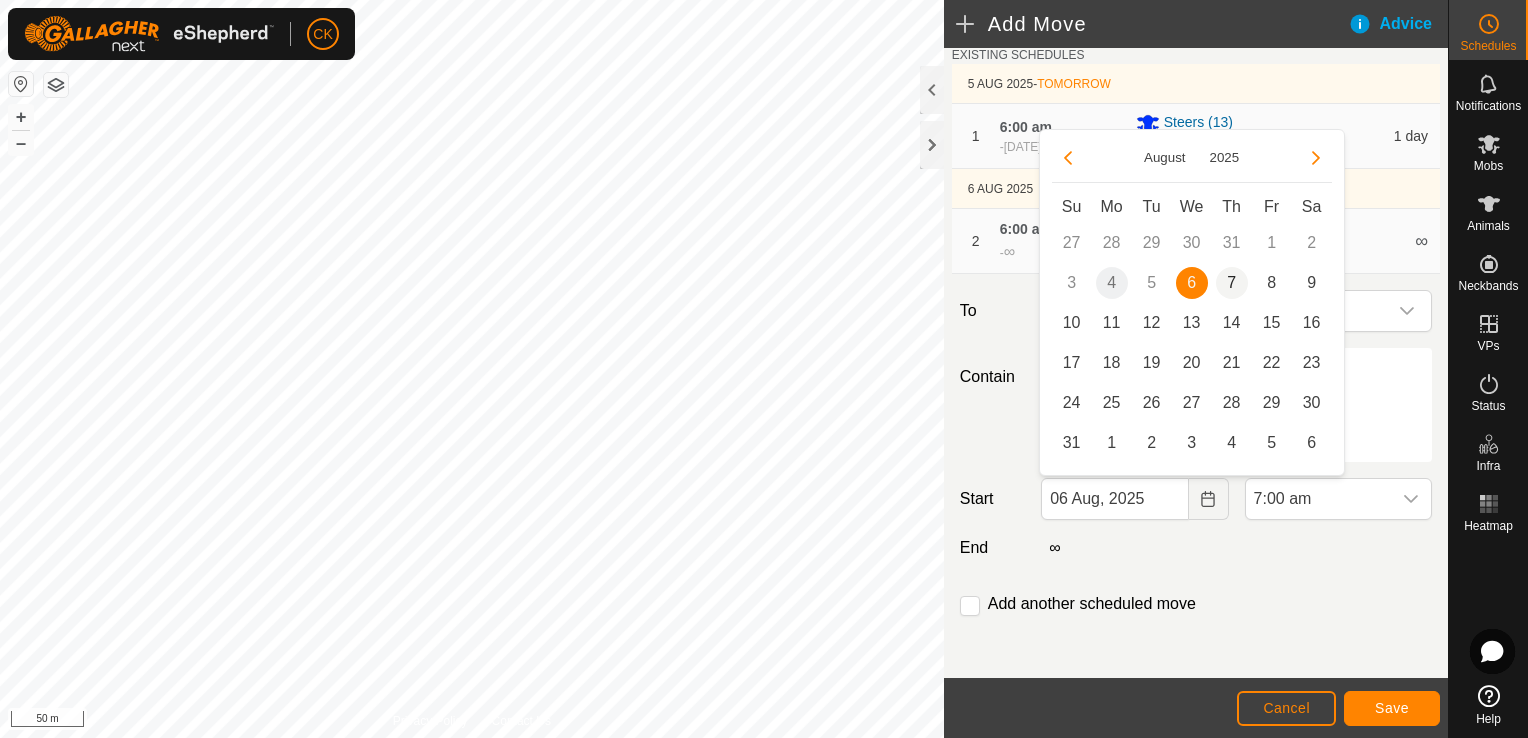 click on "7" at bounding box center [1232, 283] 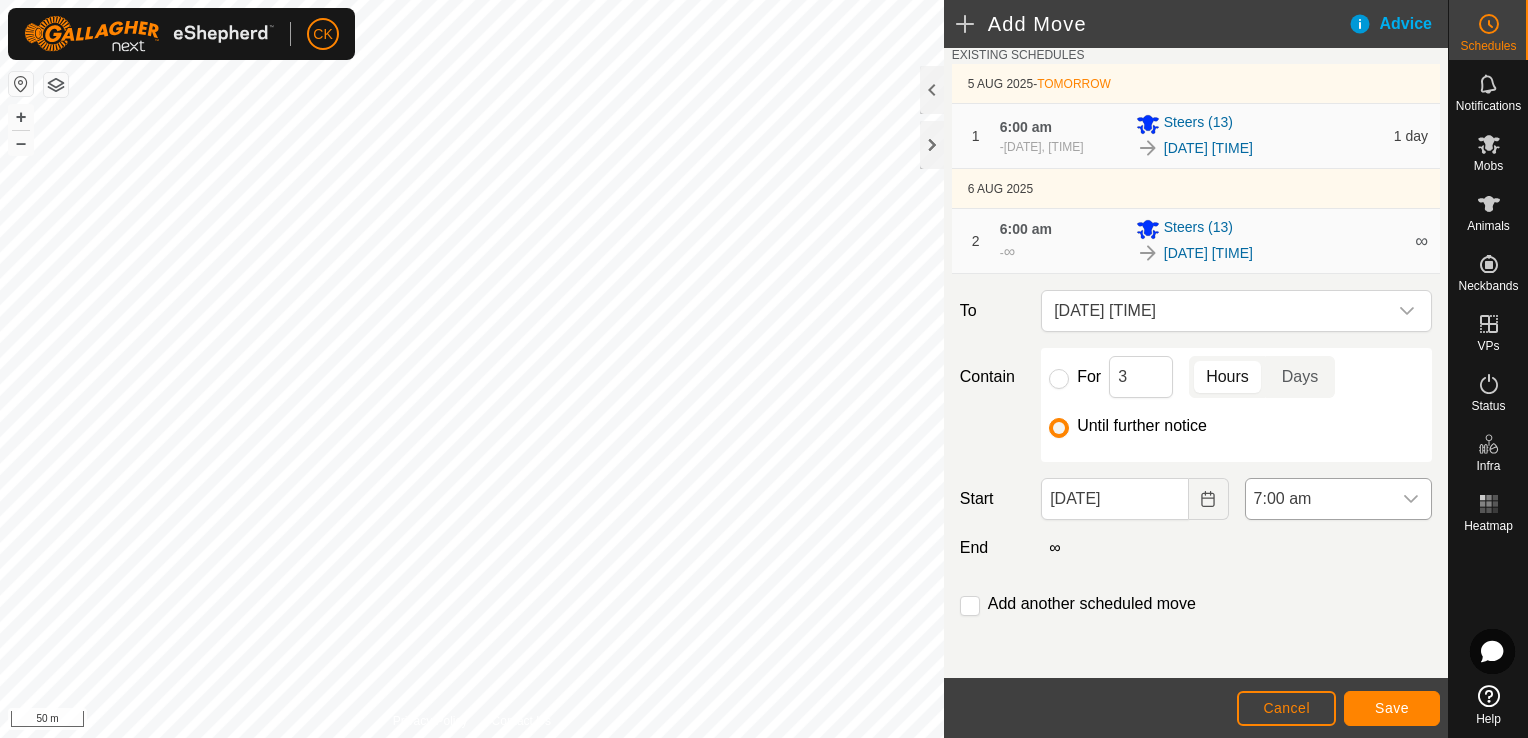 click 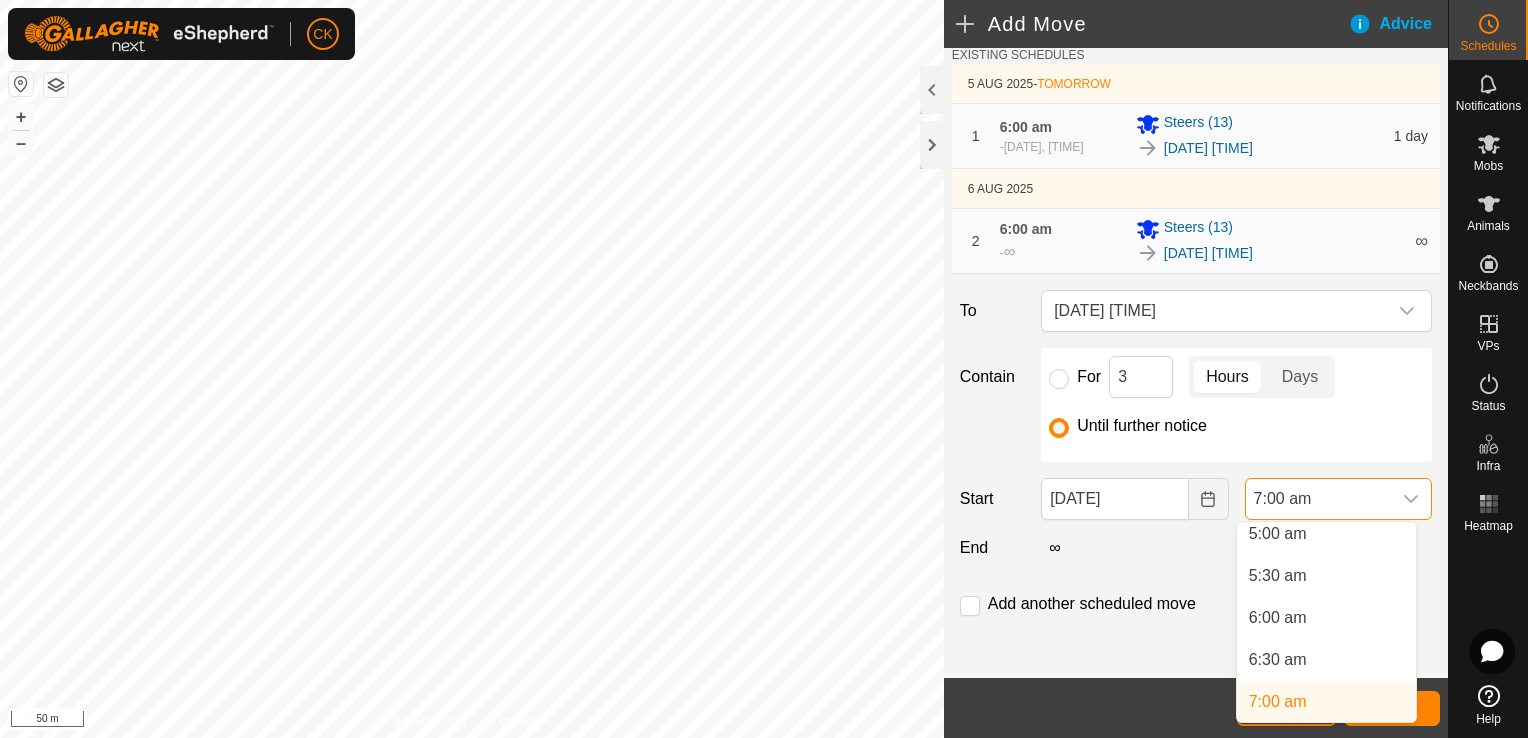 scroll, scrollTop: 420, scrollLeft: 0, axis: vertical 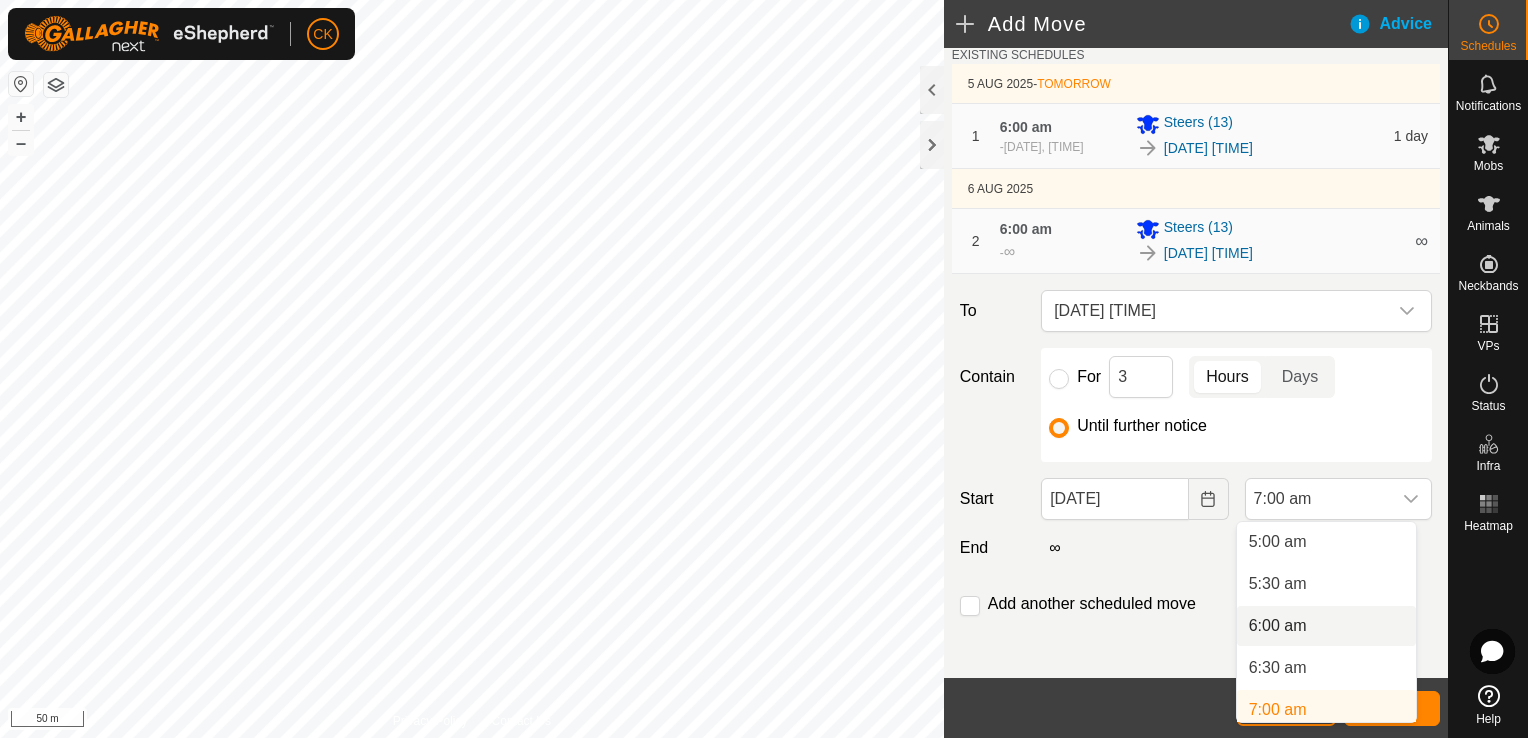 click on "6:00 am" at bounding box center [1326, 626] 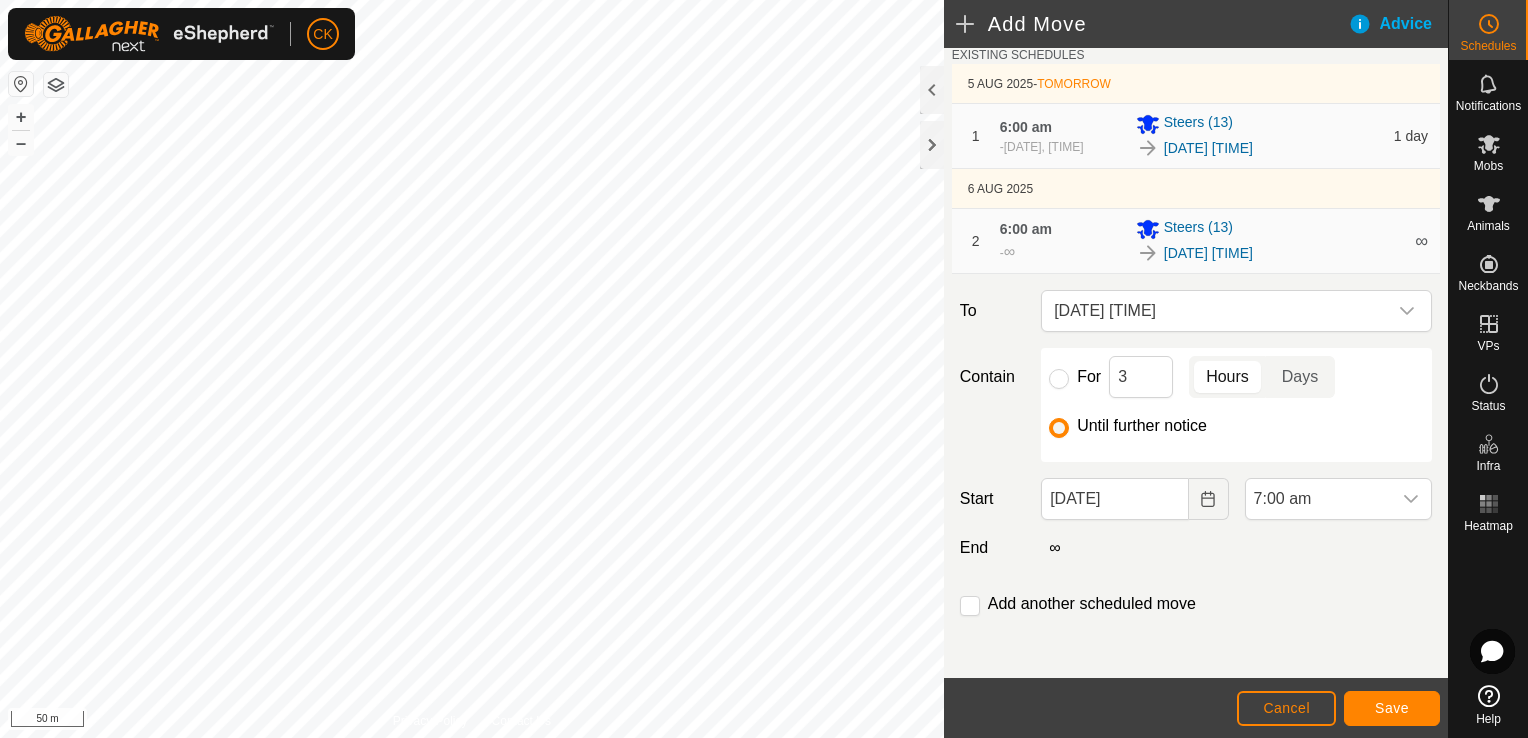 scroll, scrollTop: 428, scrollLeft: 0, axis: vertical 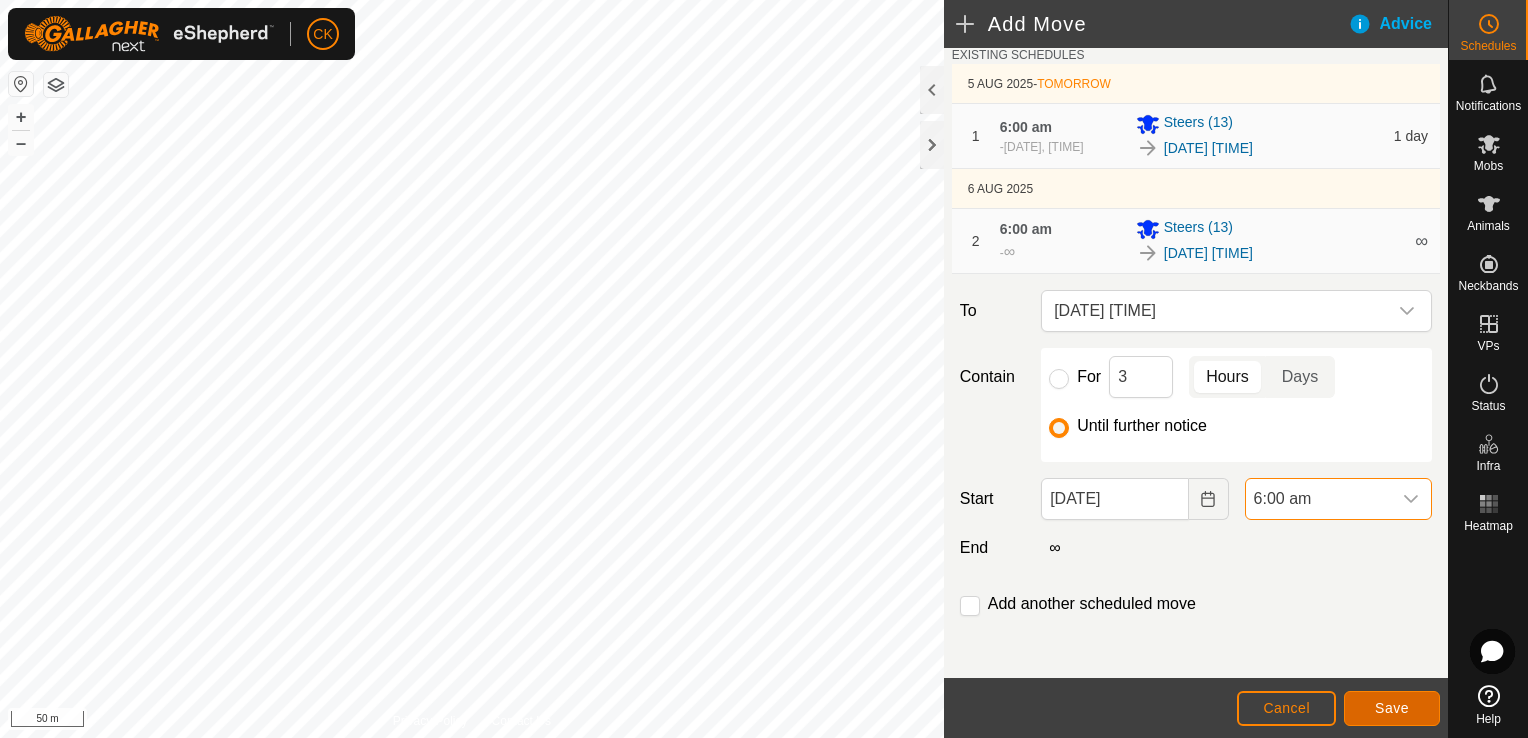 click on "Save" 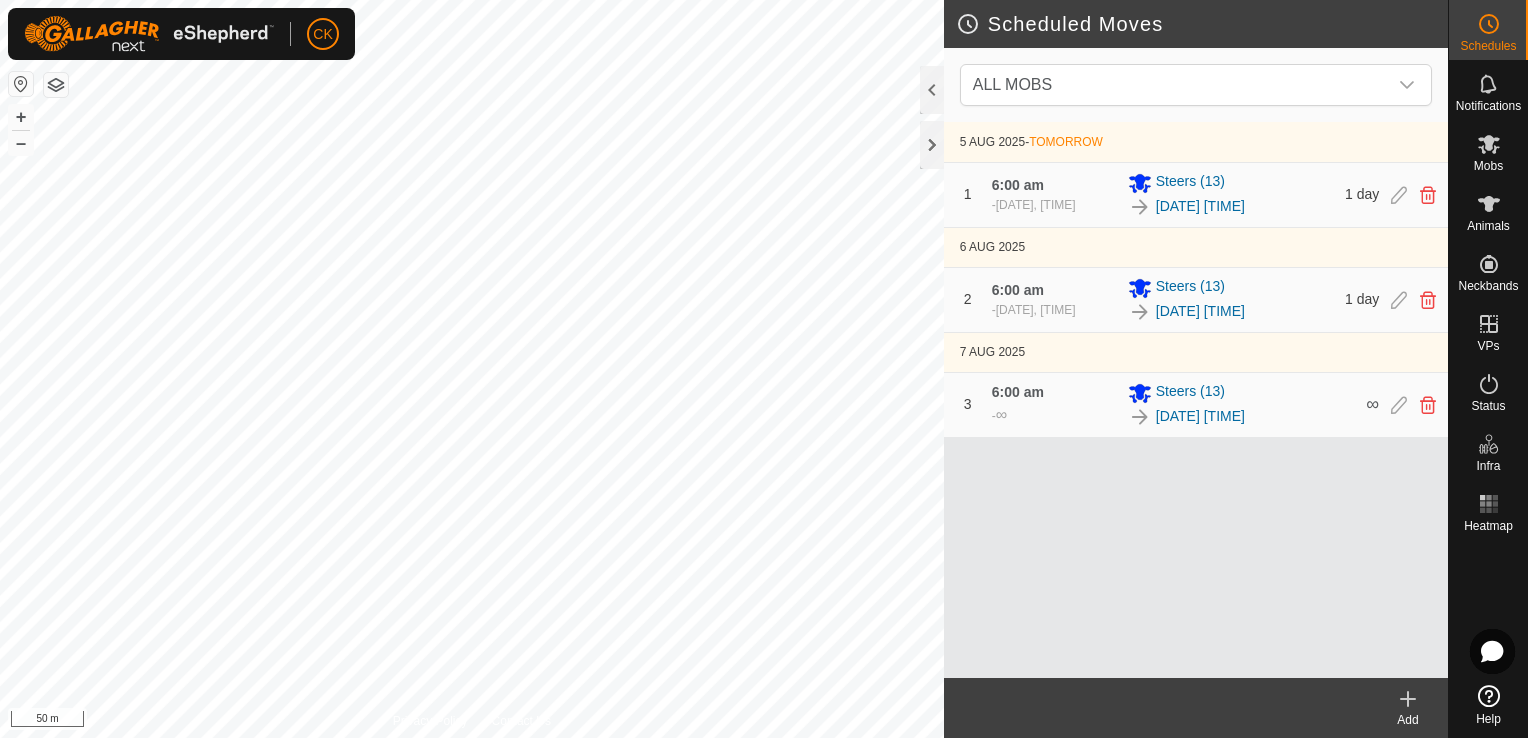 click 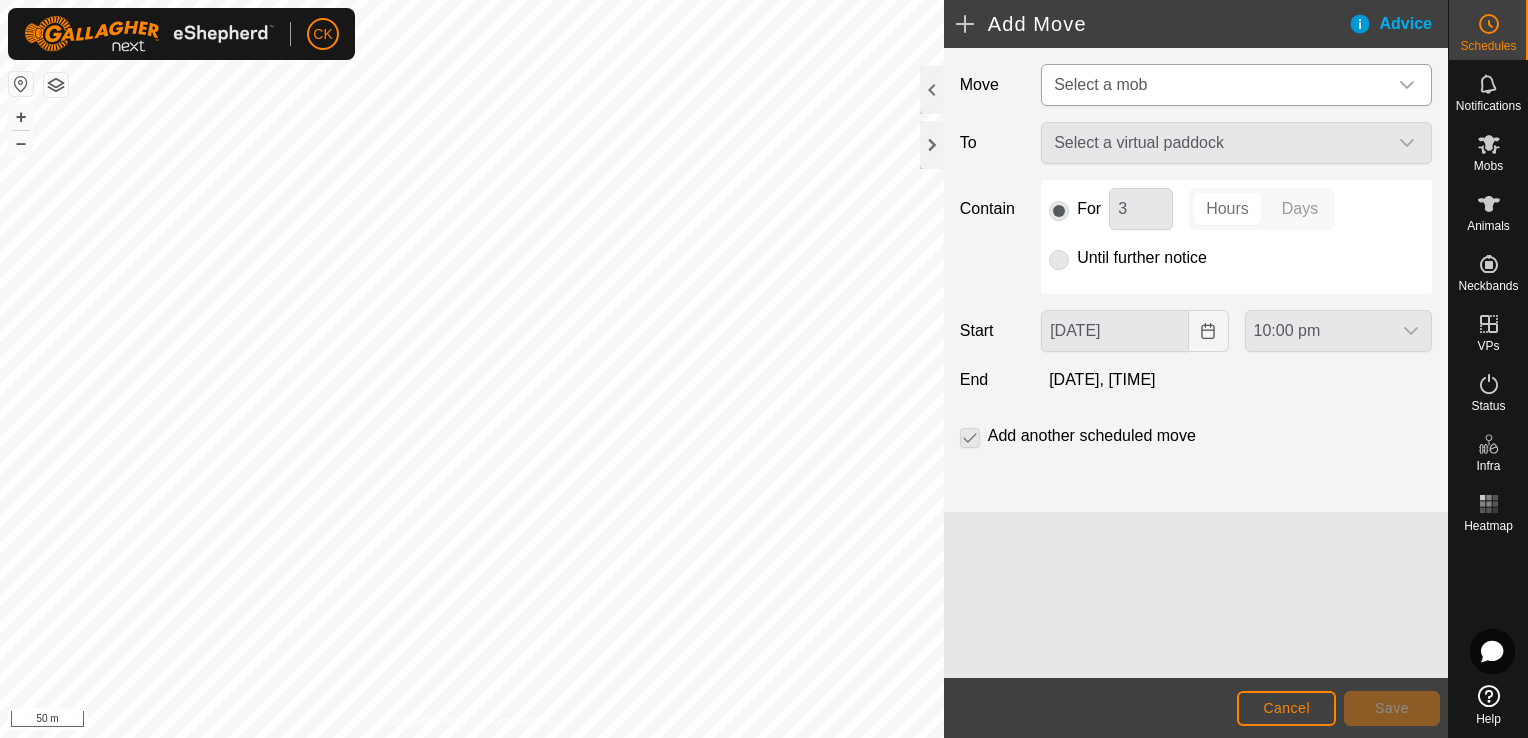 click 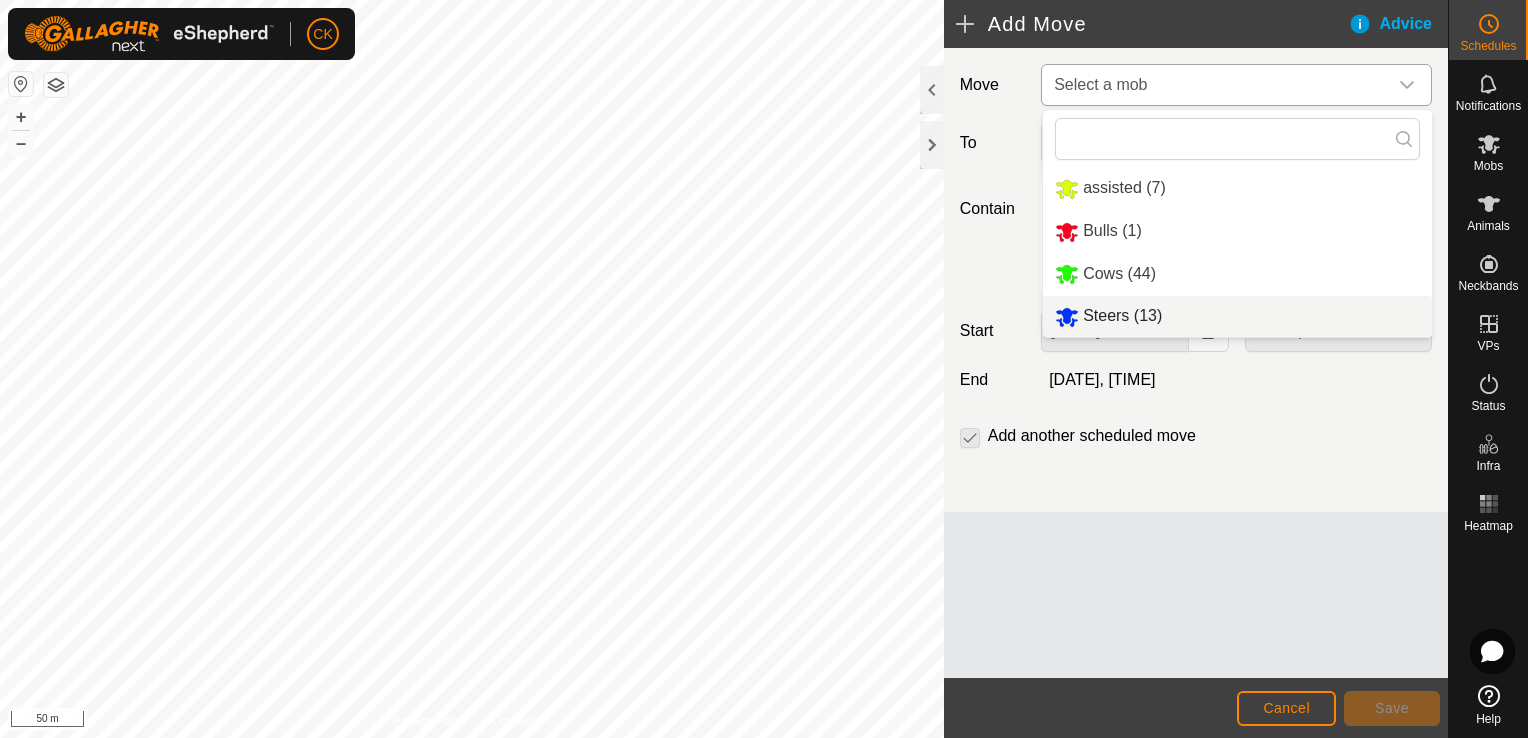 click on "Steers (13)" at bounding box center [1237, 316] 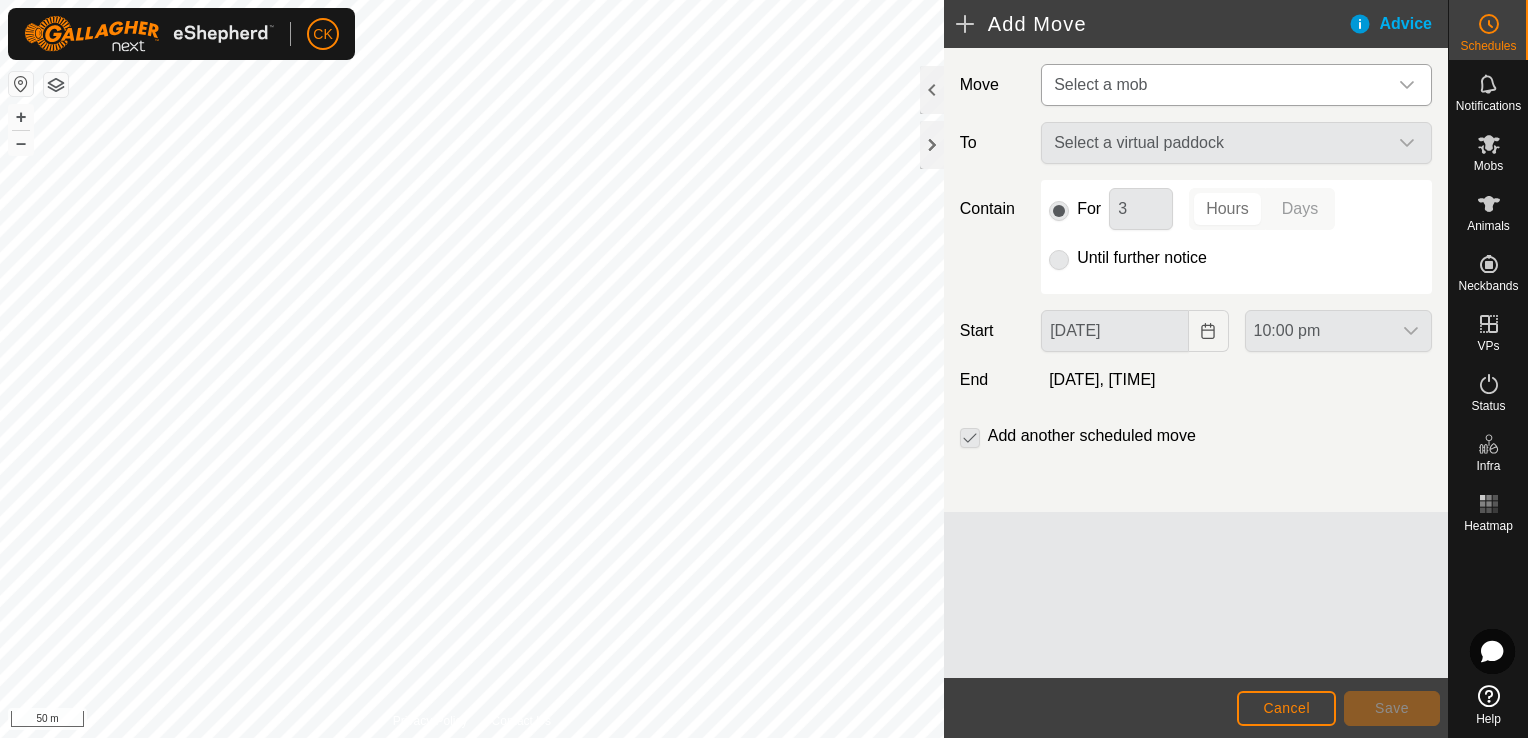 type on "[DATE]" 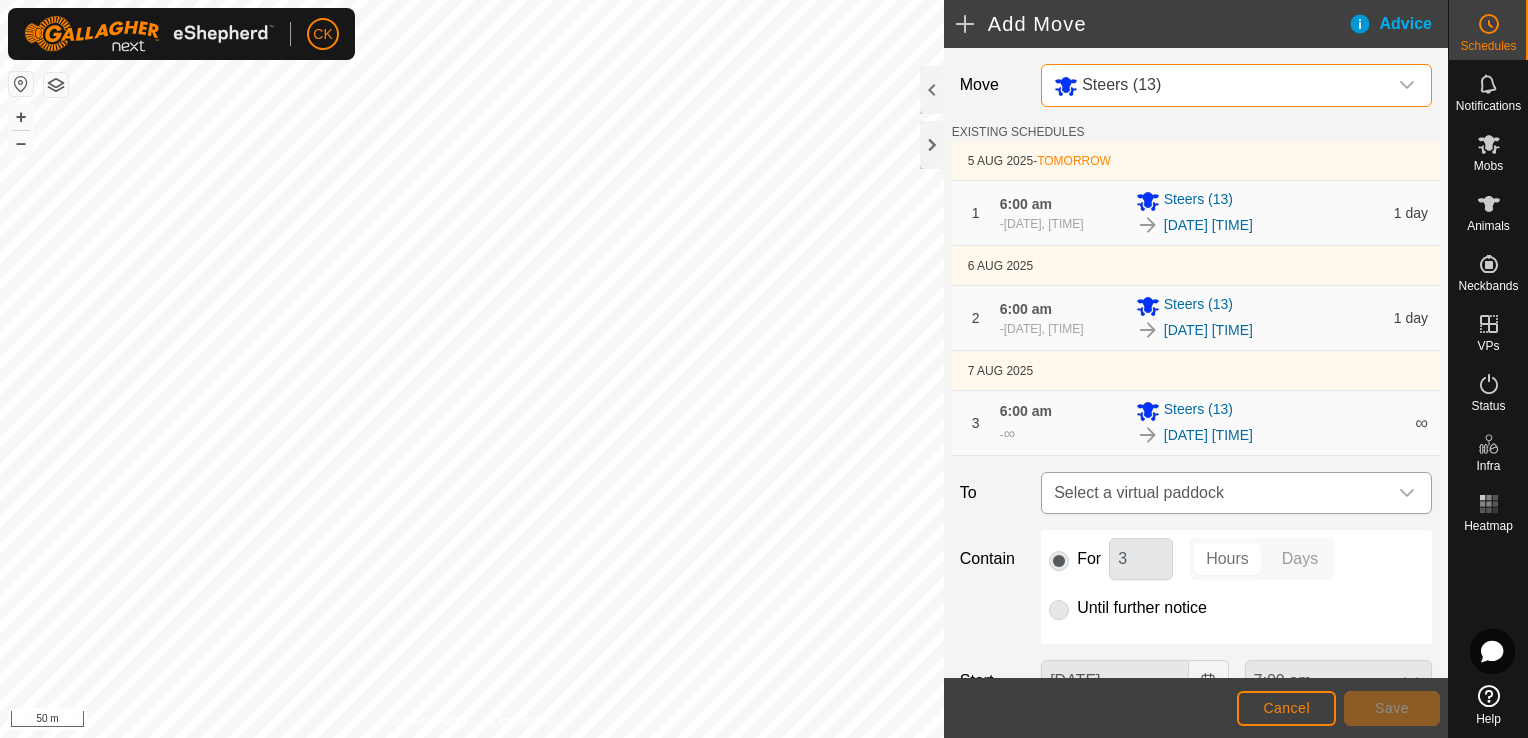 click 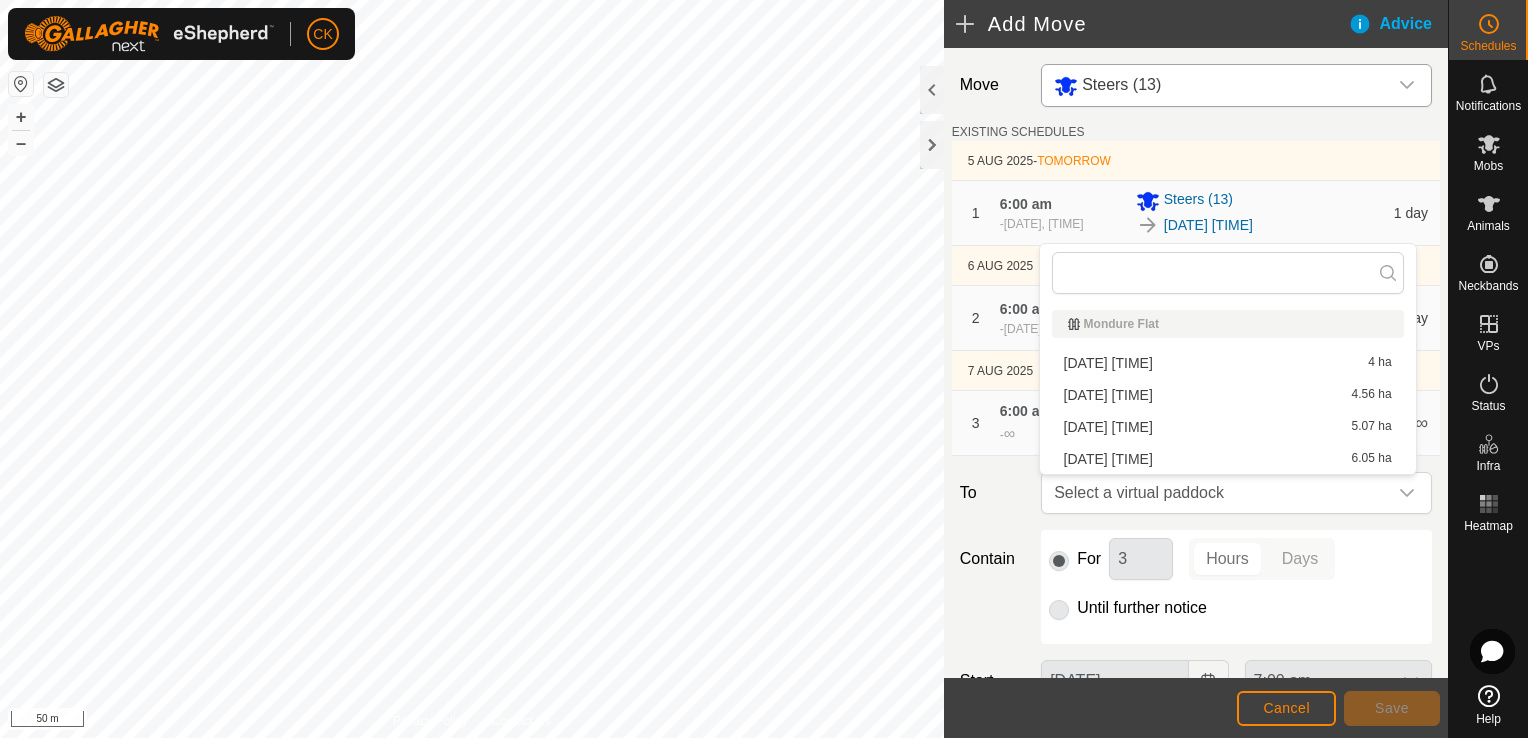 click on "[DATE] [TIME]  6.05 ha" at bounding box center (1228, 459) 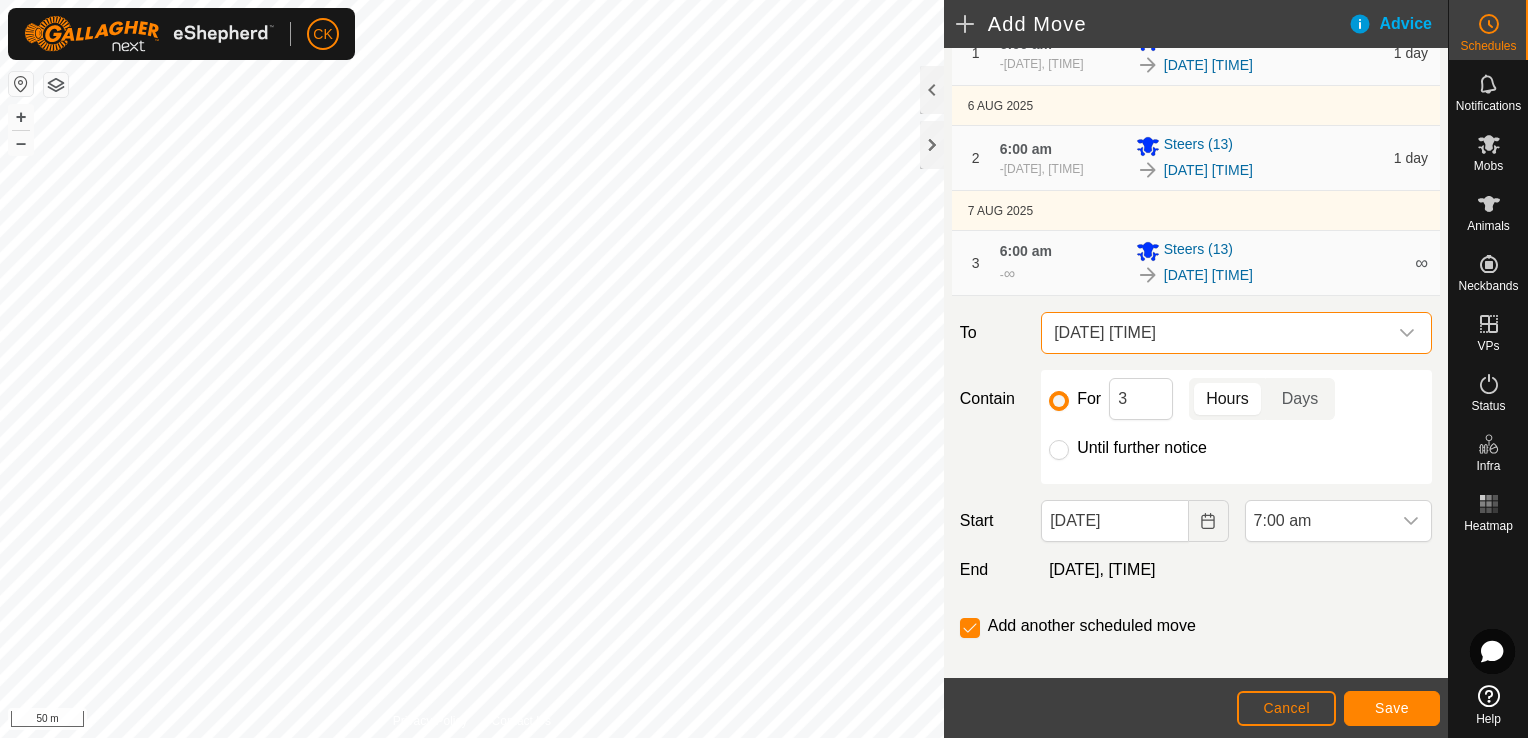 scroll, scrollTop: 182, scrollLeft: 0, axis: vertical 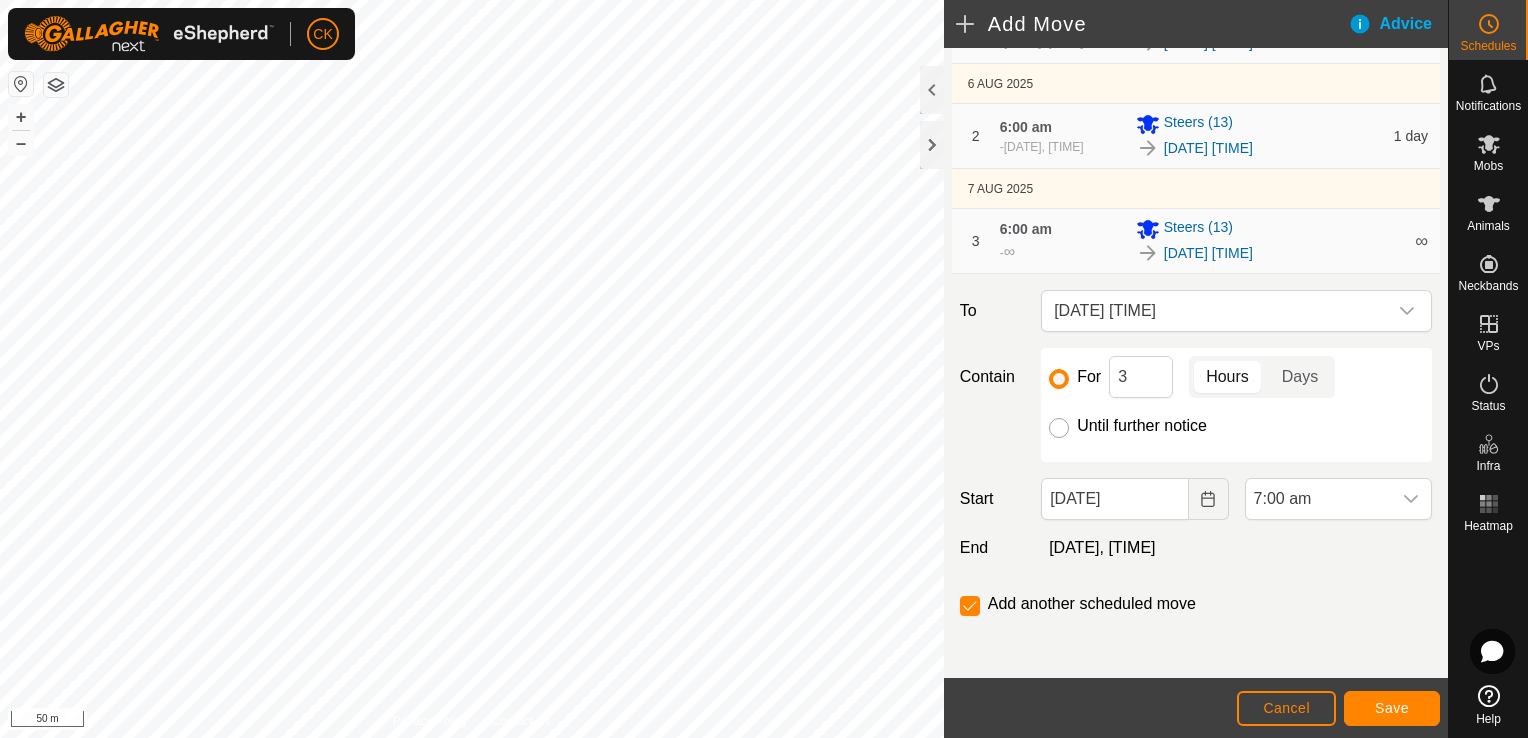 click on "Until further notice" at bounding box center [1059, 428] 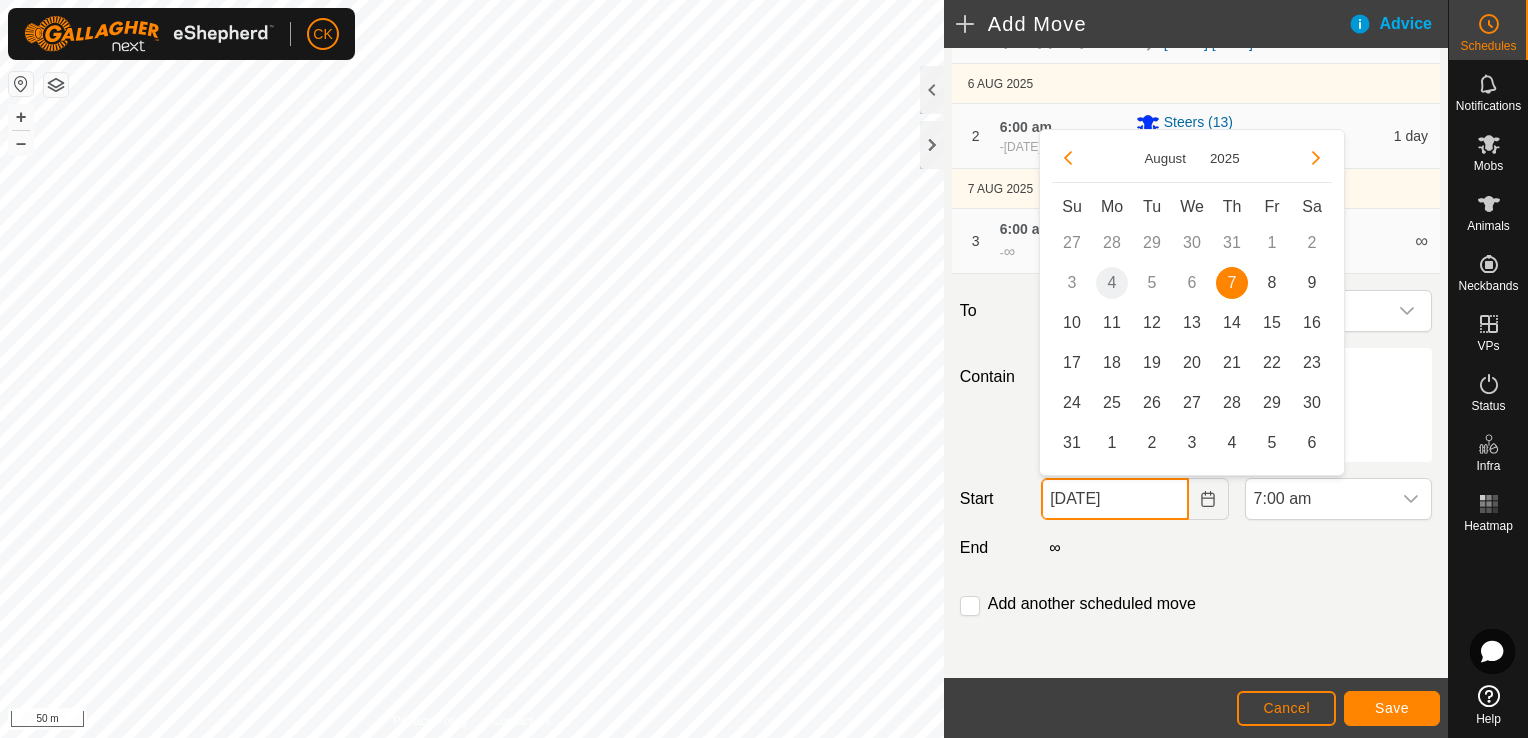 click on "[DATE]" 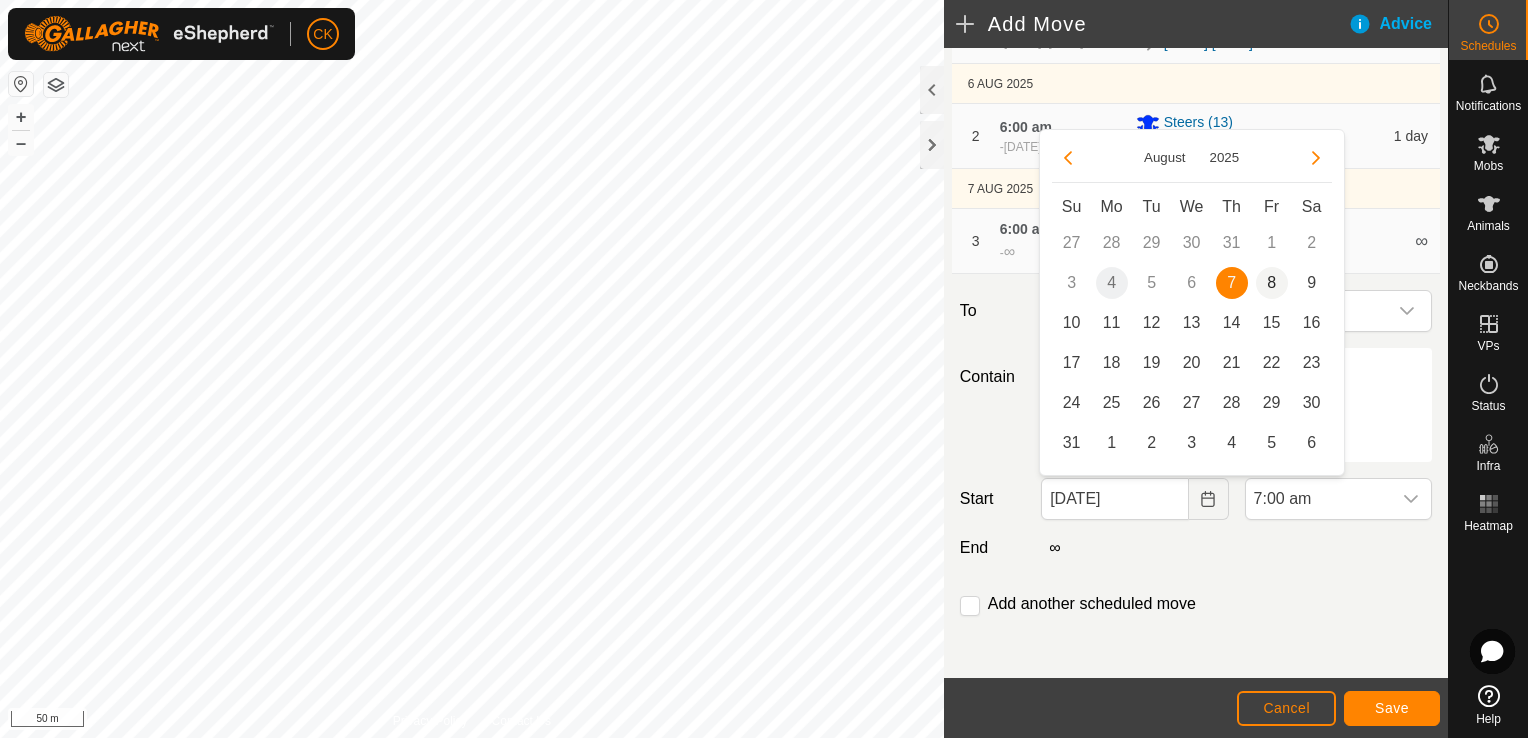 click on "8" at bounding box center (1272, 283) 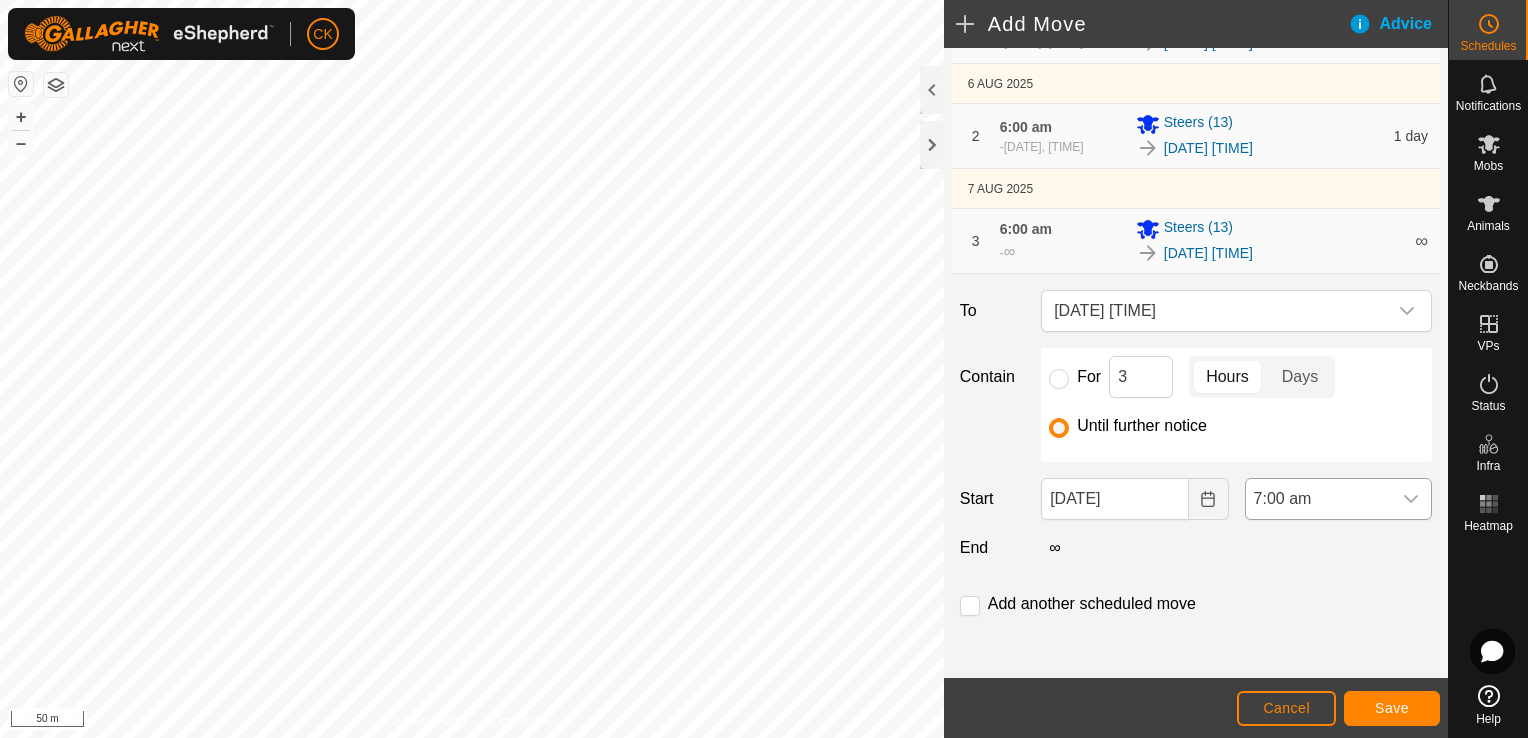 click 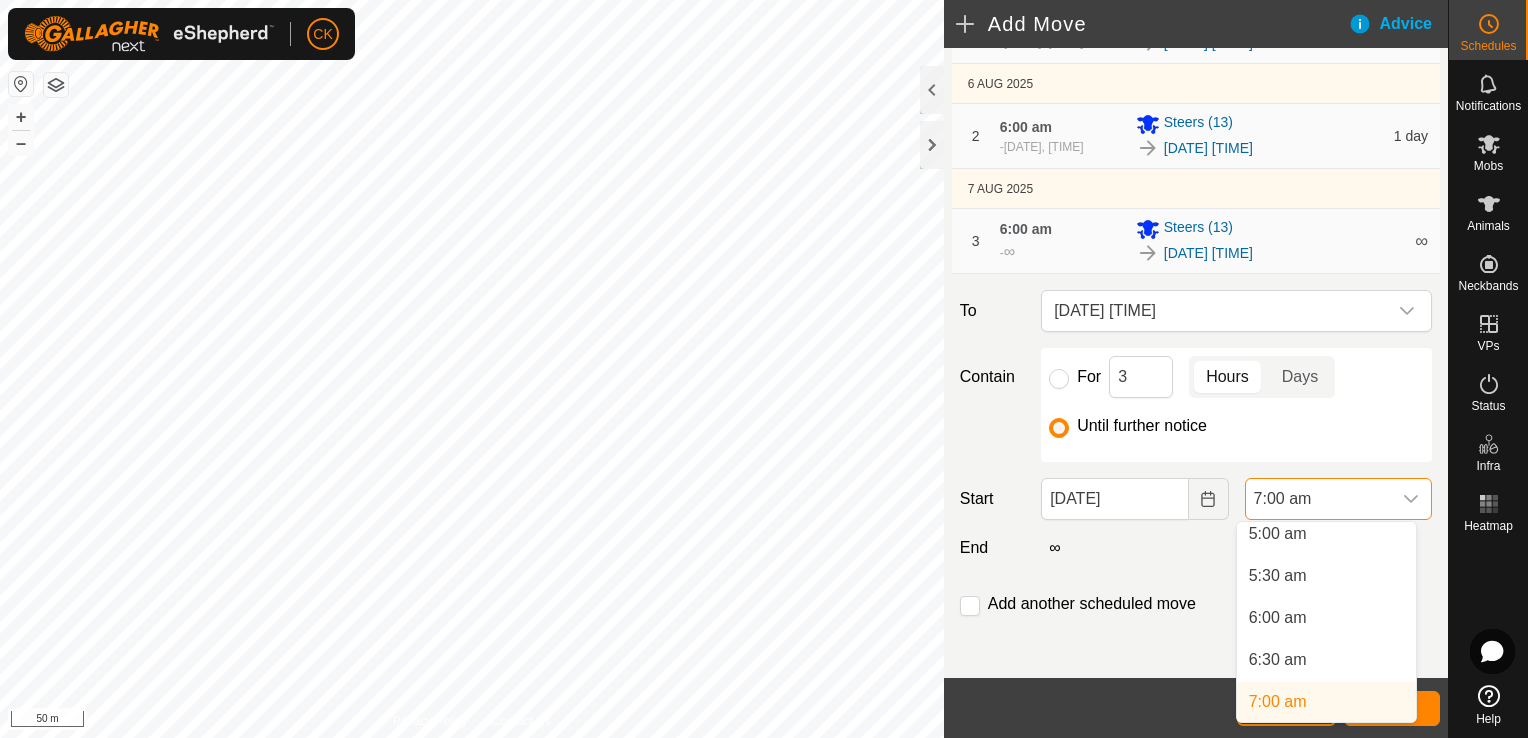 scroll, scrollTop: 420, scrollLeft: 0, axis: vertical 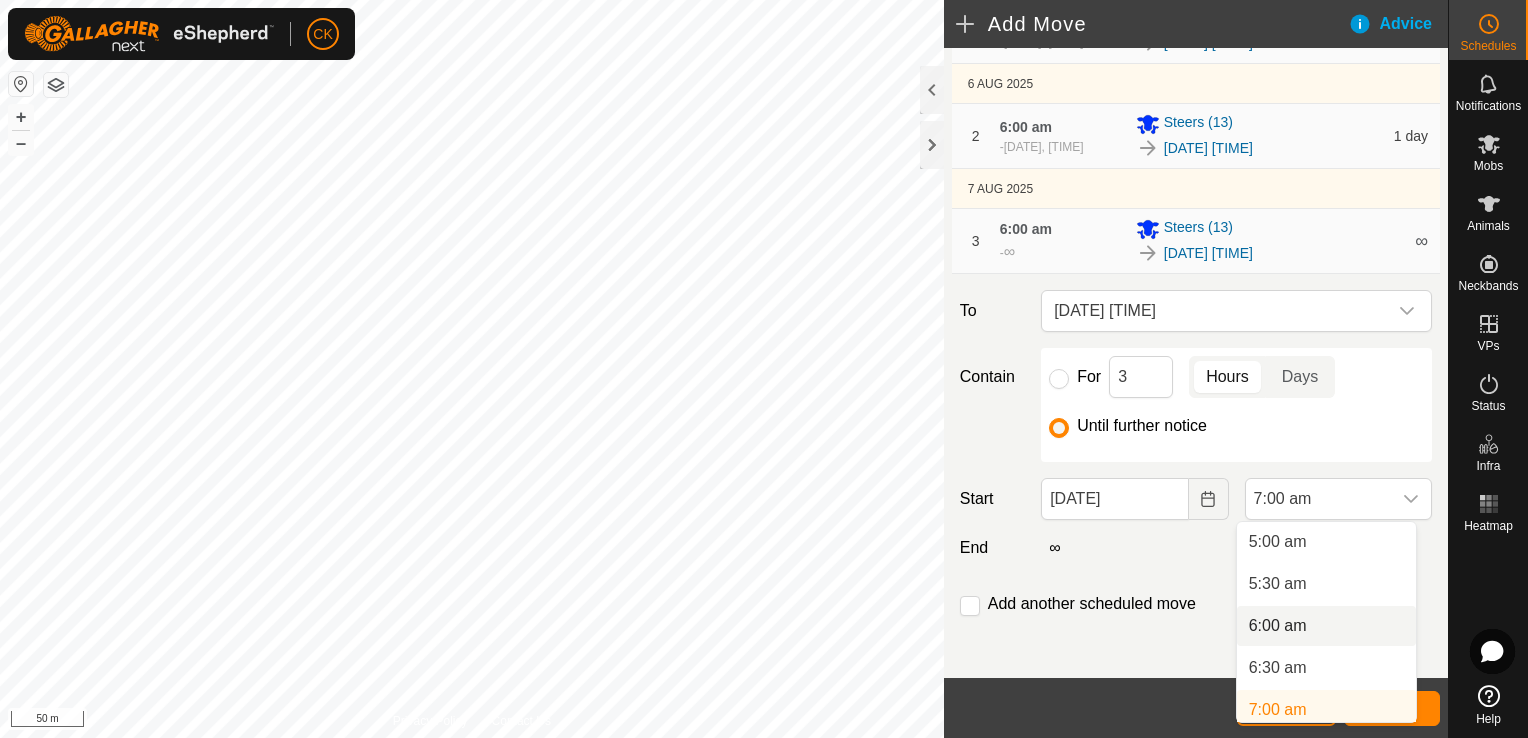 click on "6:00 am" at bounding box center (1326, 626) 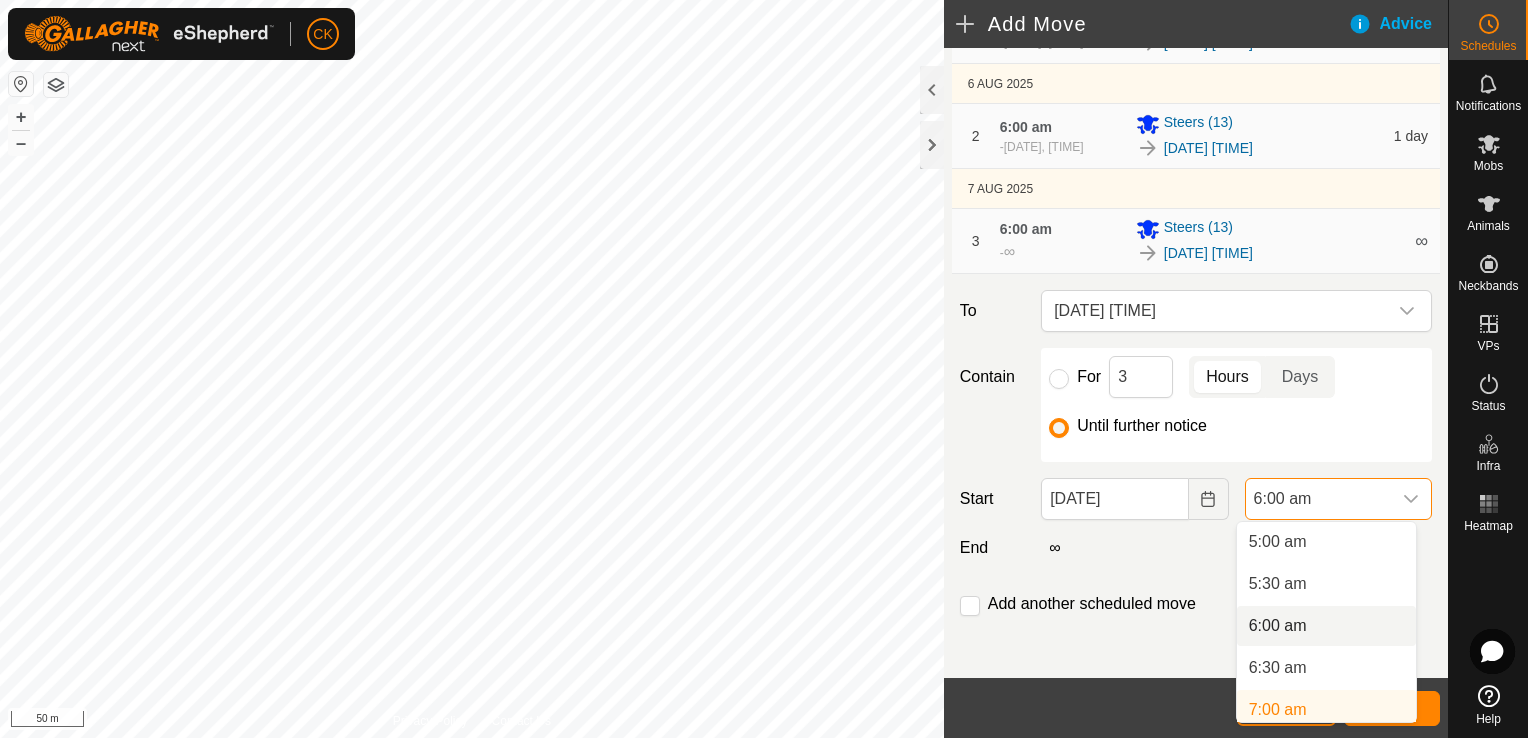 scroll, scrollTop: 0, scrollLeft: 0, axis: both 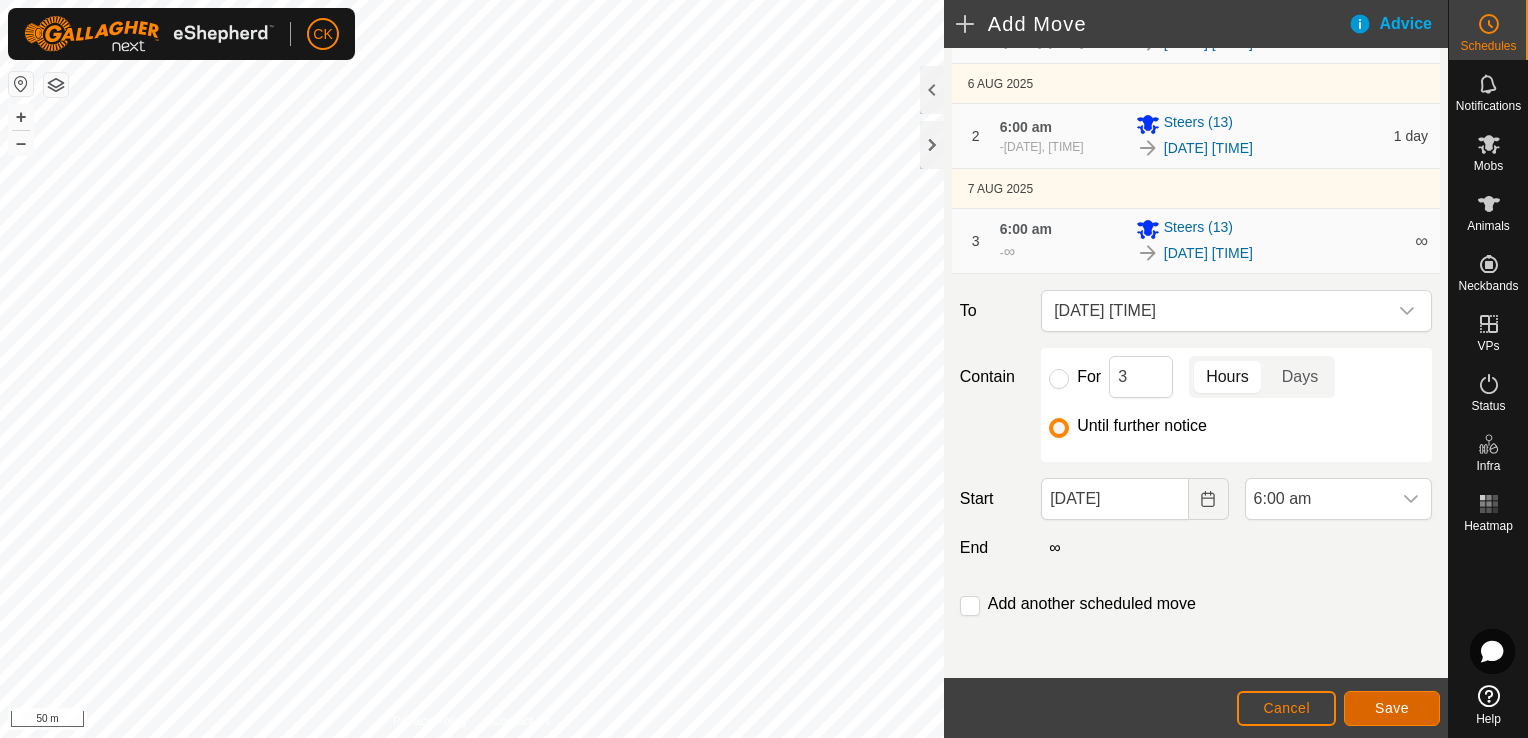 click on "Save" 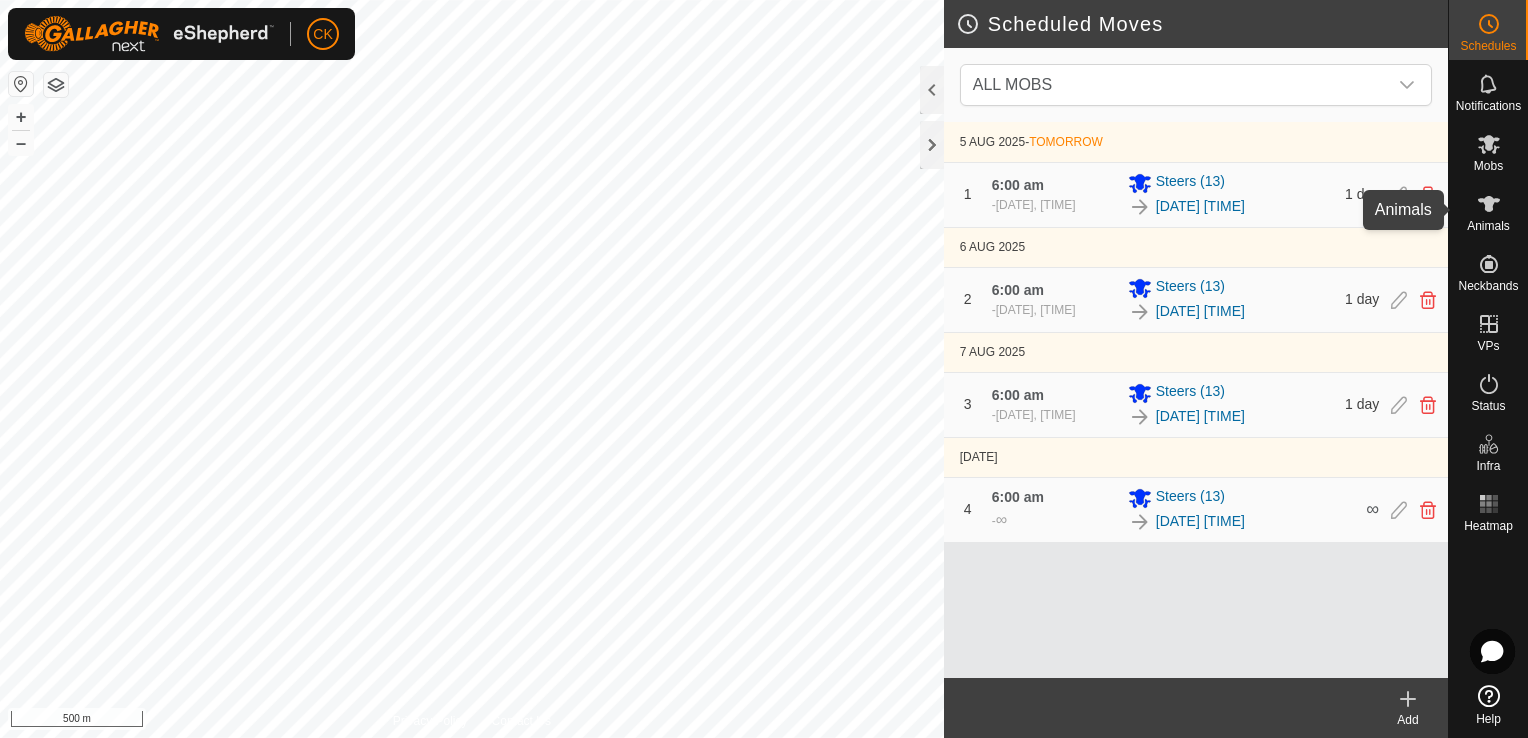 click 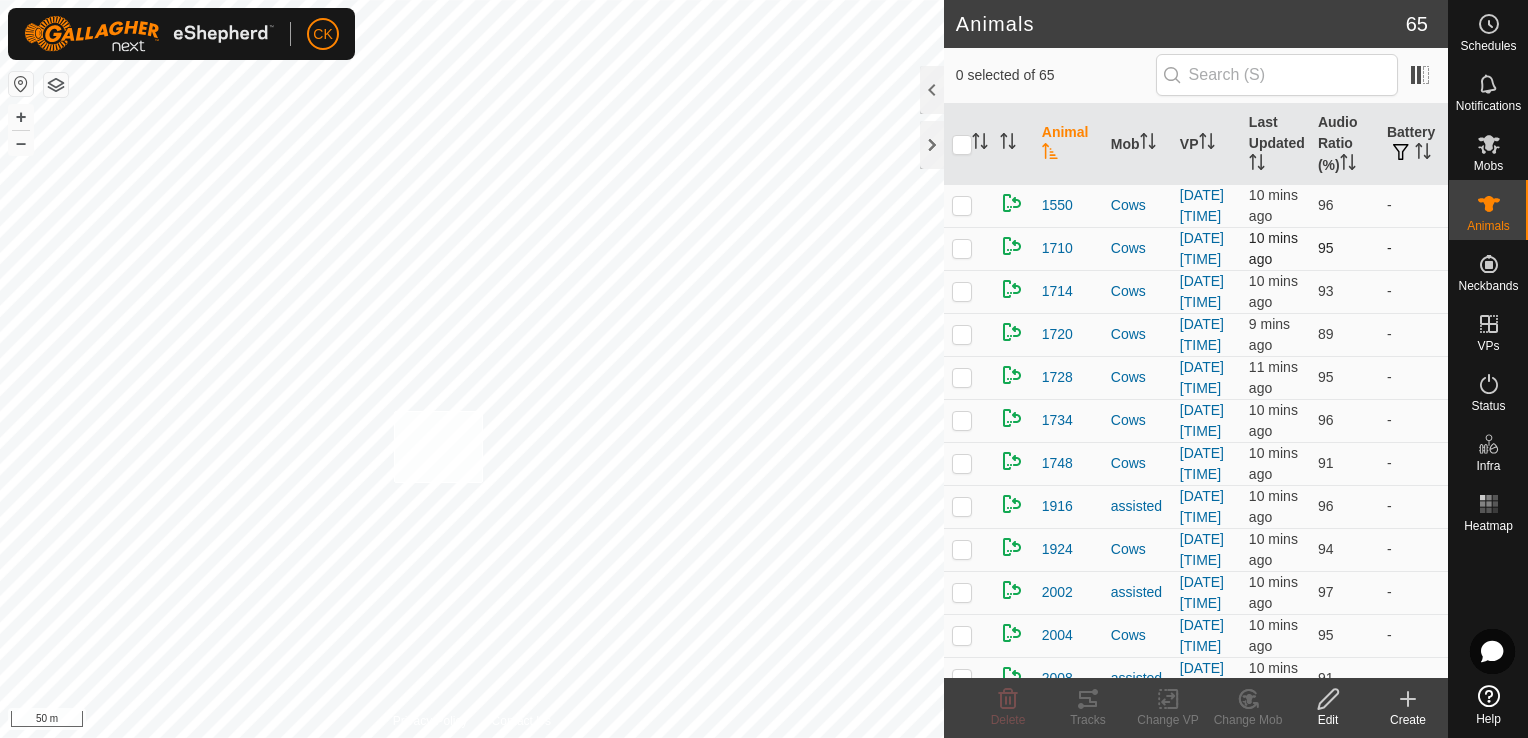 checkbox on "true" 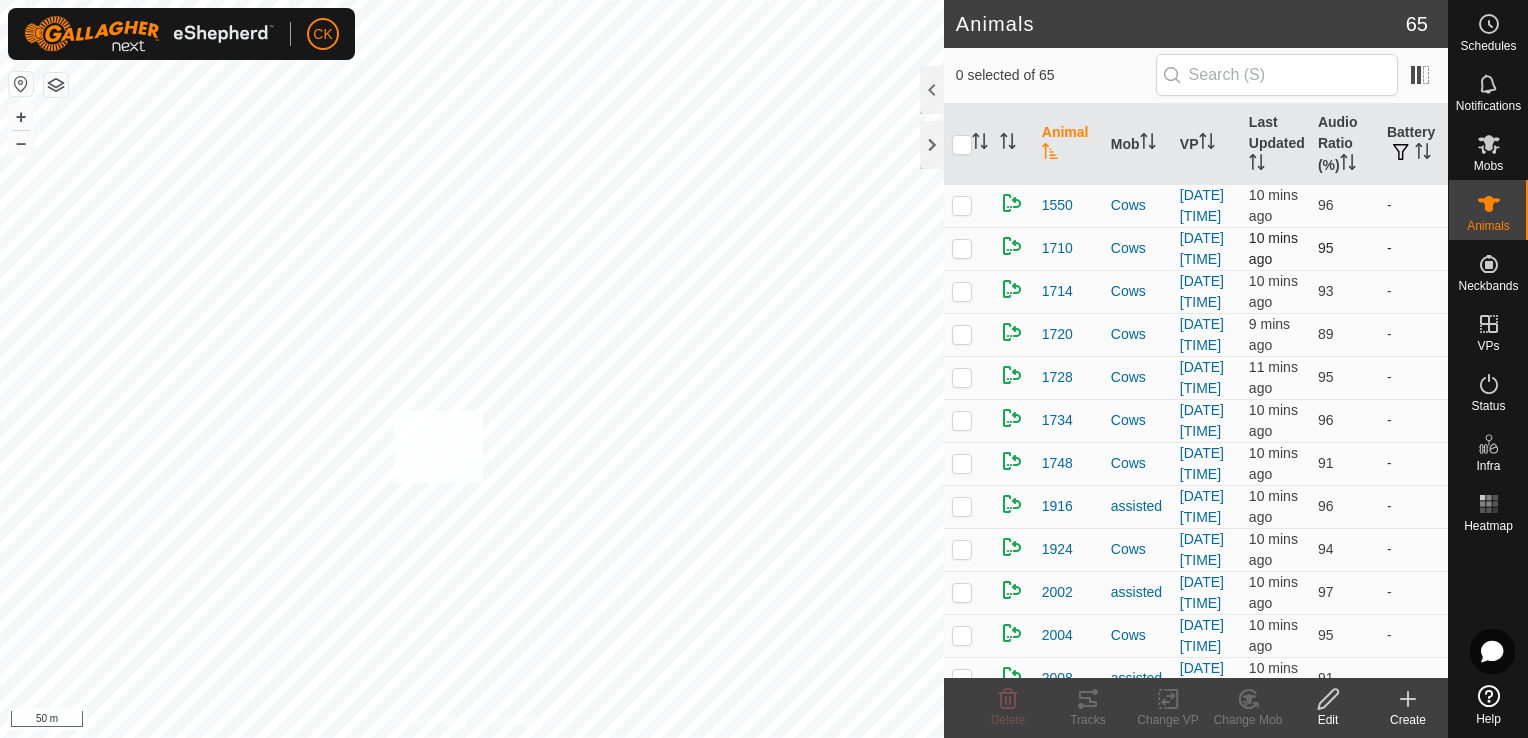 checkbox on "true" 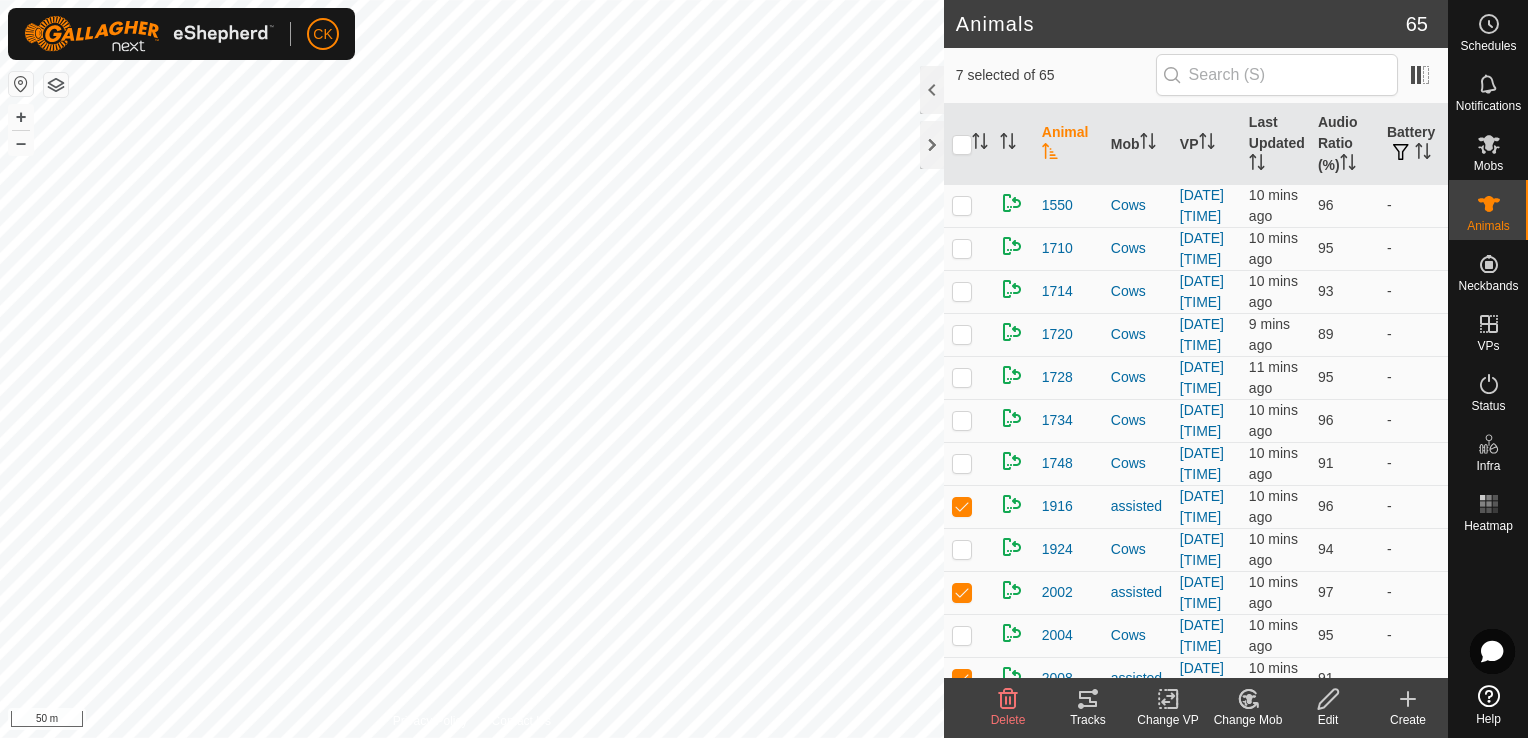 click 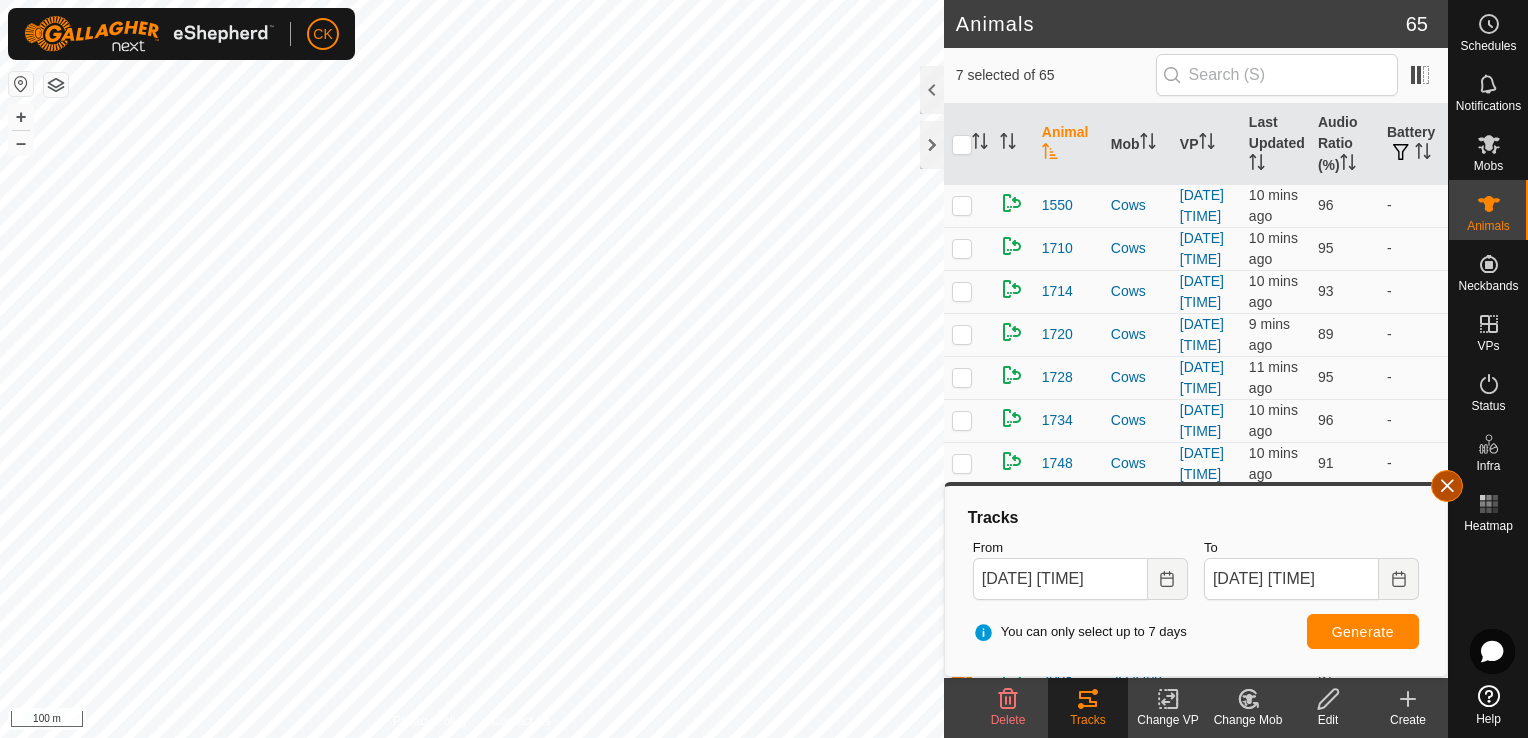 click at bounding box center (1447, 486) 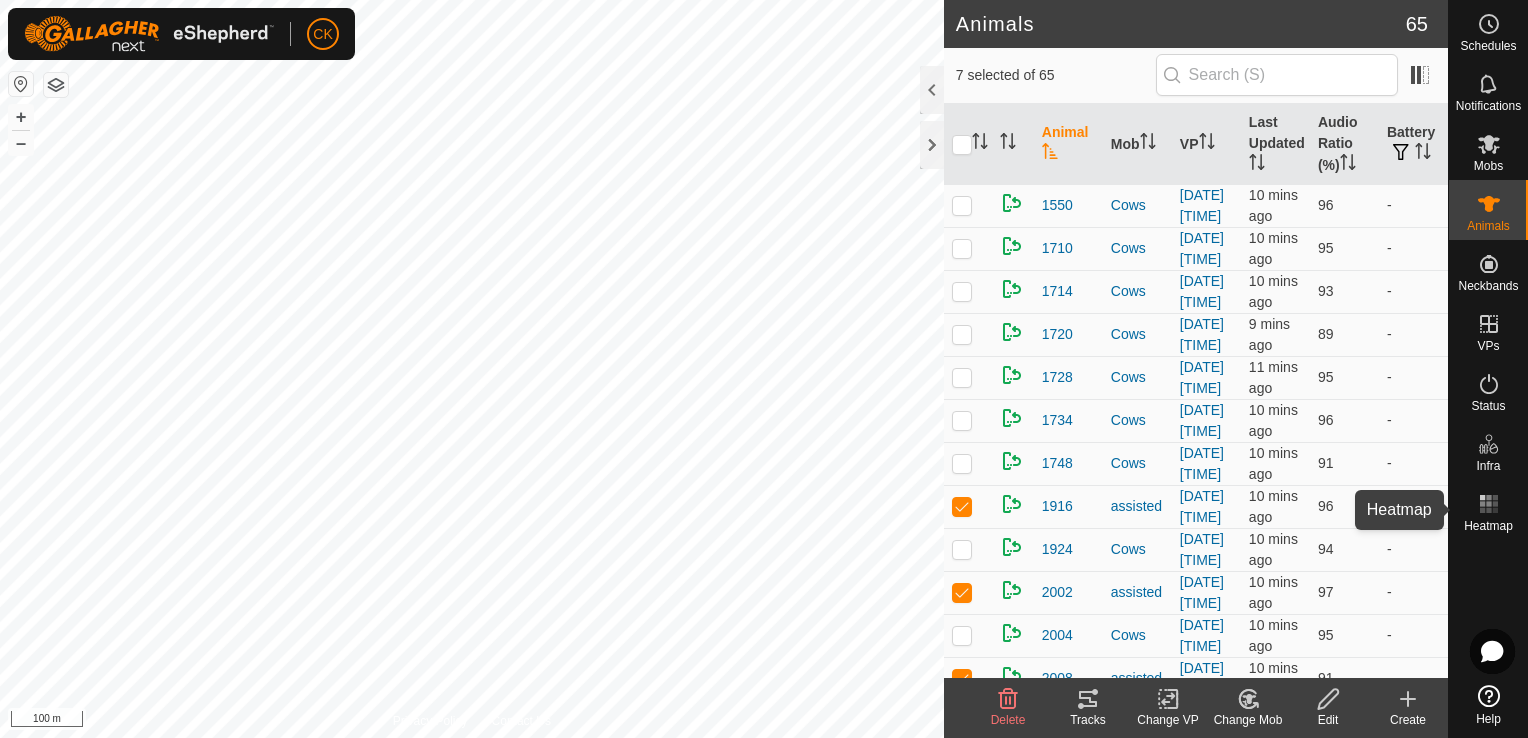 click on "Heatmap" at bounding box center [1488, 510] 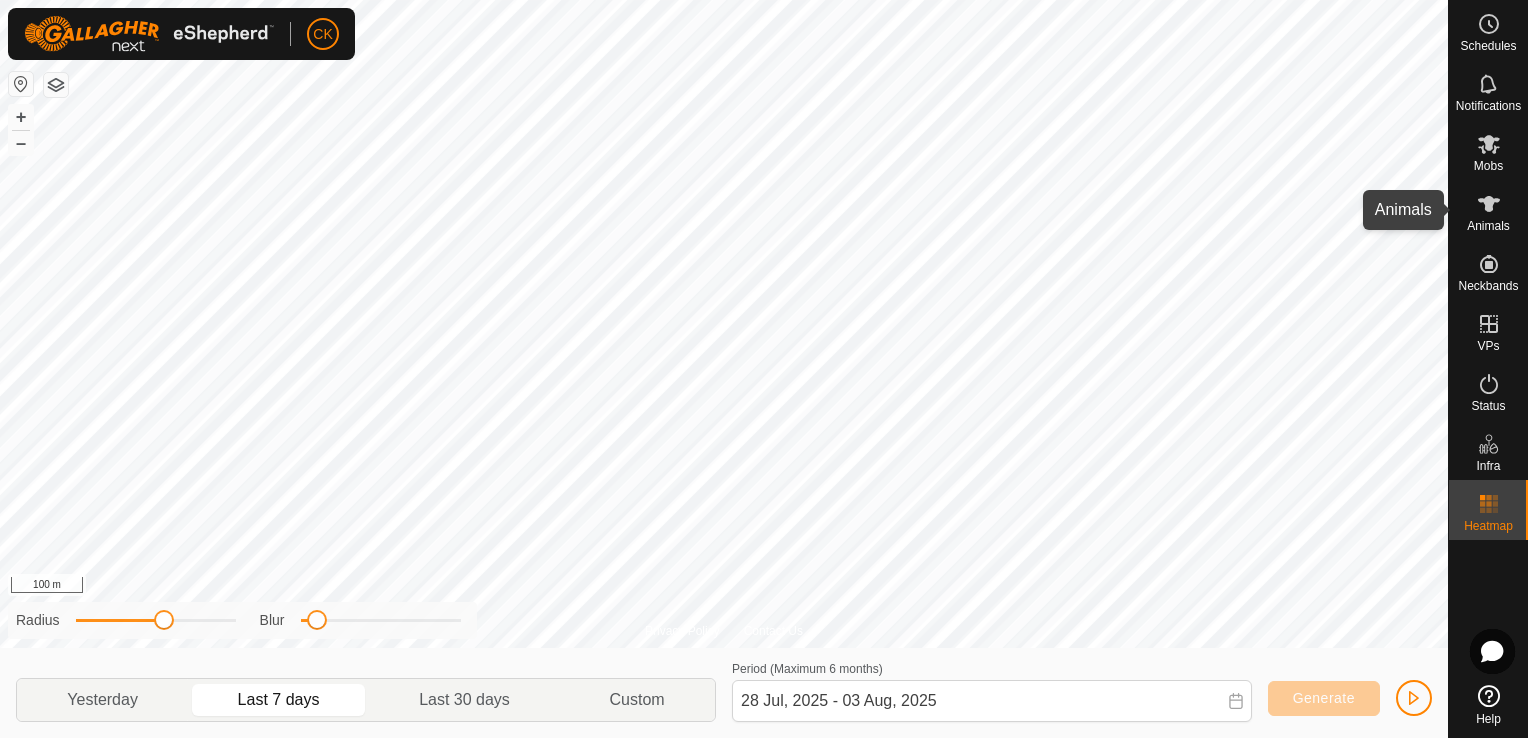 click 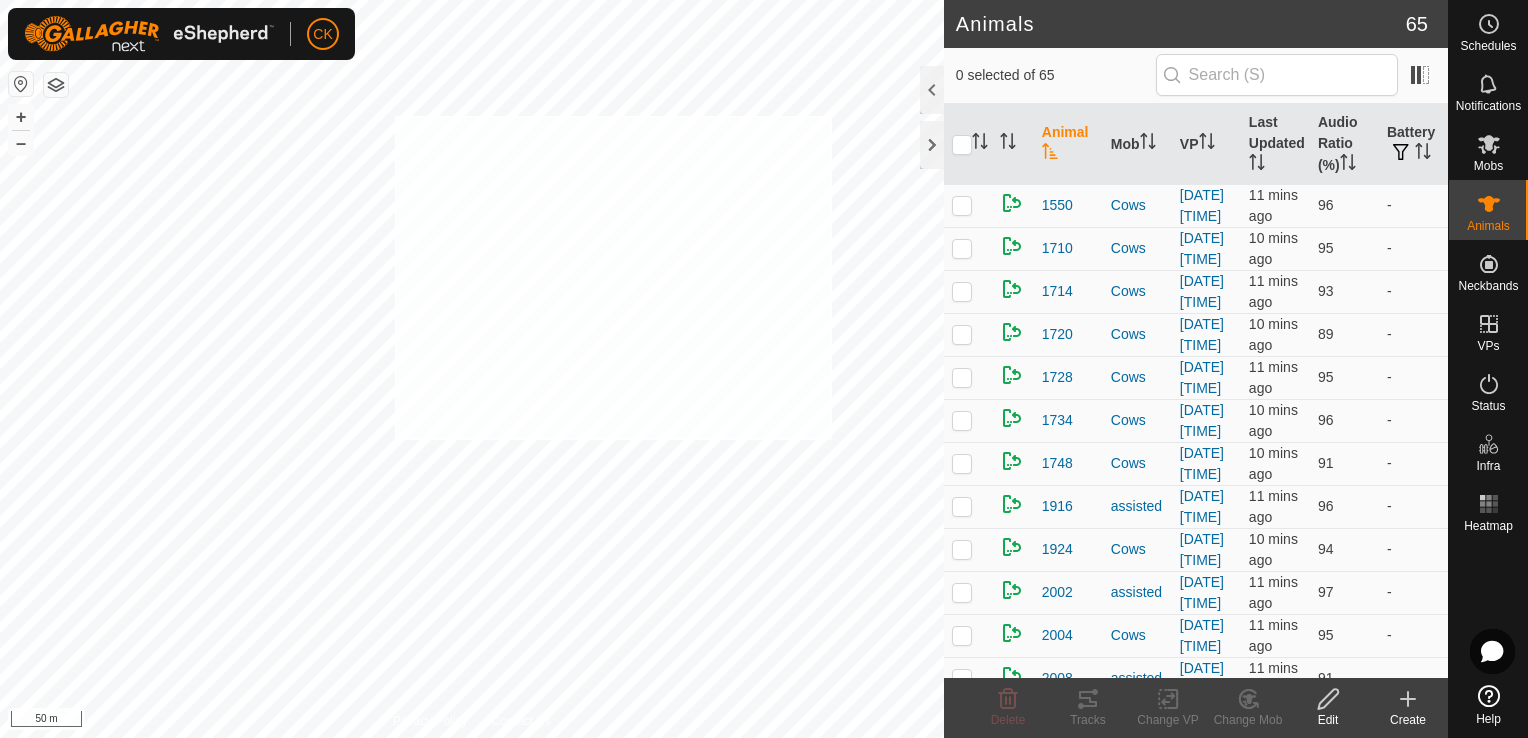 checkbox on "true" 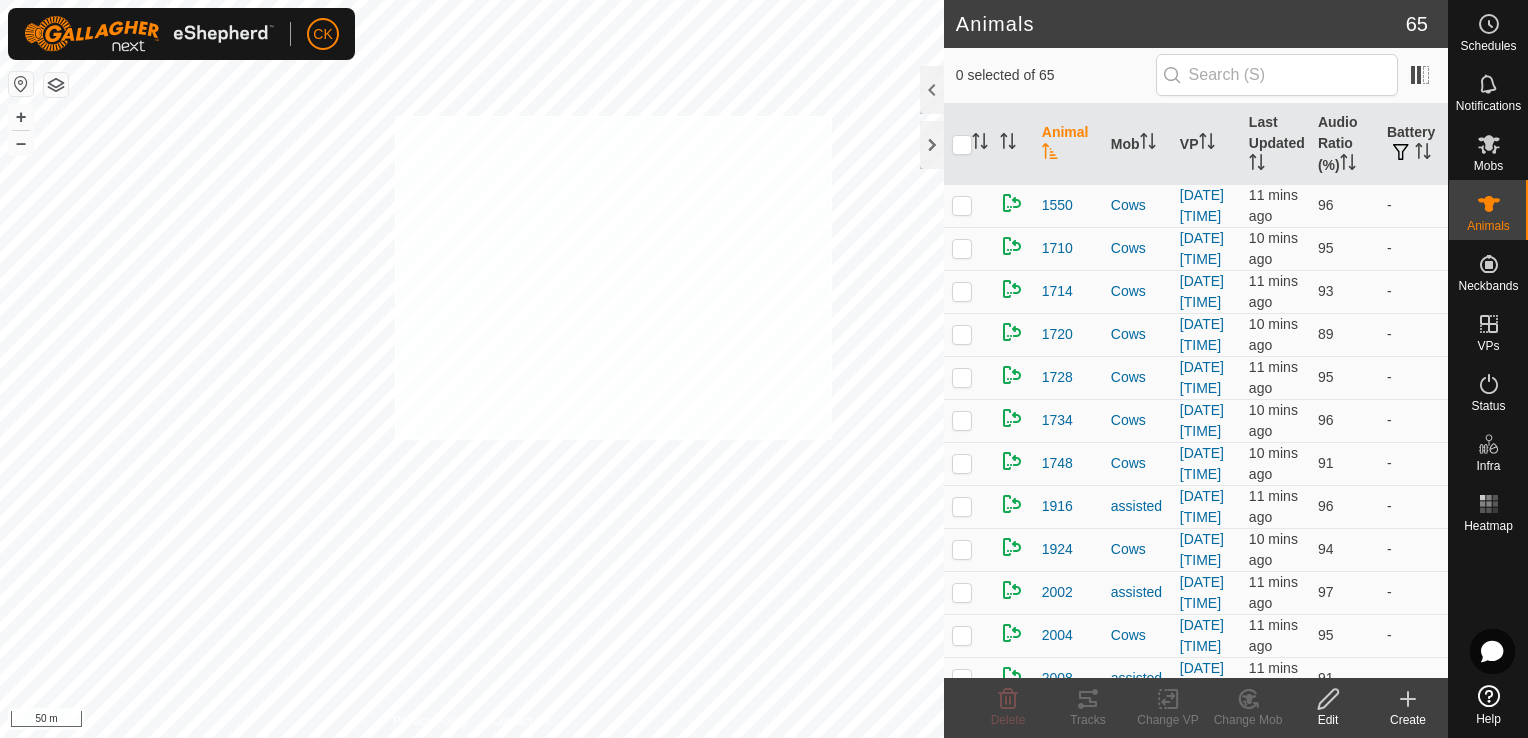 checkbox on "true" 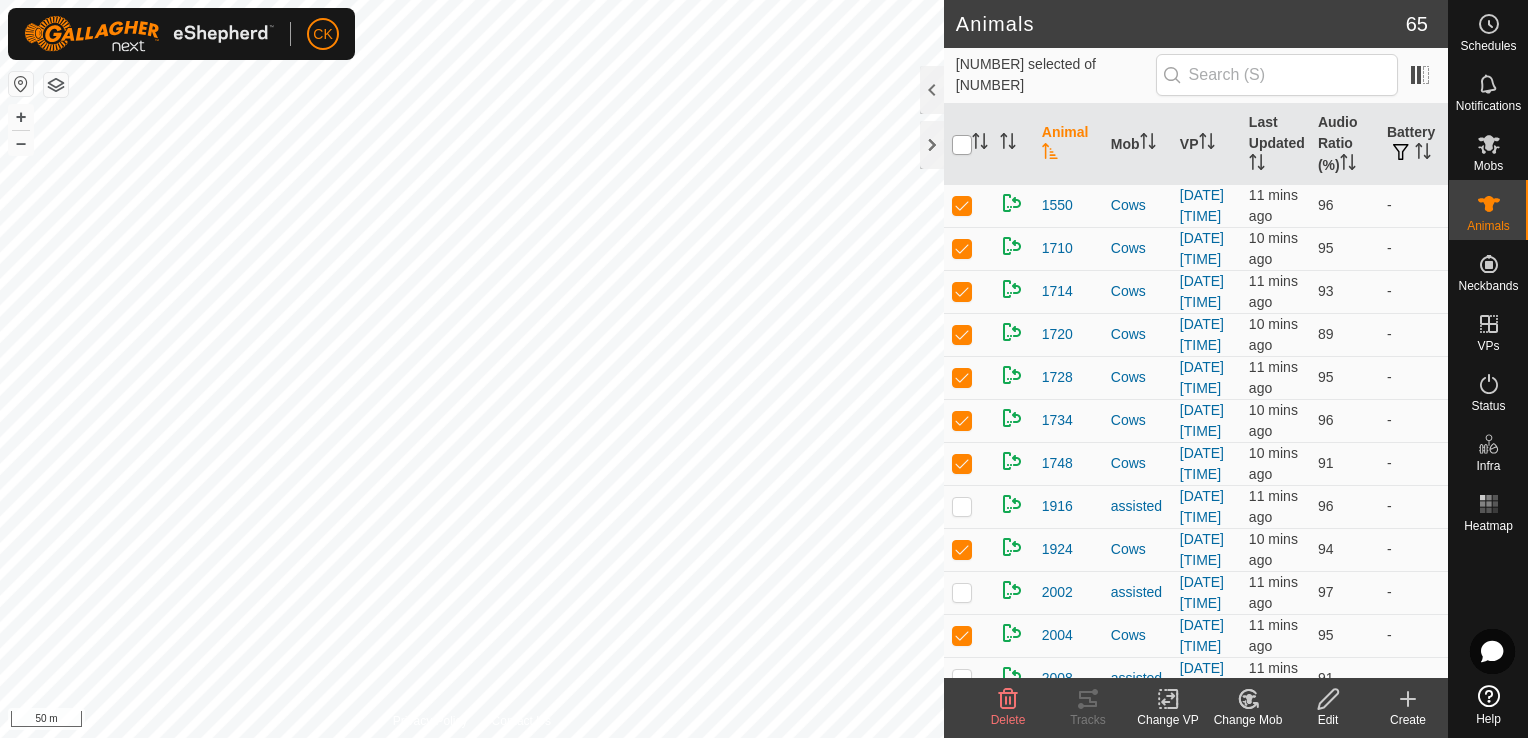 click at bounding box center [962, 145] 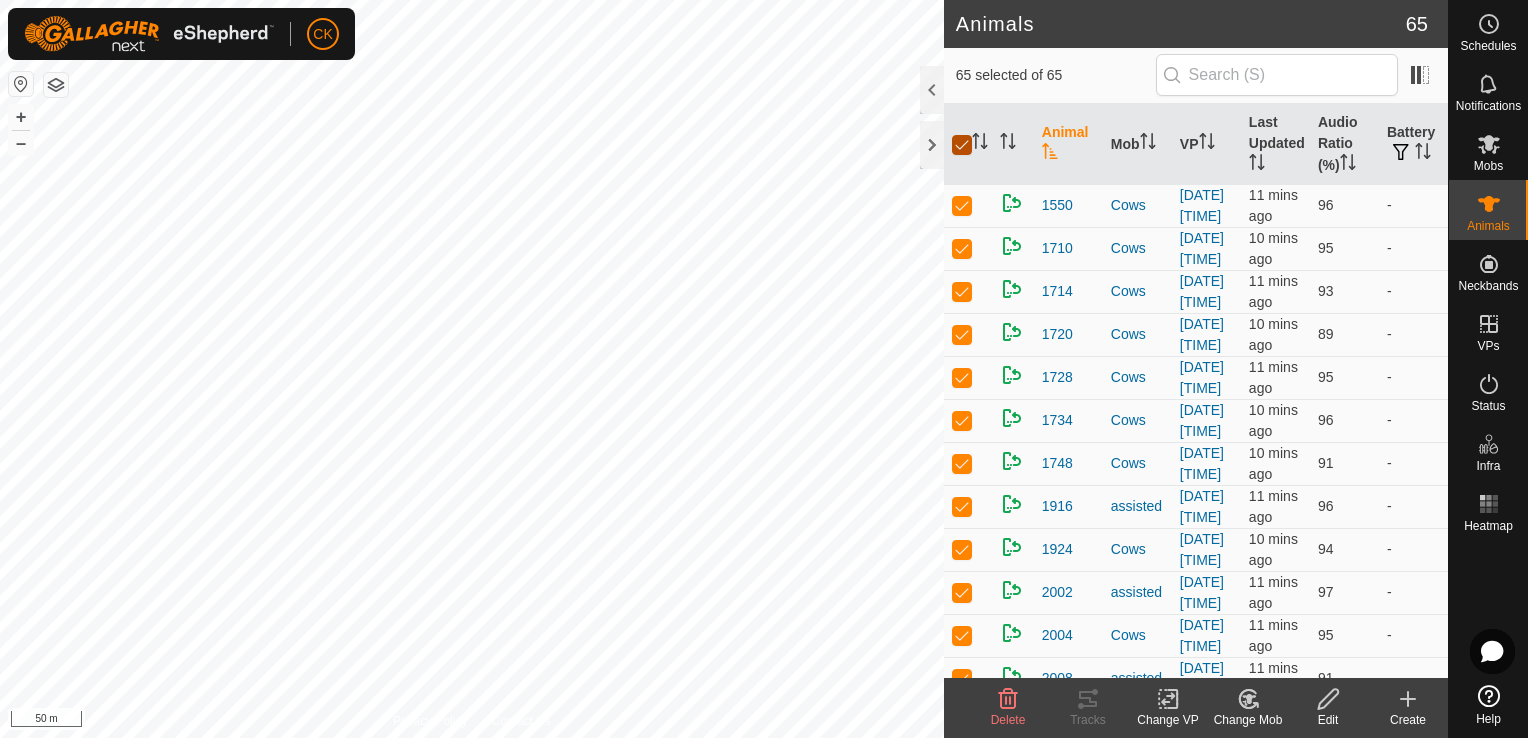 click at bounding box center [962, 145] 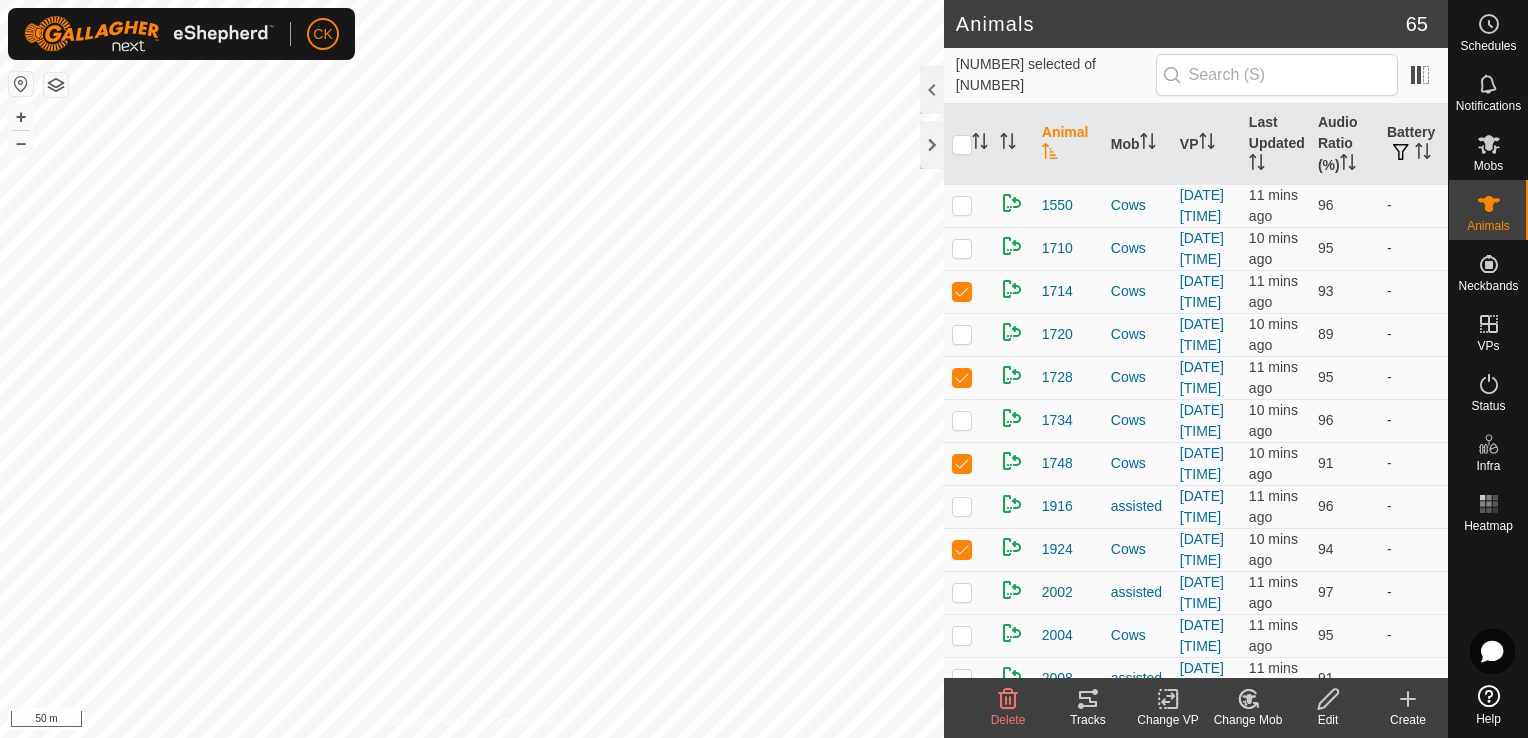 click 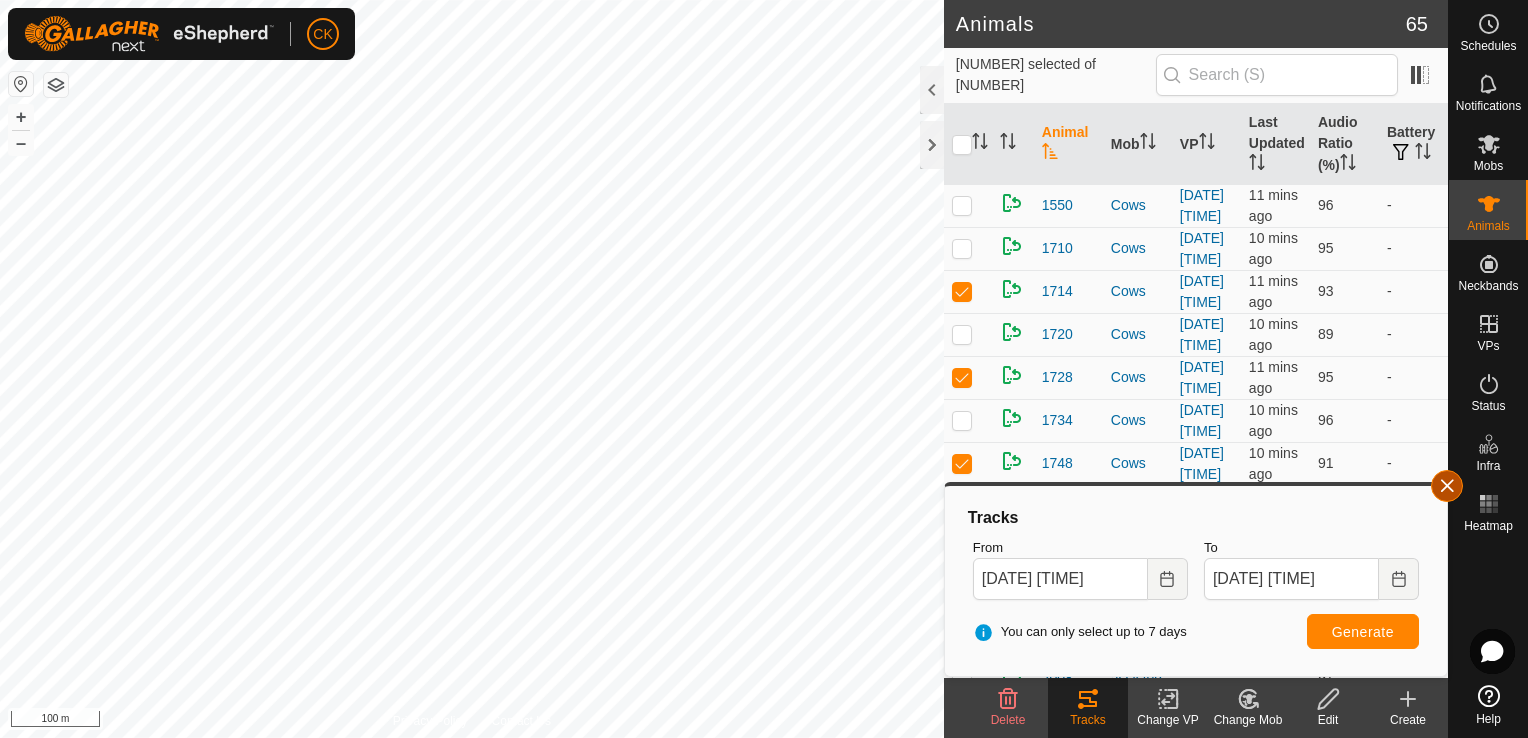 click at bounding box center [1447, 486] 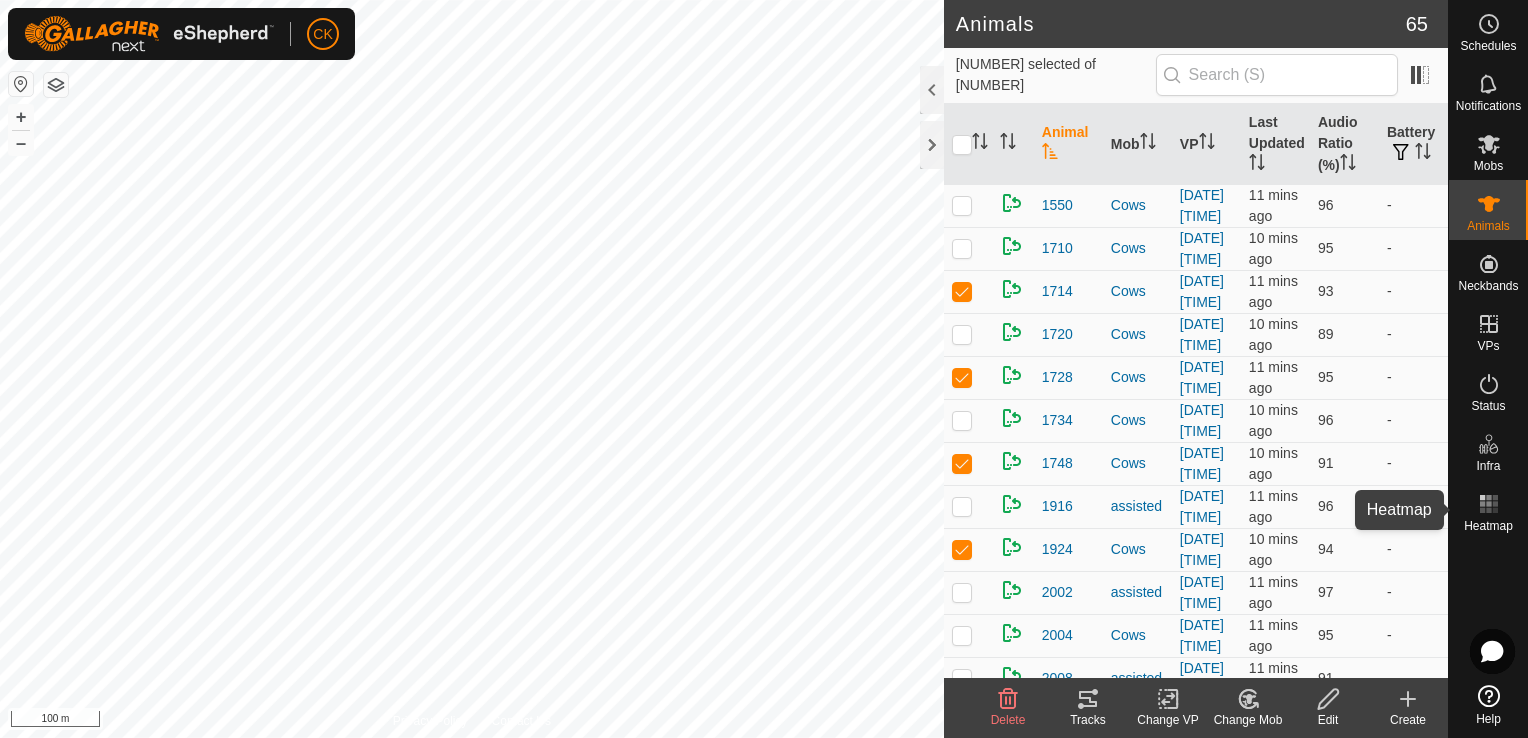 click on "Heatmap" at bounding box center [1488, 510] 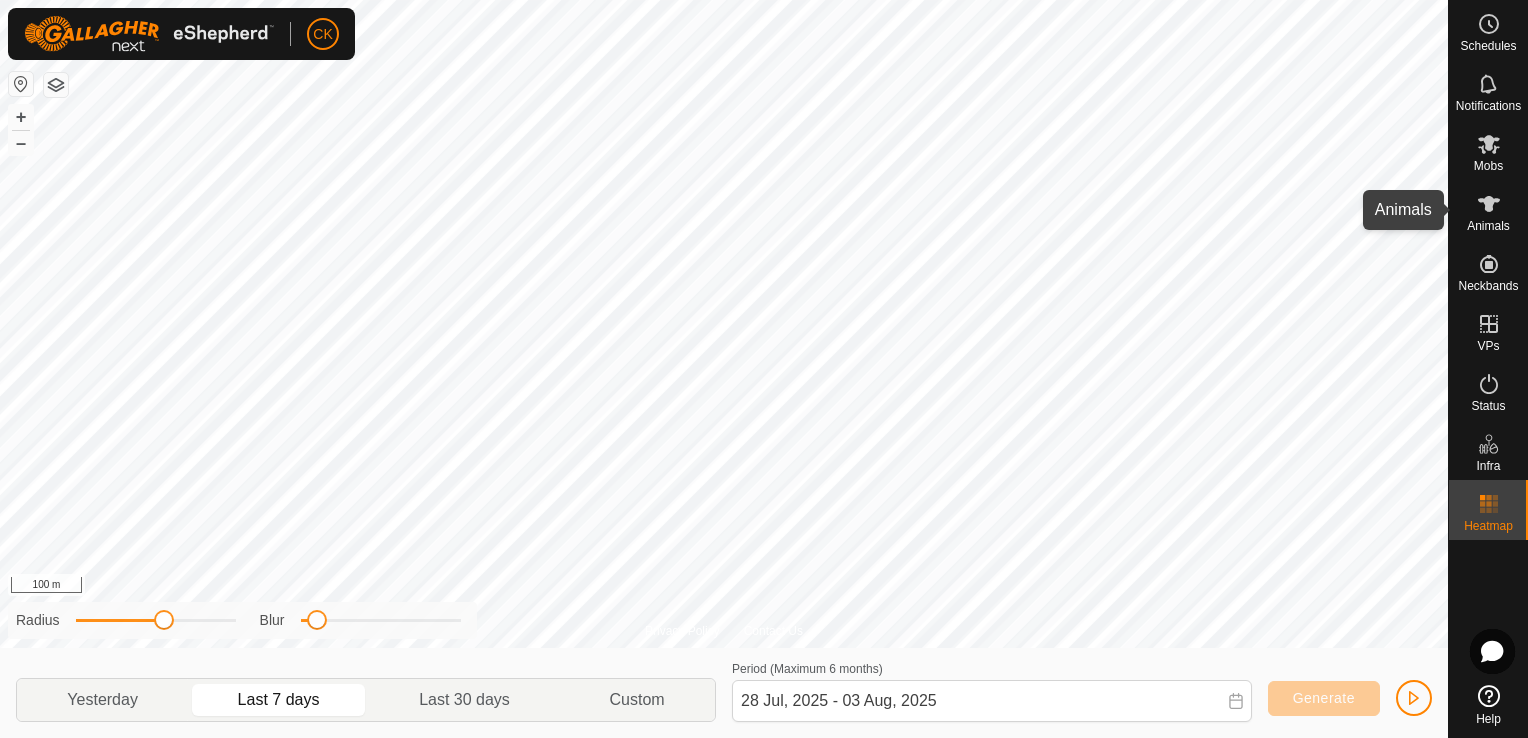 click 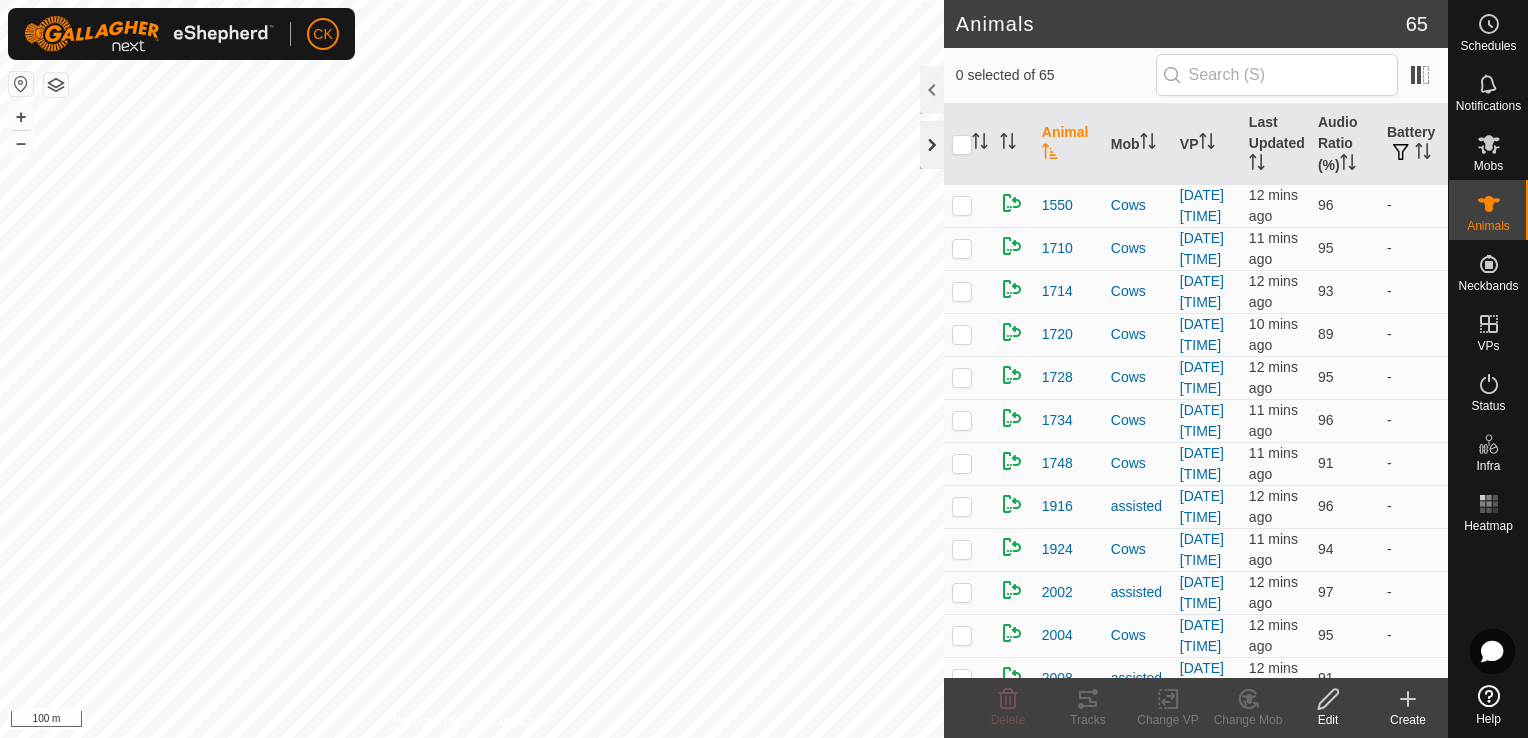 click 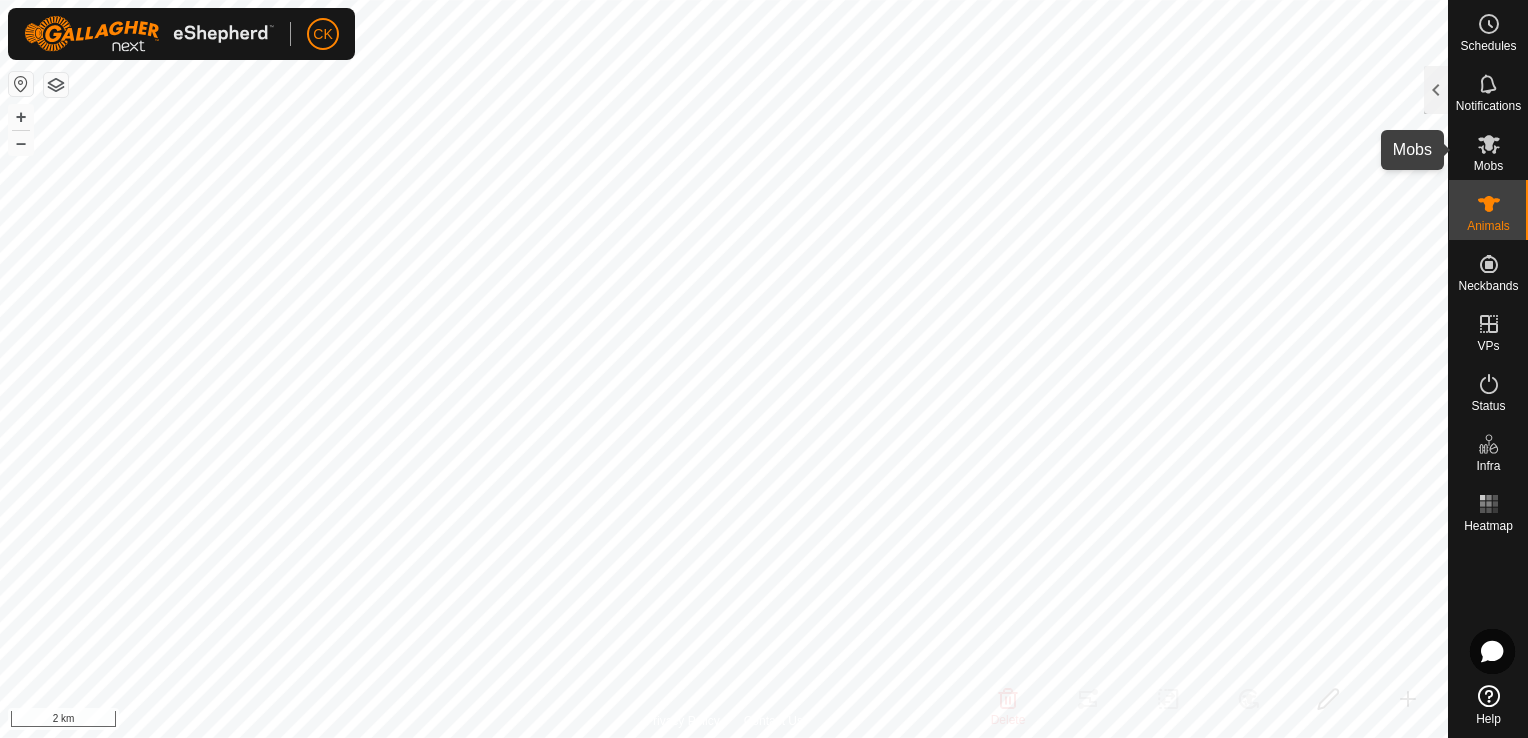 click 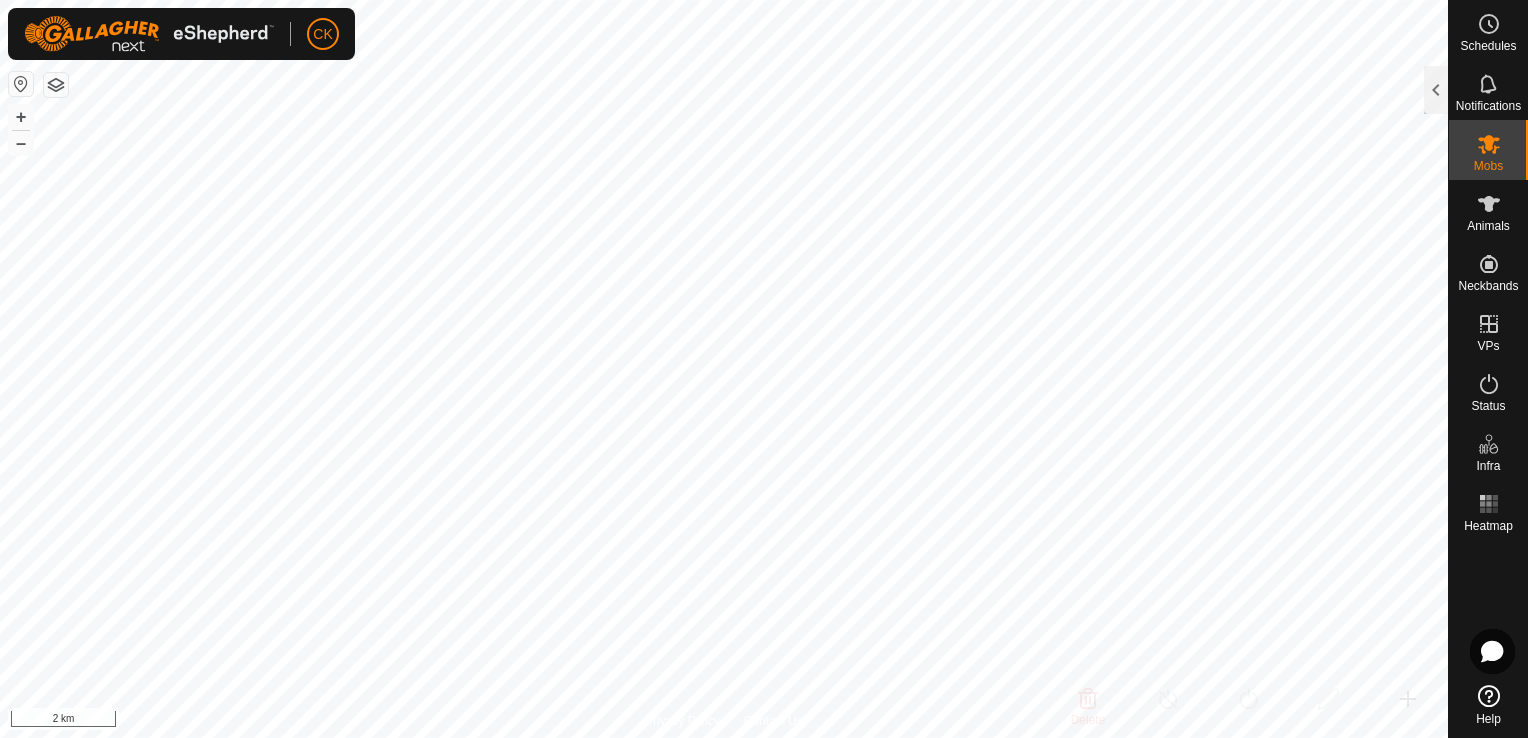 click 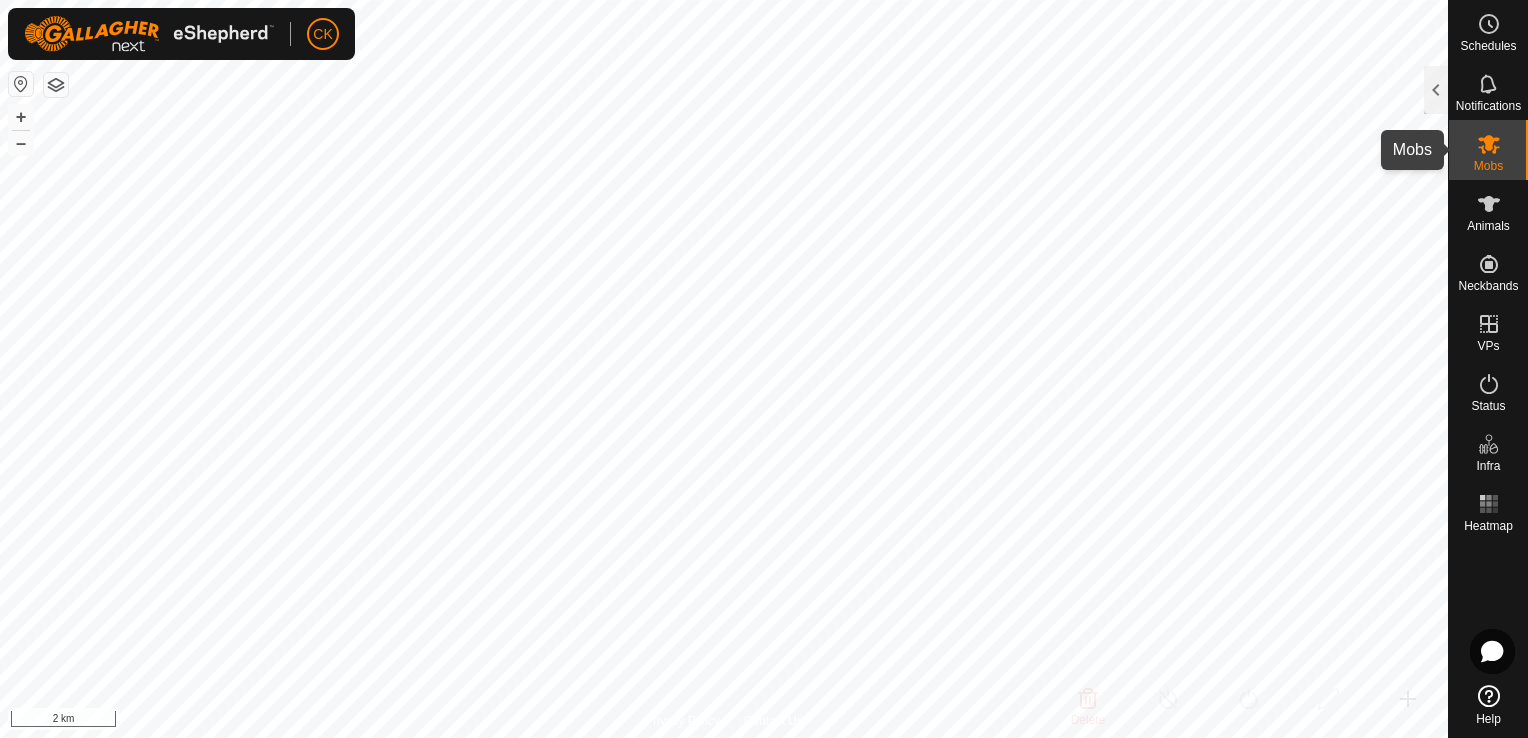 click 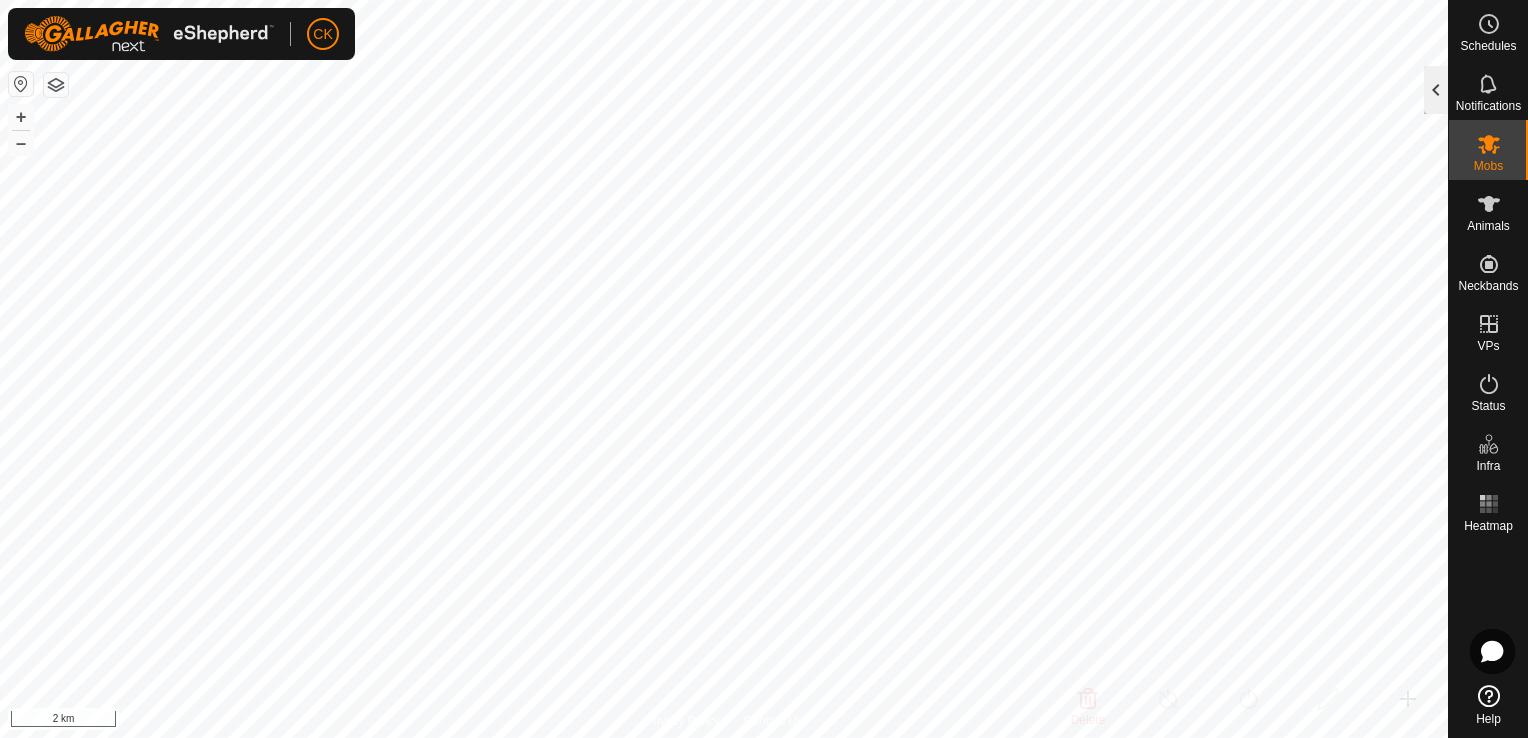 click 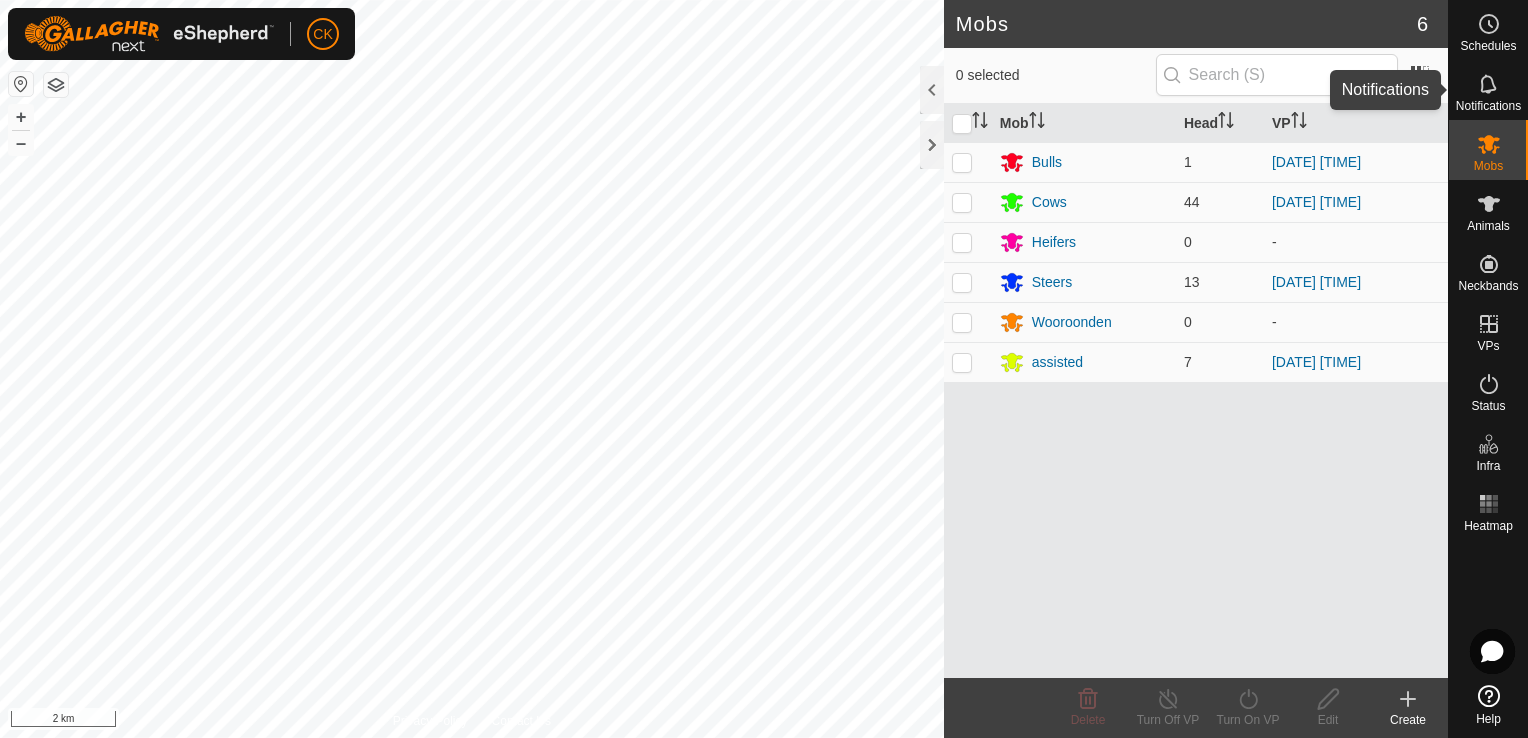 click 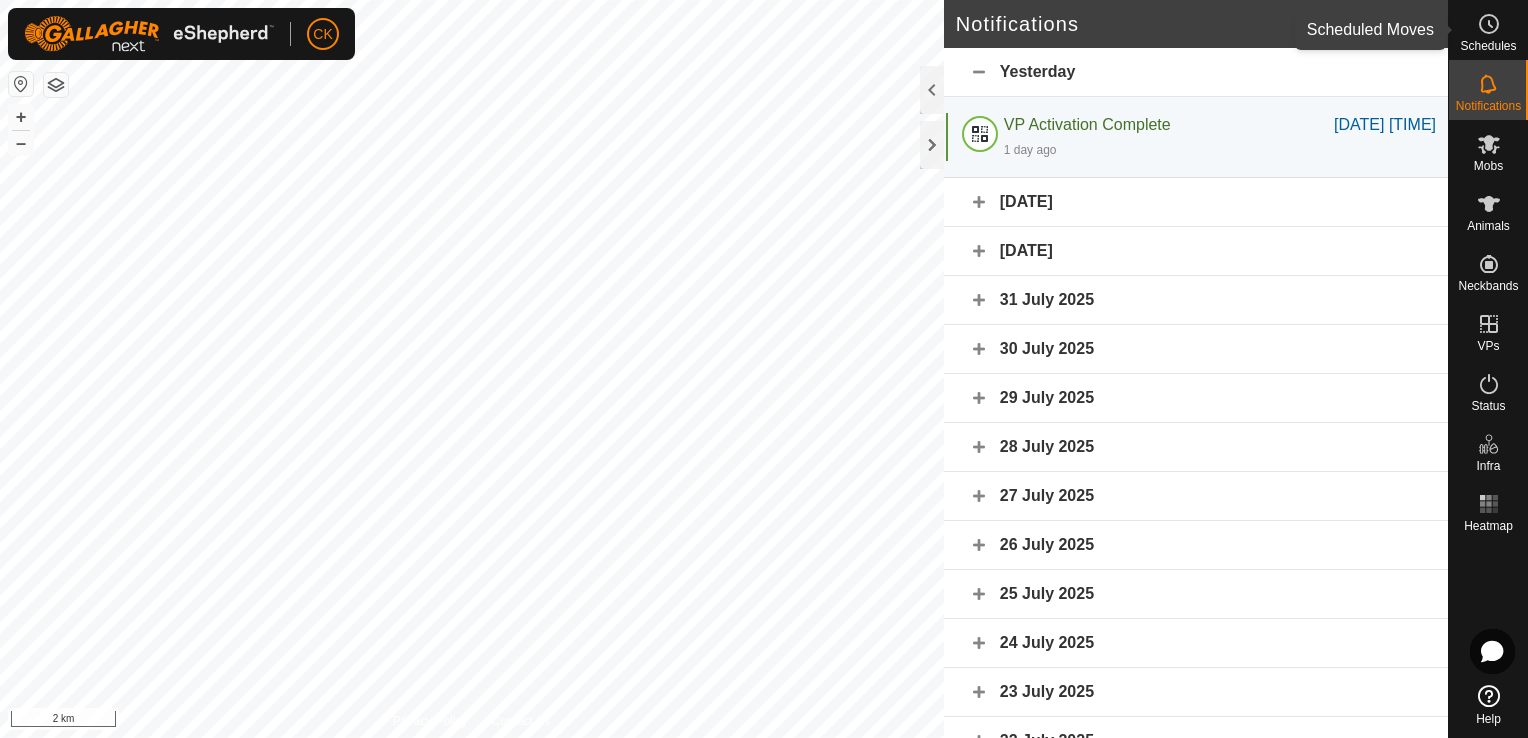 click 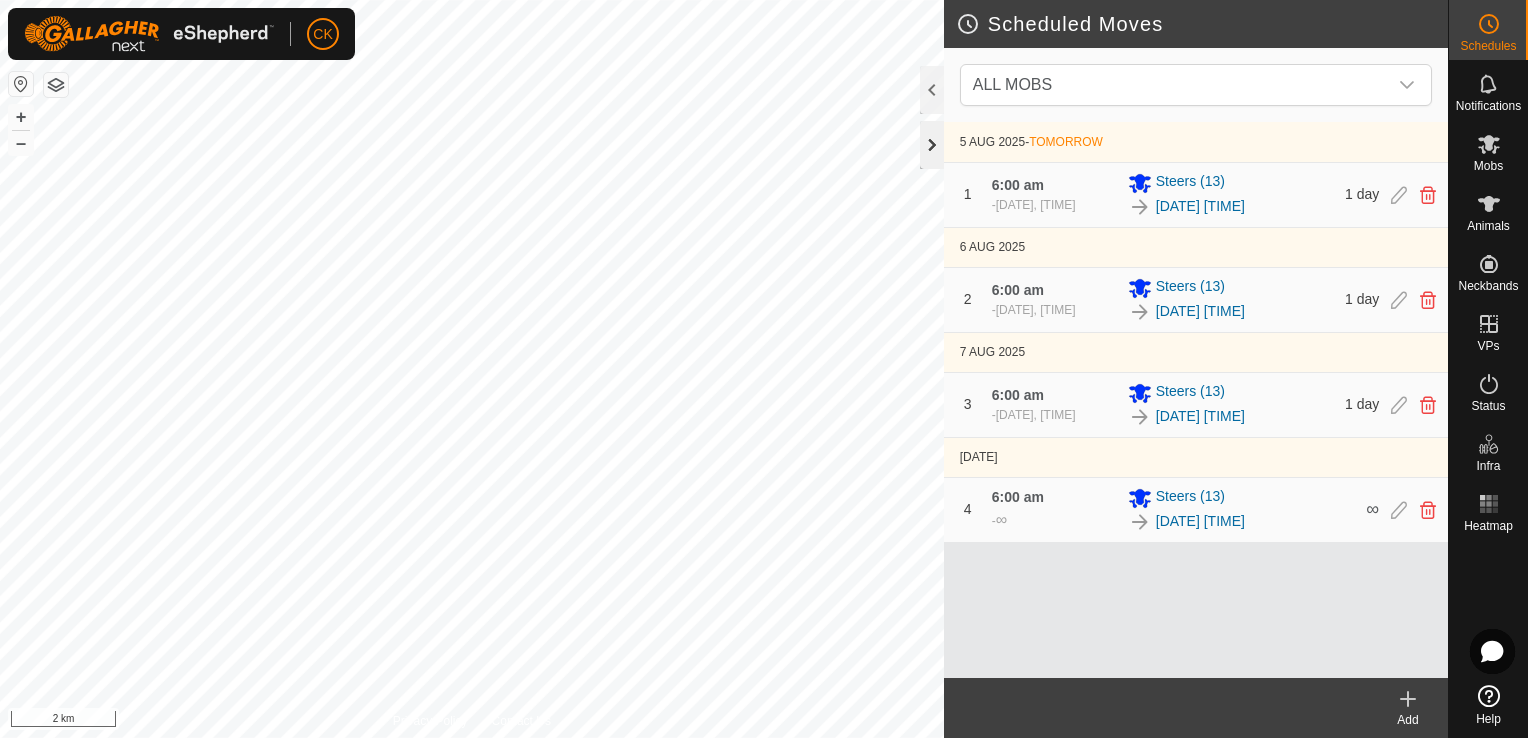 click 